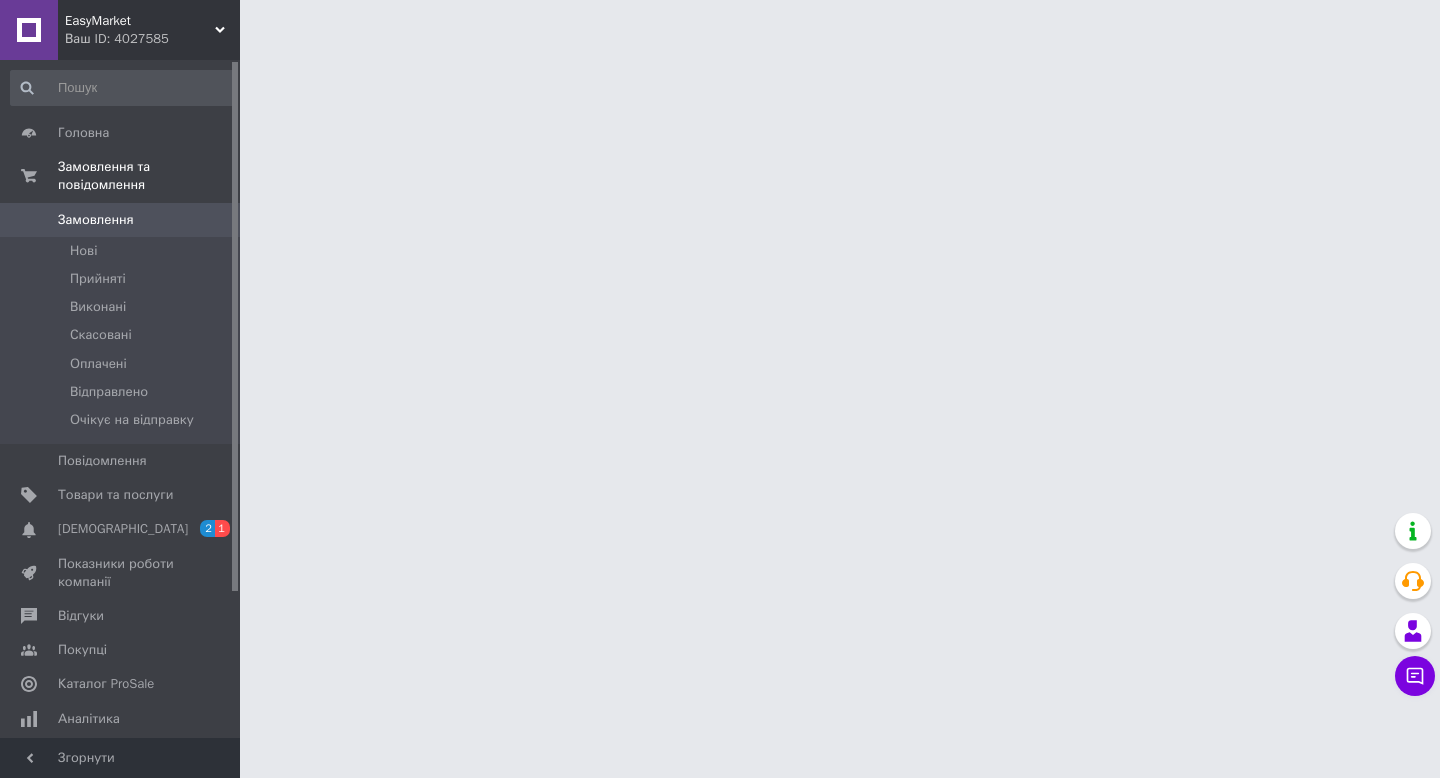 scroll, scrollTop: 0, scrollLeft: 0, axis: both 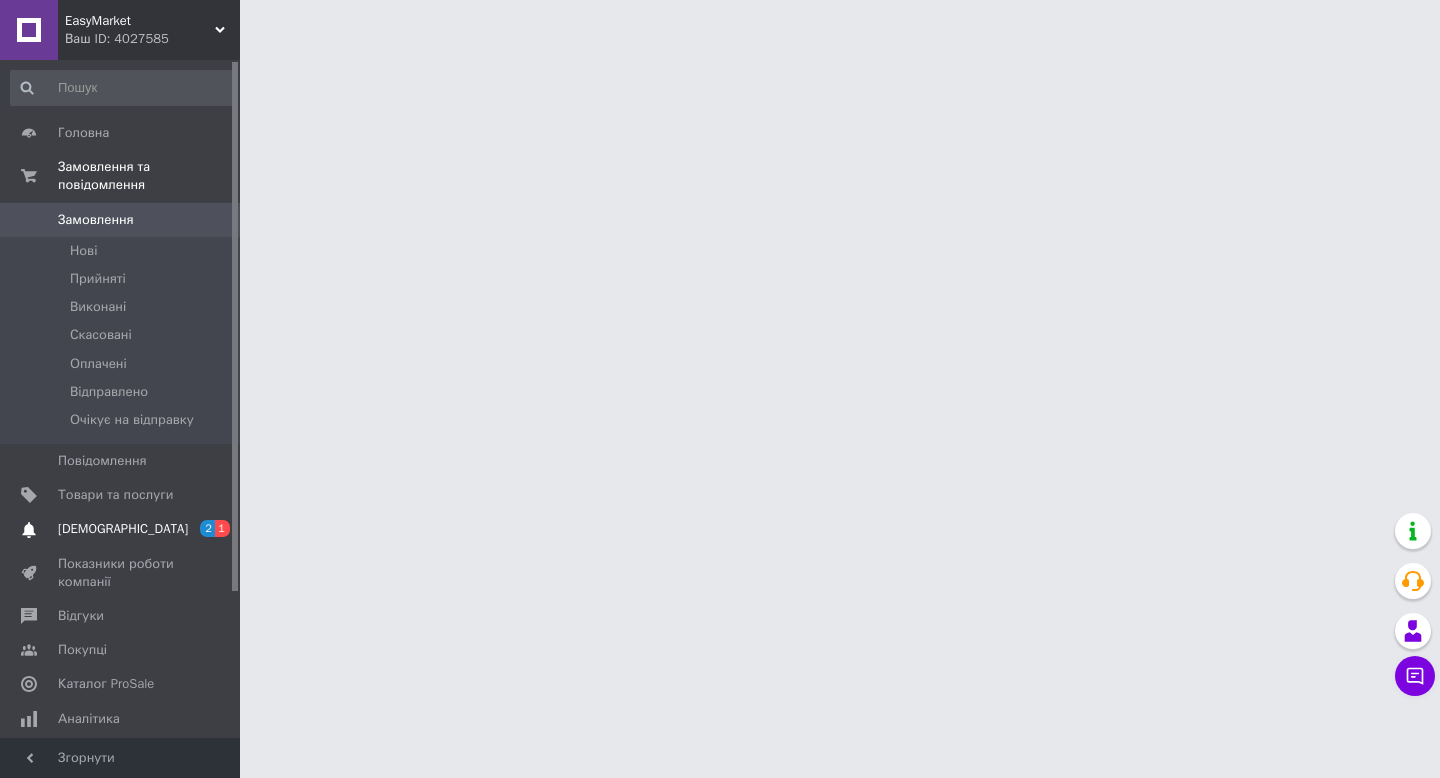 click on "[DEMOGRAPHIC_DATA]" at bounding box center (121, 529) 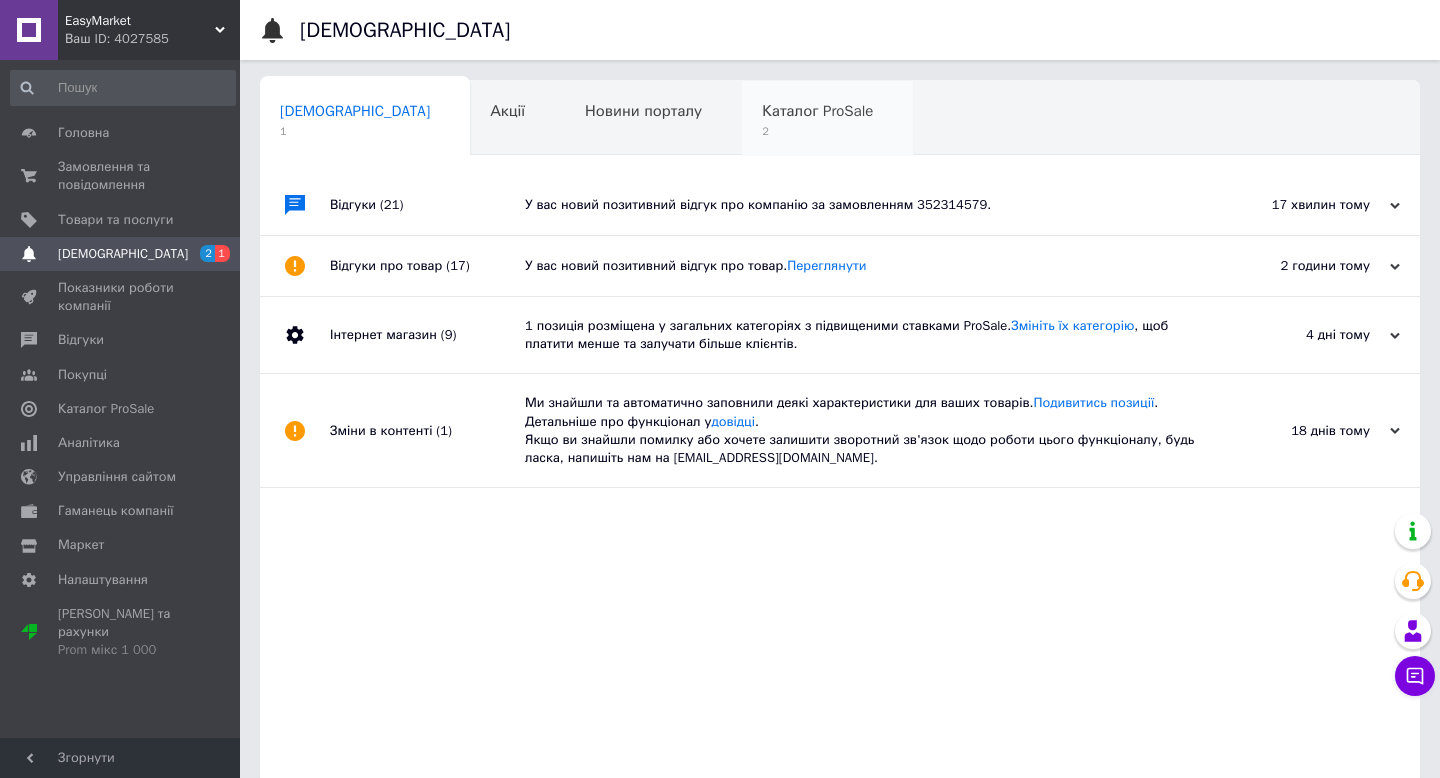 click on "Каталог ProSale" at bounding box center (817, 111) 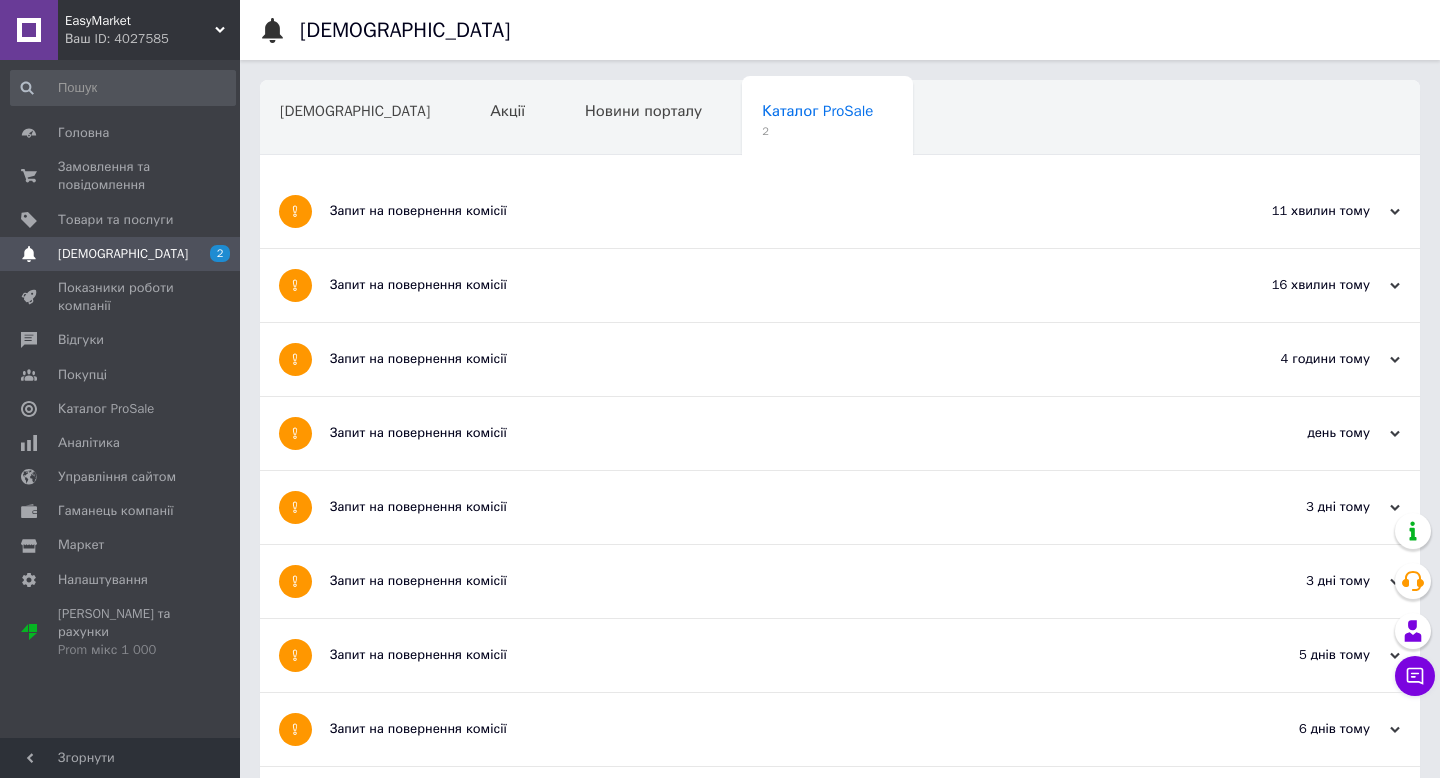 click on "Запит на повернення комісії" at bounding box center (765, 285) 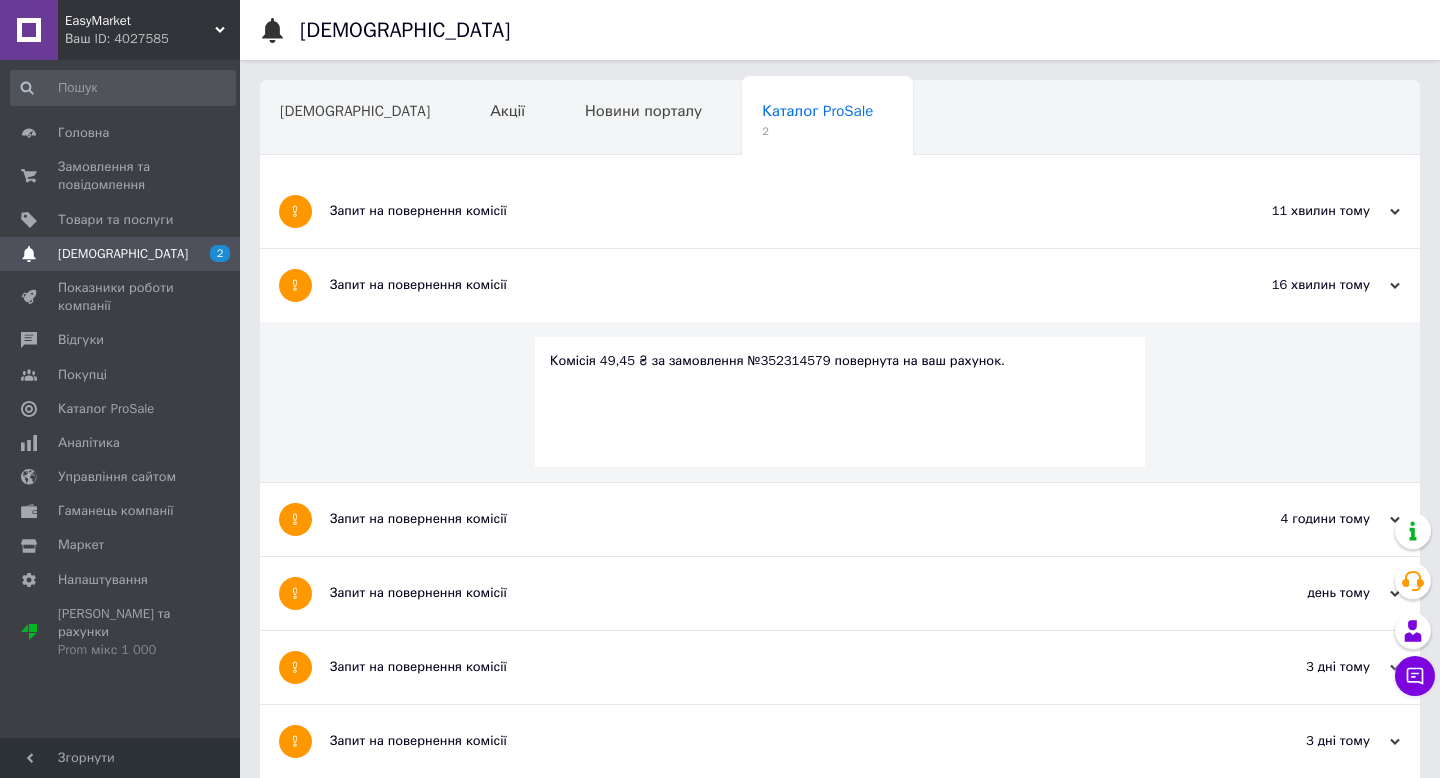 click on "Запит на повернення комісії" at bounding box center [765, 211] 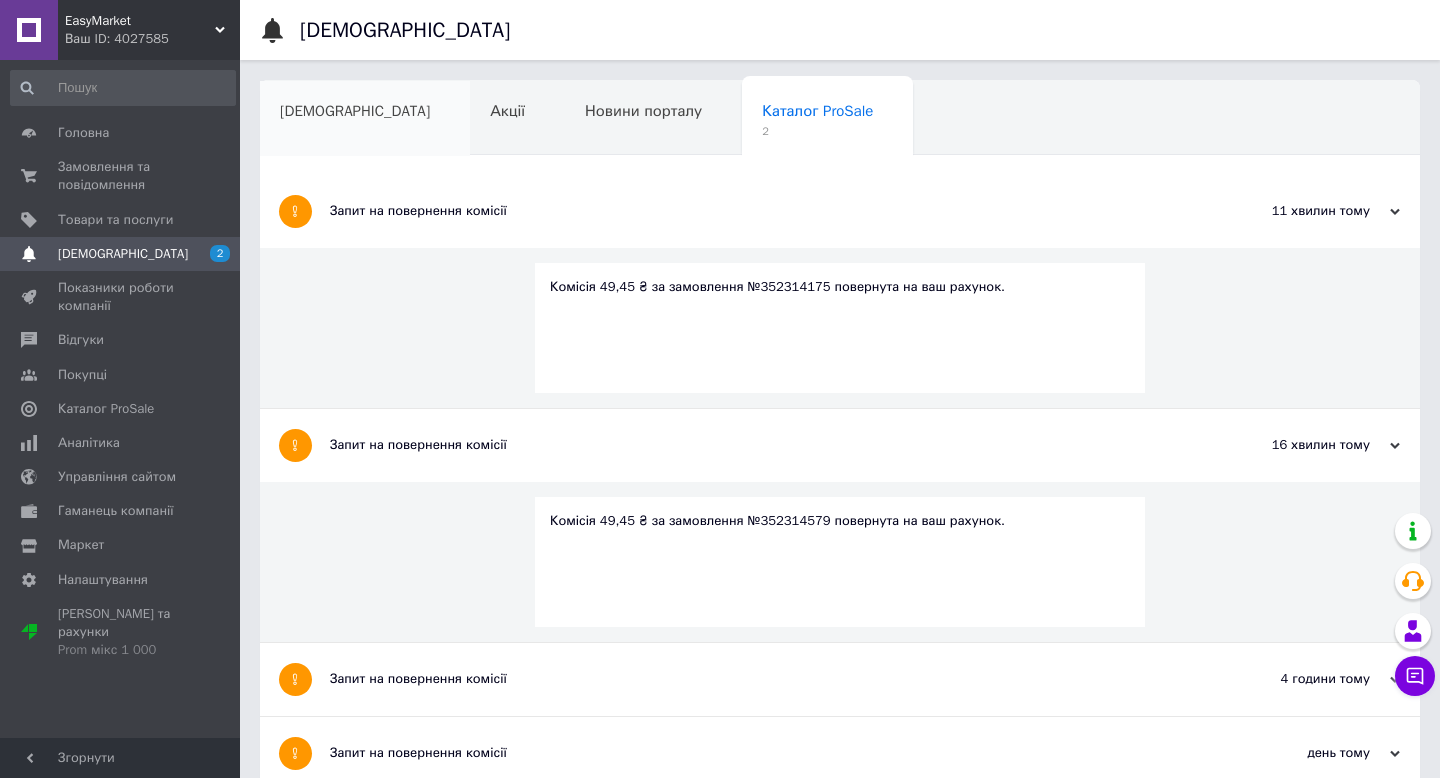 click on "[DEMOGRAPHIC_DATA]" at bounding box center [355, 111] 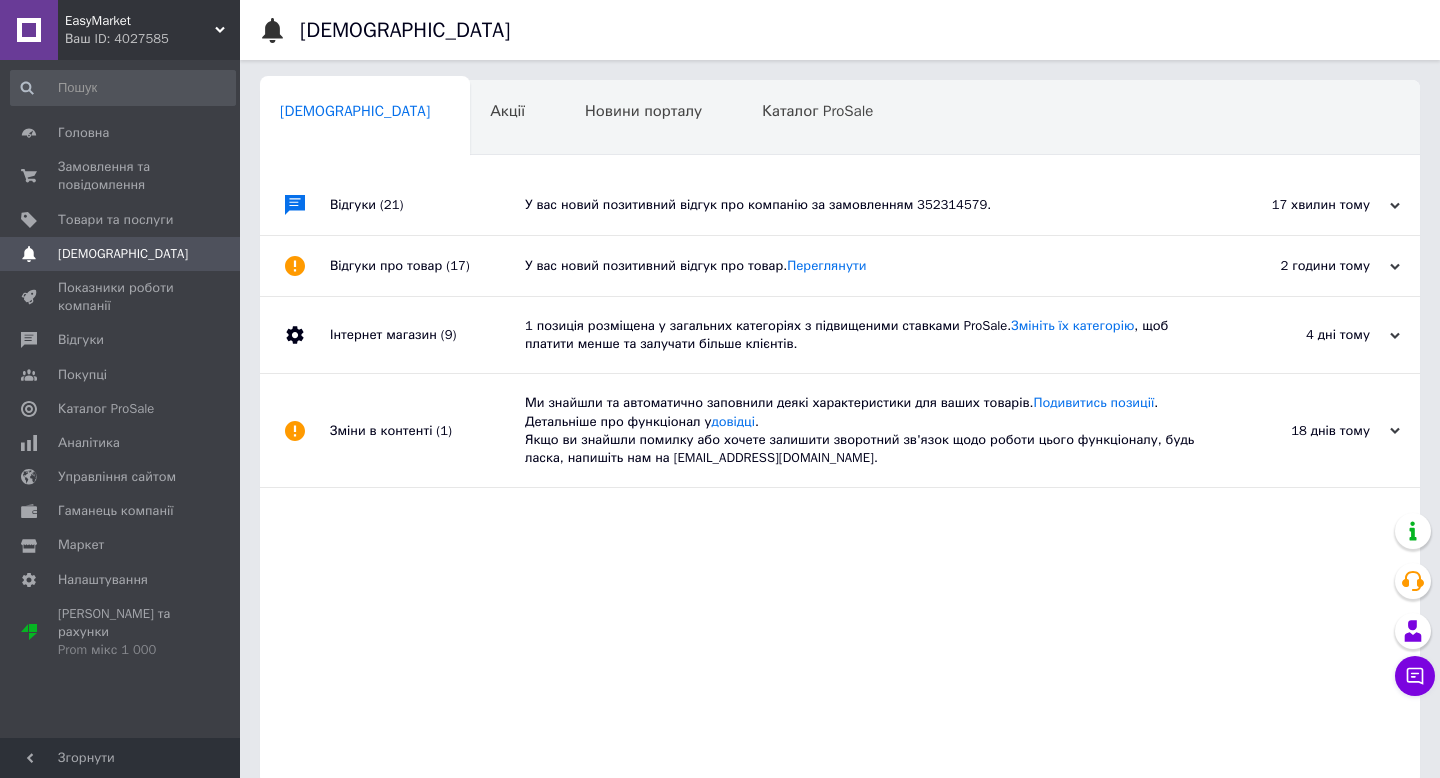 click on "У вас новий позитивний відгук про компанію за замовленням 352314579." at bounding box center (862, 205) 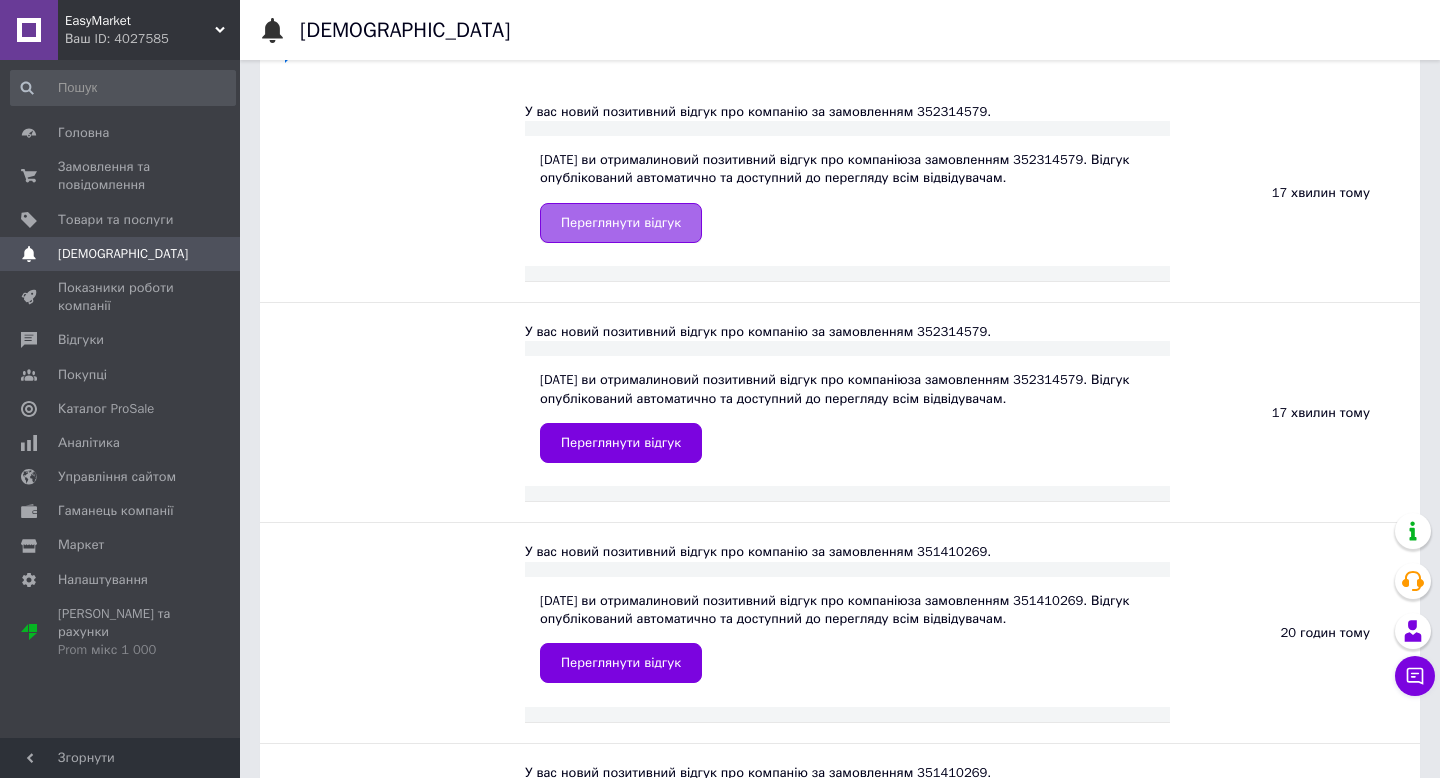 scroll, scrollTop: 140, scrollLeft: 0, axis: vertical 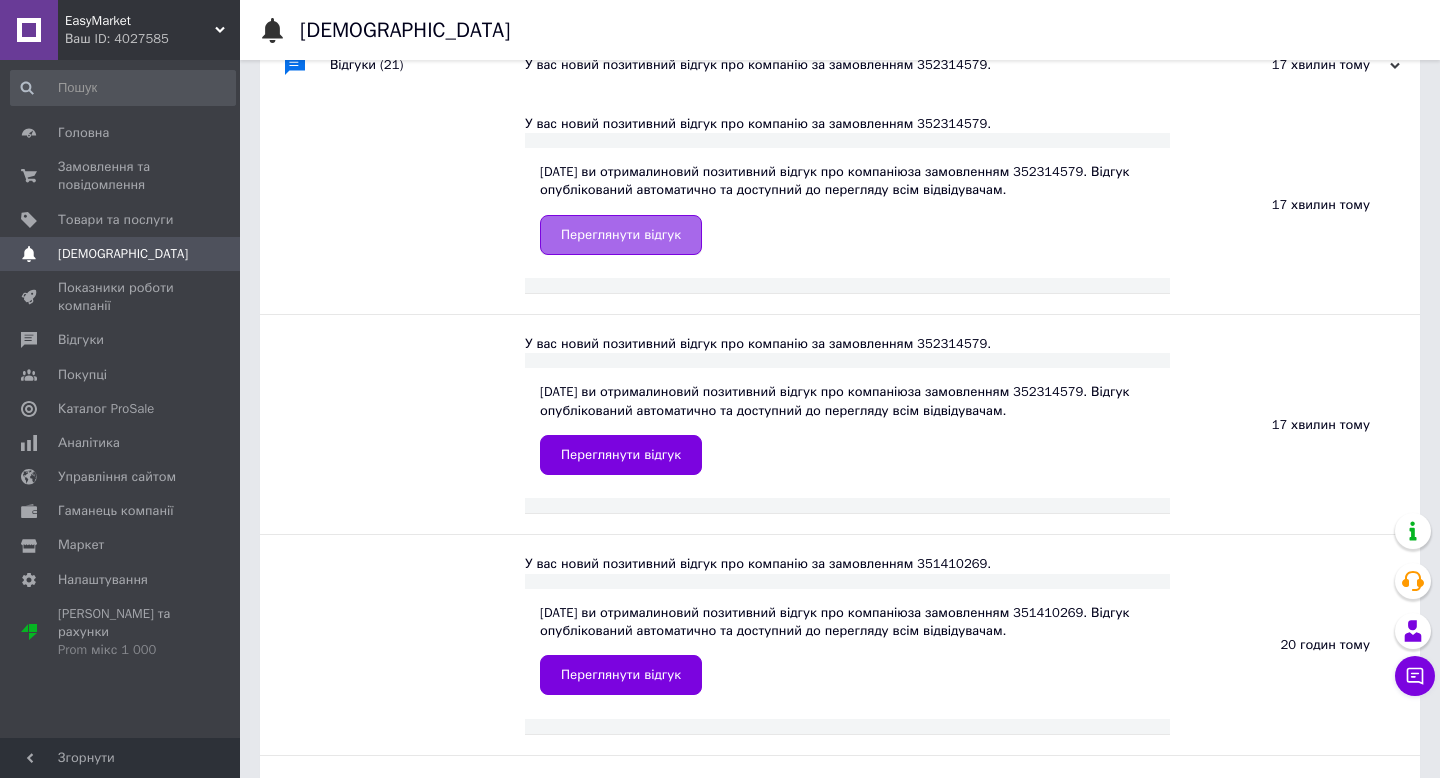 click on "Переглянути відгук" at bounding box center (621, 235) 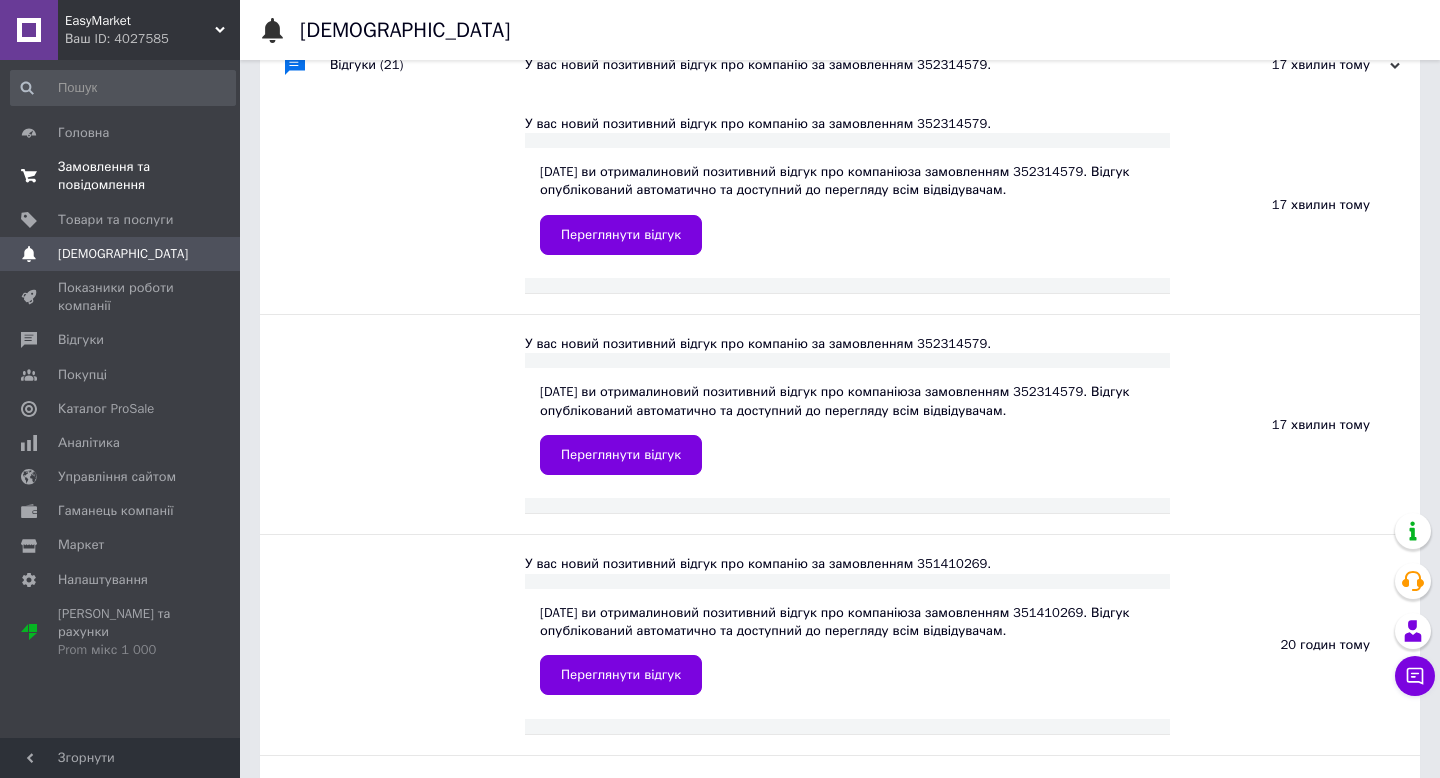 click on "0 0" at bounding box center [212, 176] 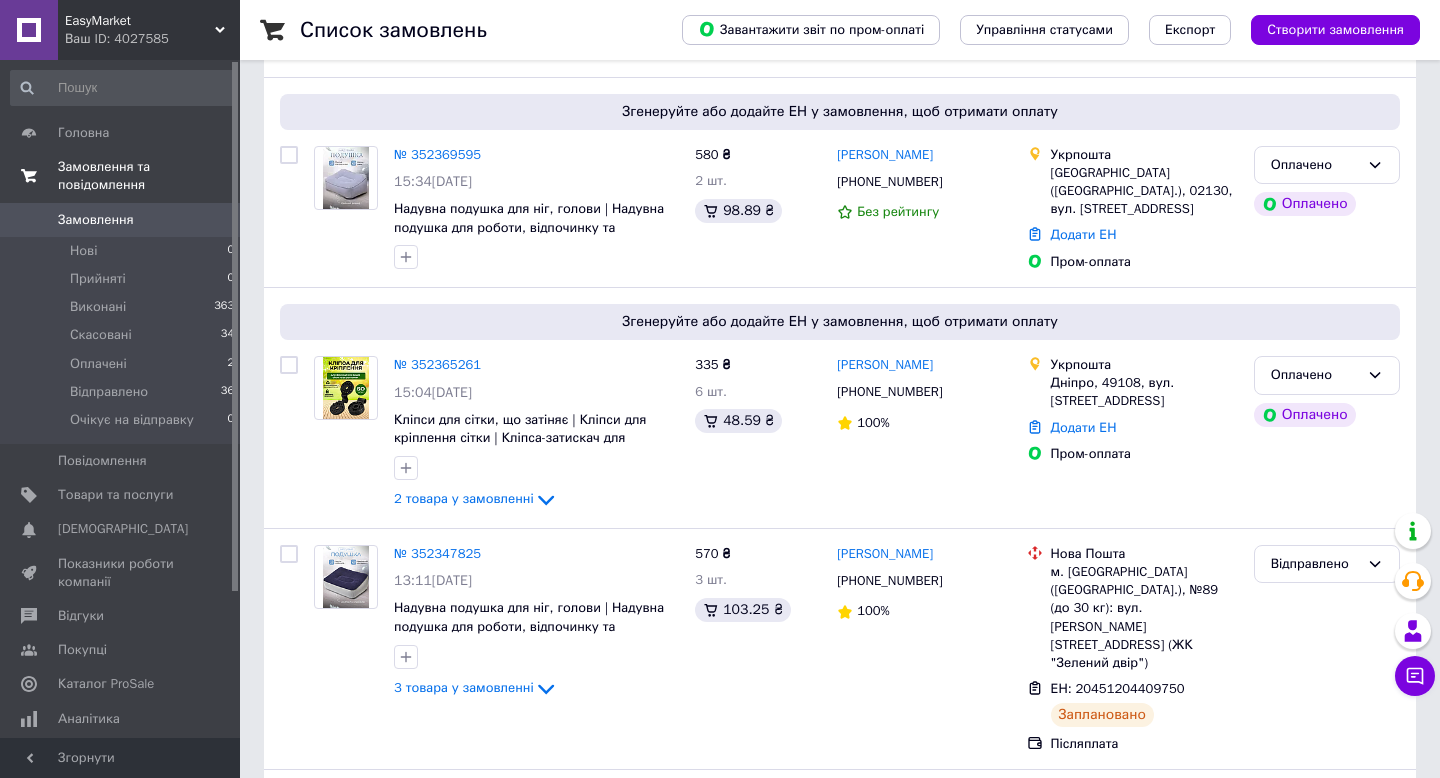scroll, scrollTop: 182, scrollLeft: 0, axis: vertical 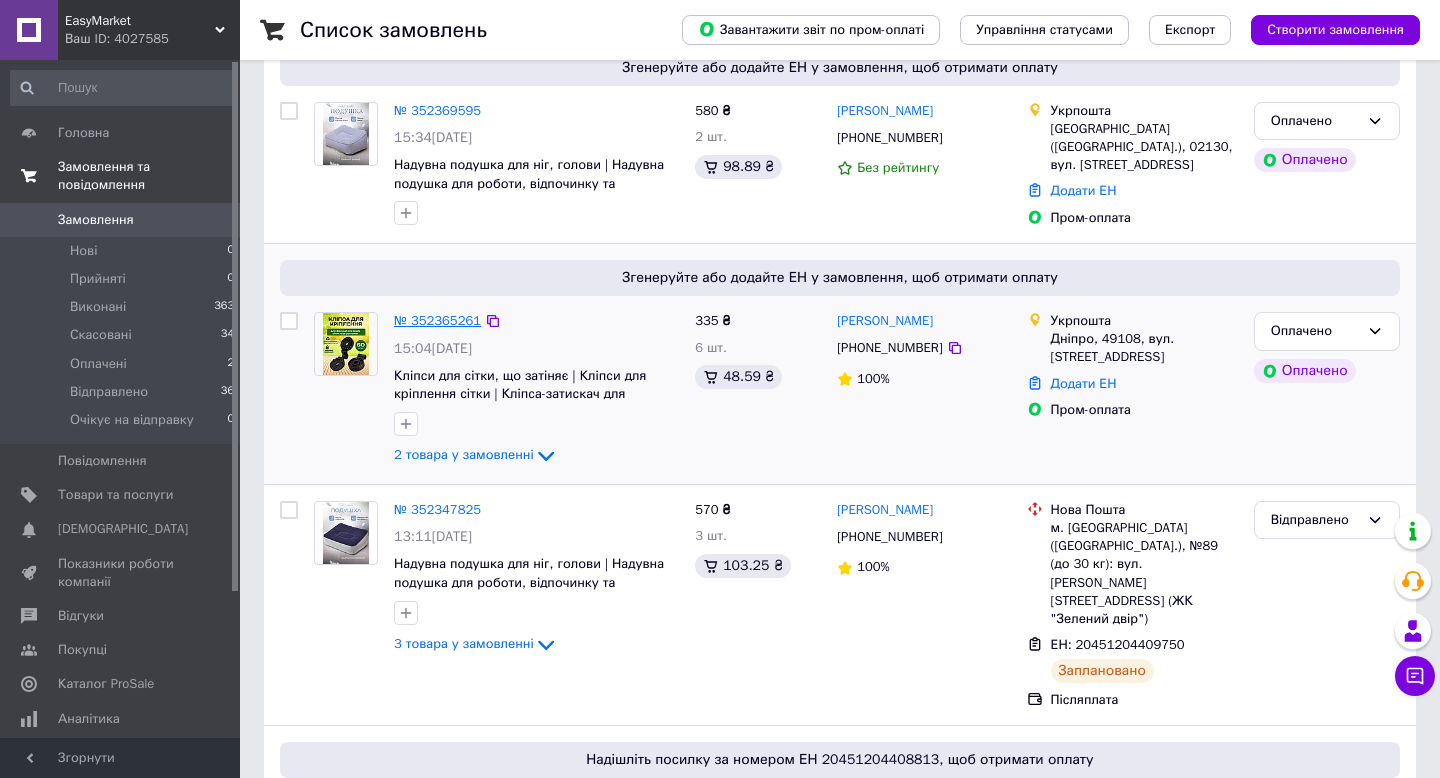 click on "№ 352365261" at bounding box center [437, 320] 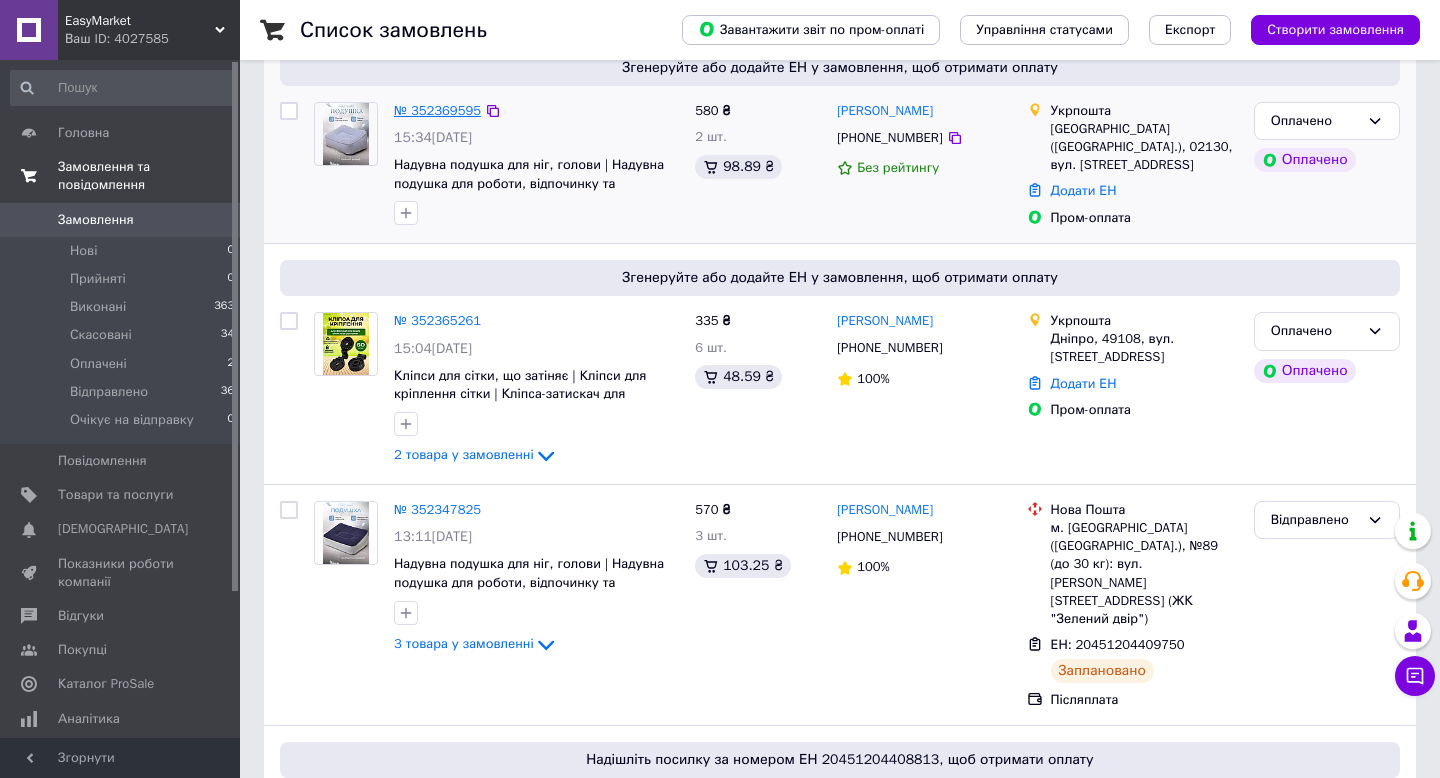 click on "№ 352369595" at bounding box center [437, 110] 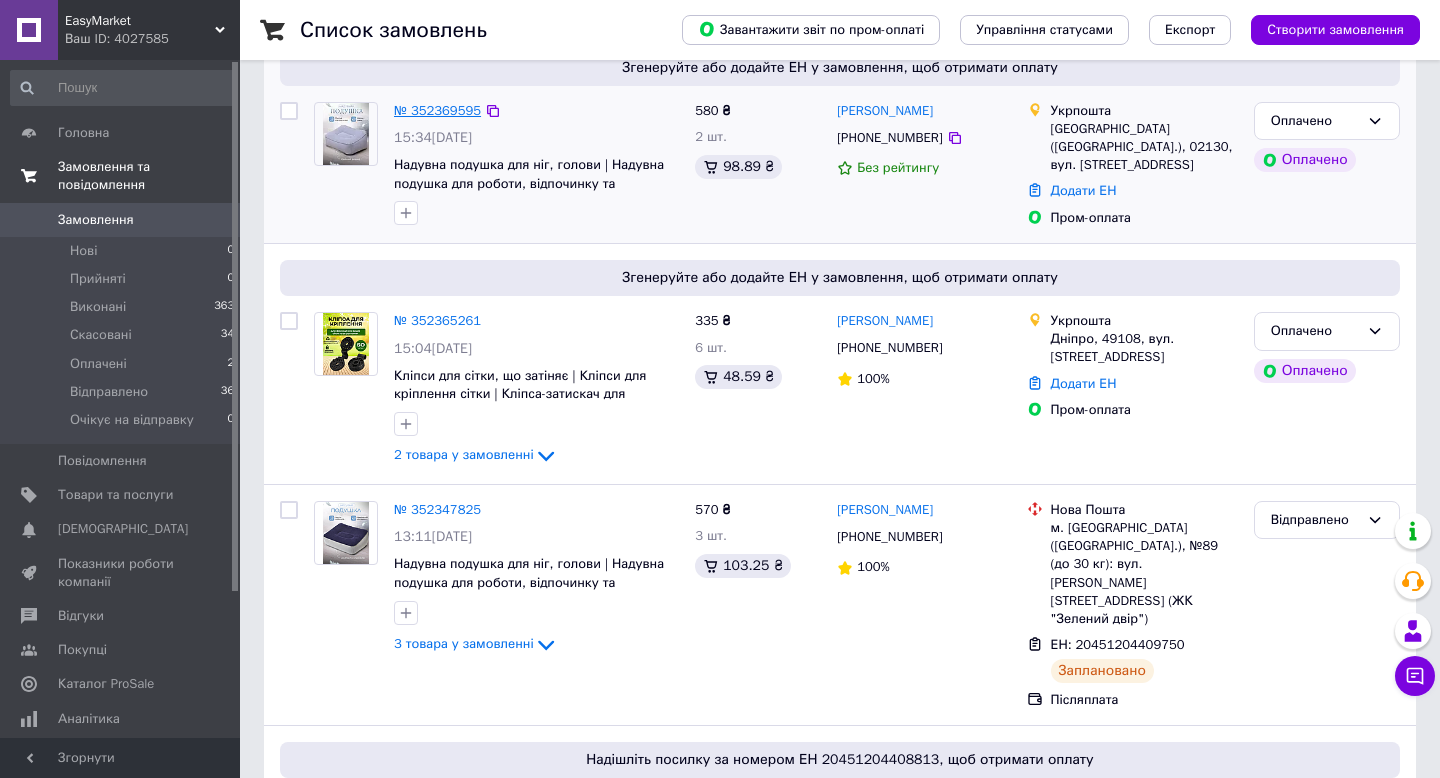 click on "№ 352369595" at bounding box center [437, 110] 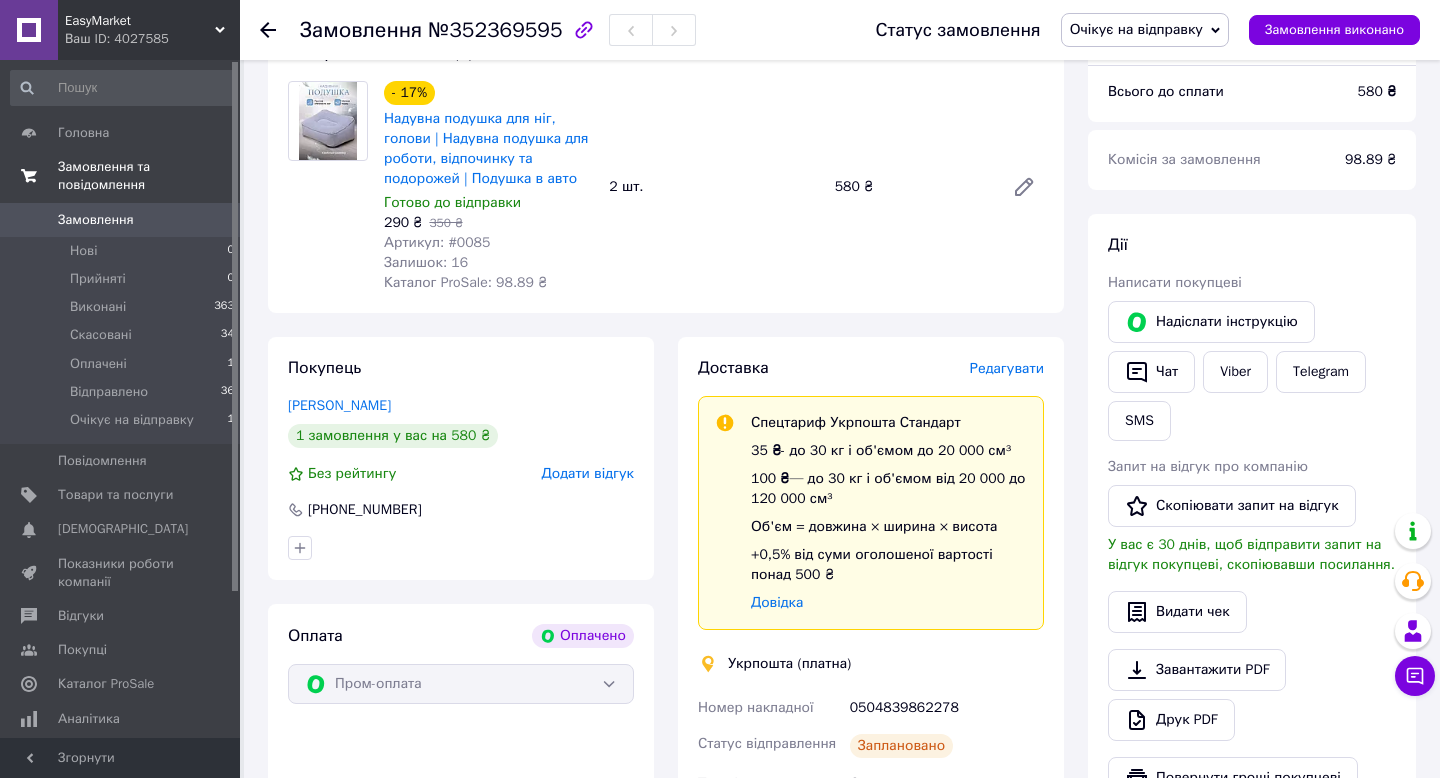 scroll, scrollTop: 220, scrollLeft: 0, axis: vertical 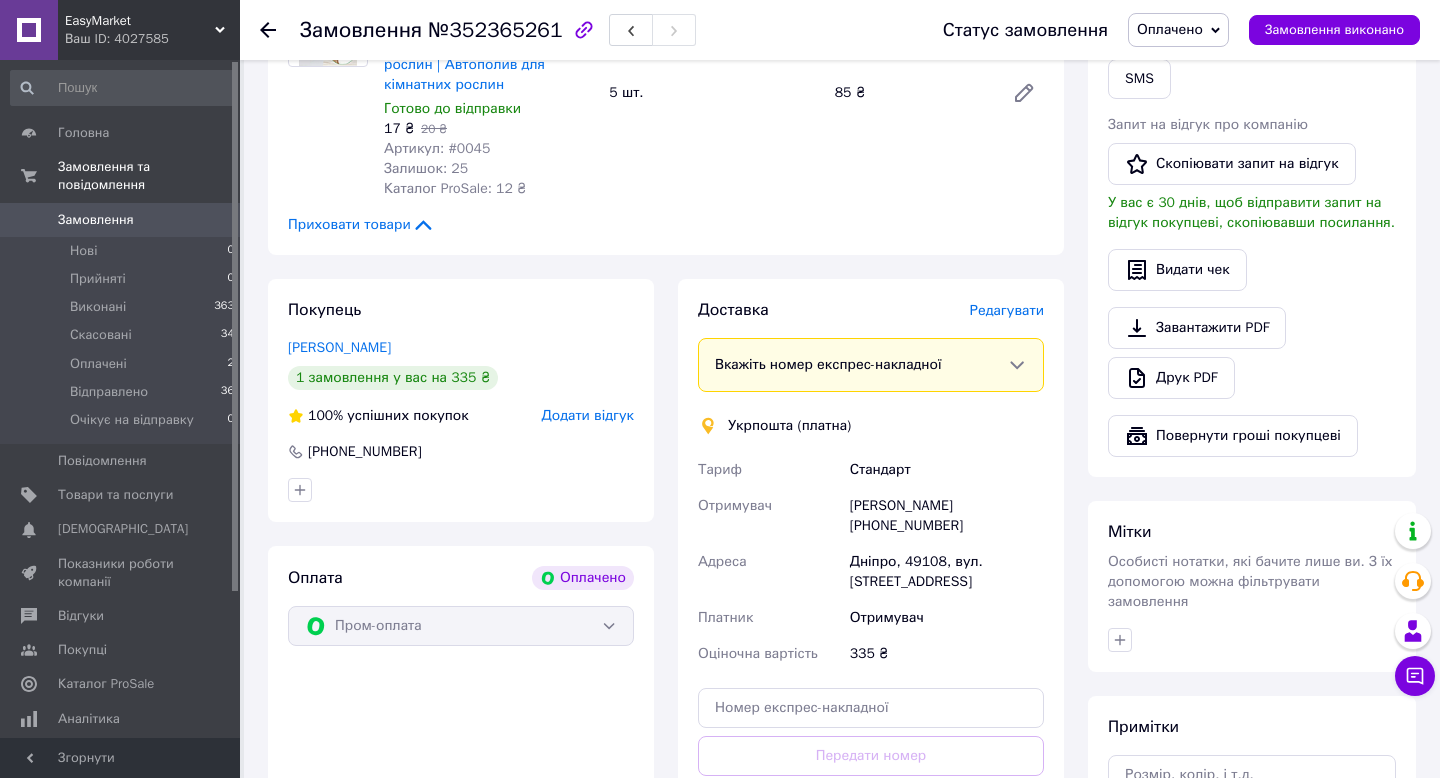click on "Редагувати" at bounding box center [1007, 310] 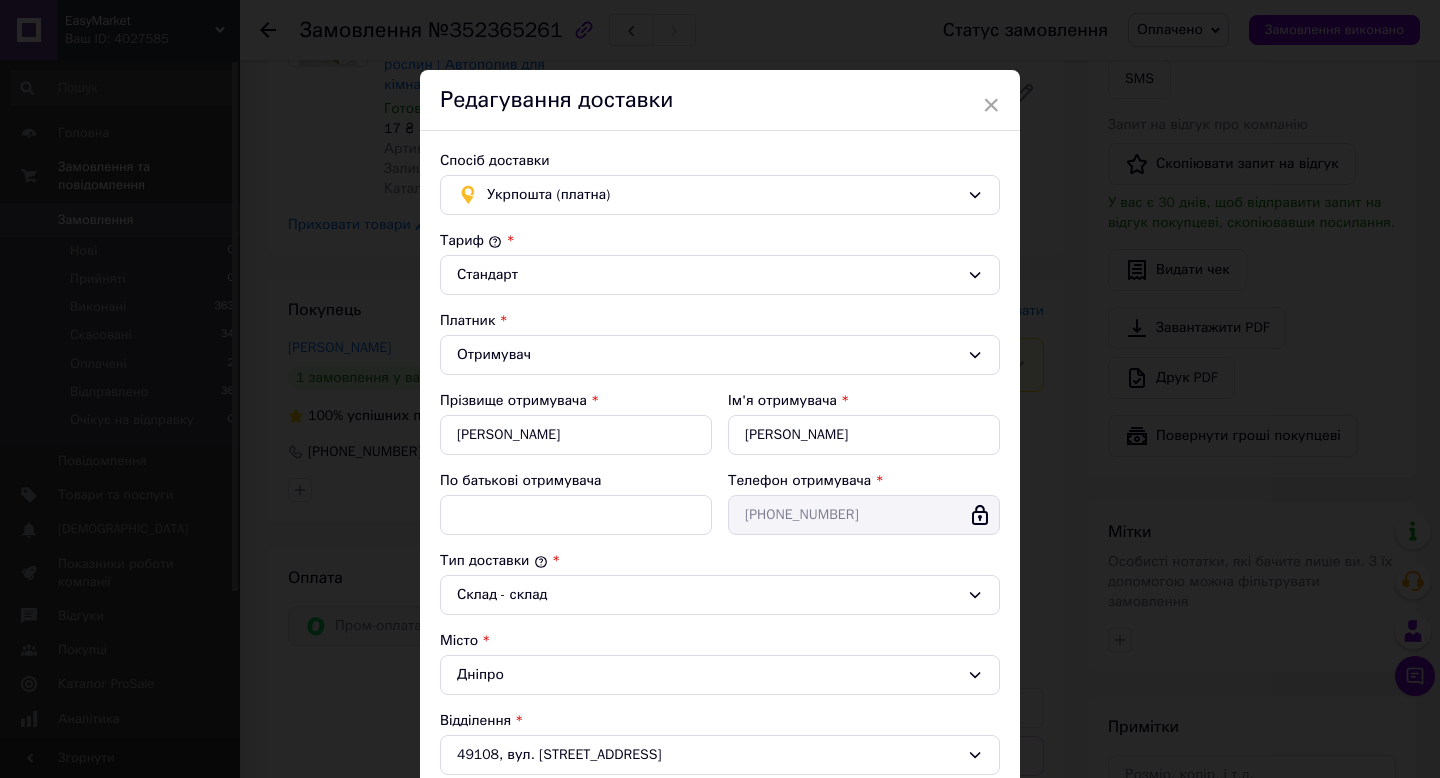 scroll, scrollTop: 473, scrollLeft: 0, axis: vertical 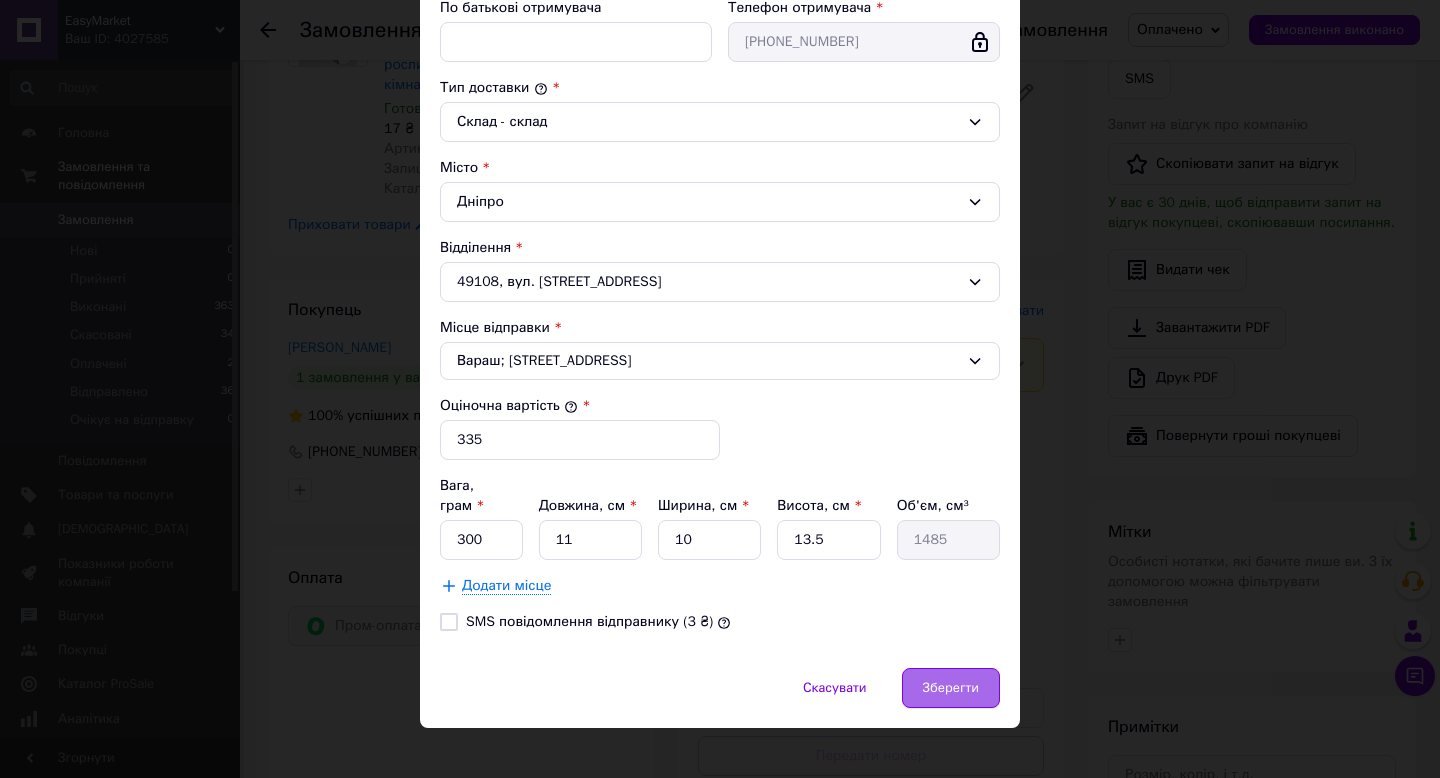 click on "Зберегти" at bounding box center [951, 688] 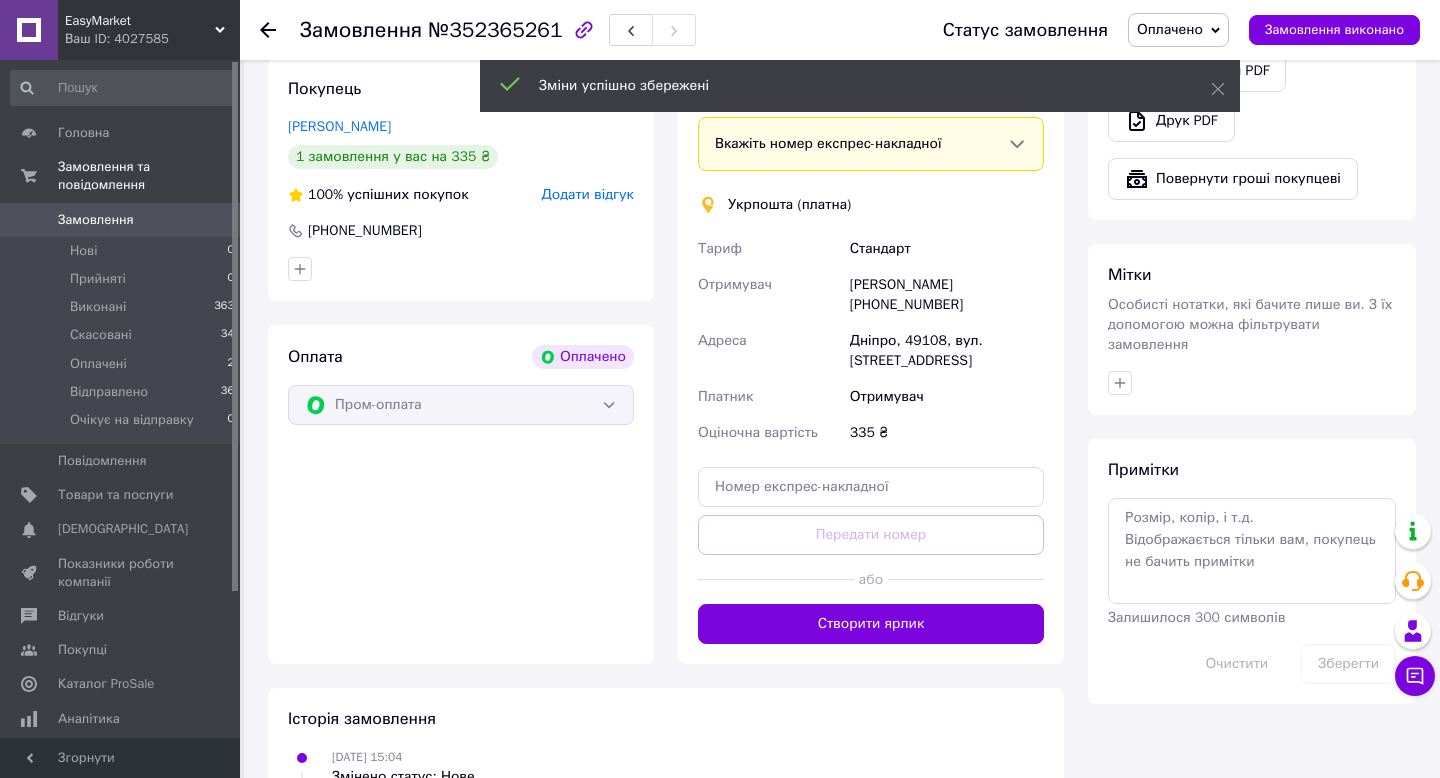 scroll, scrollTop: 788, scrollLeft: 0, axis: vertical 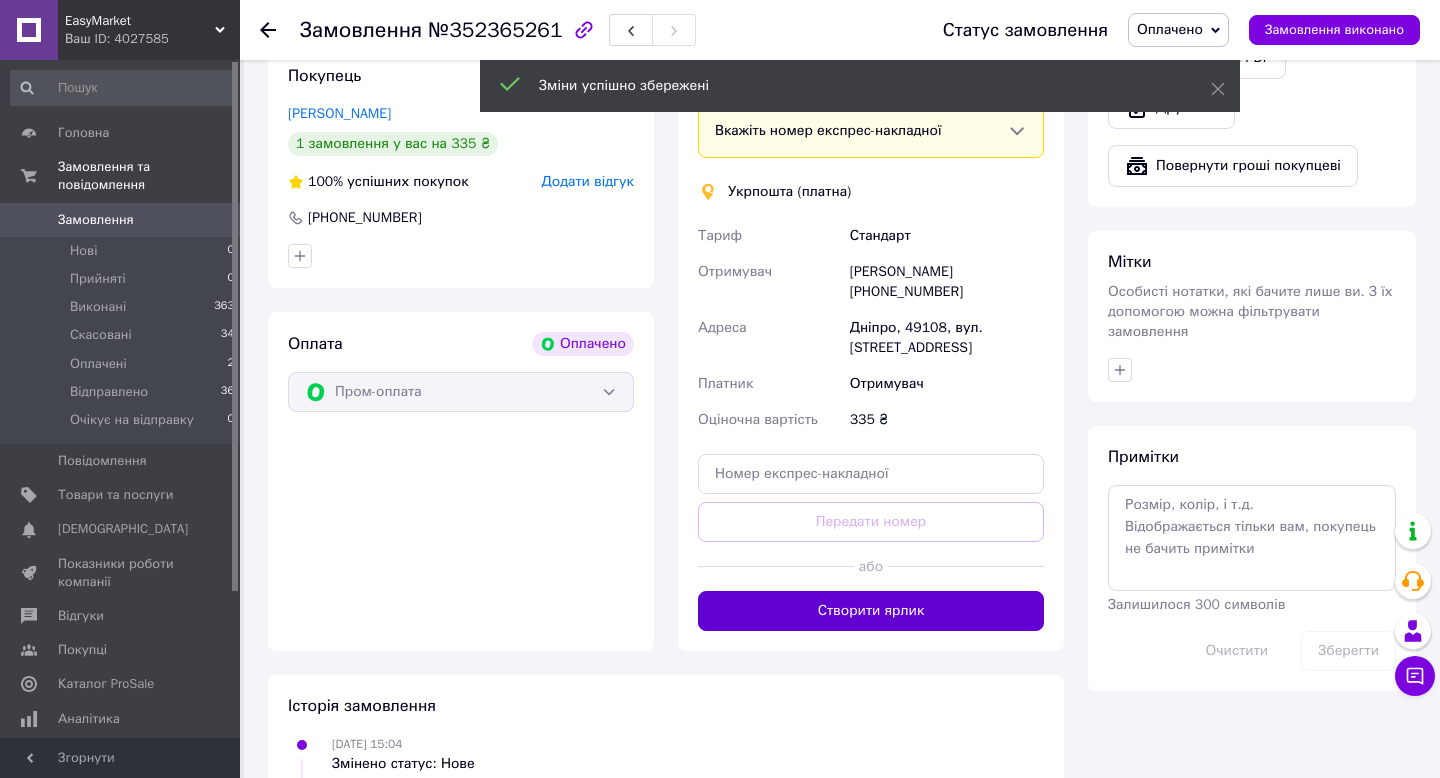 click on "Створити ярлик" at bounding box center (871, 611) 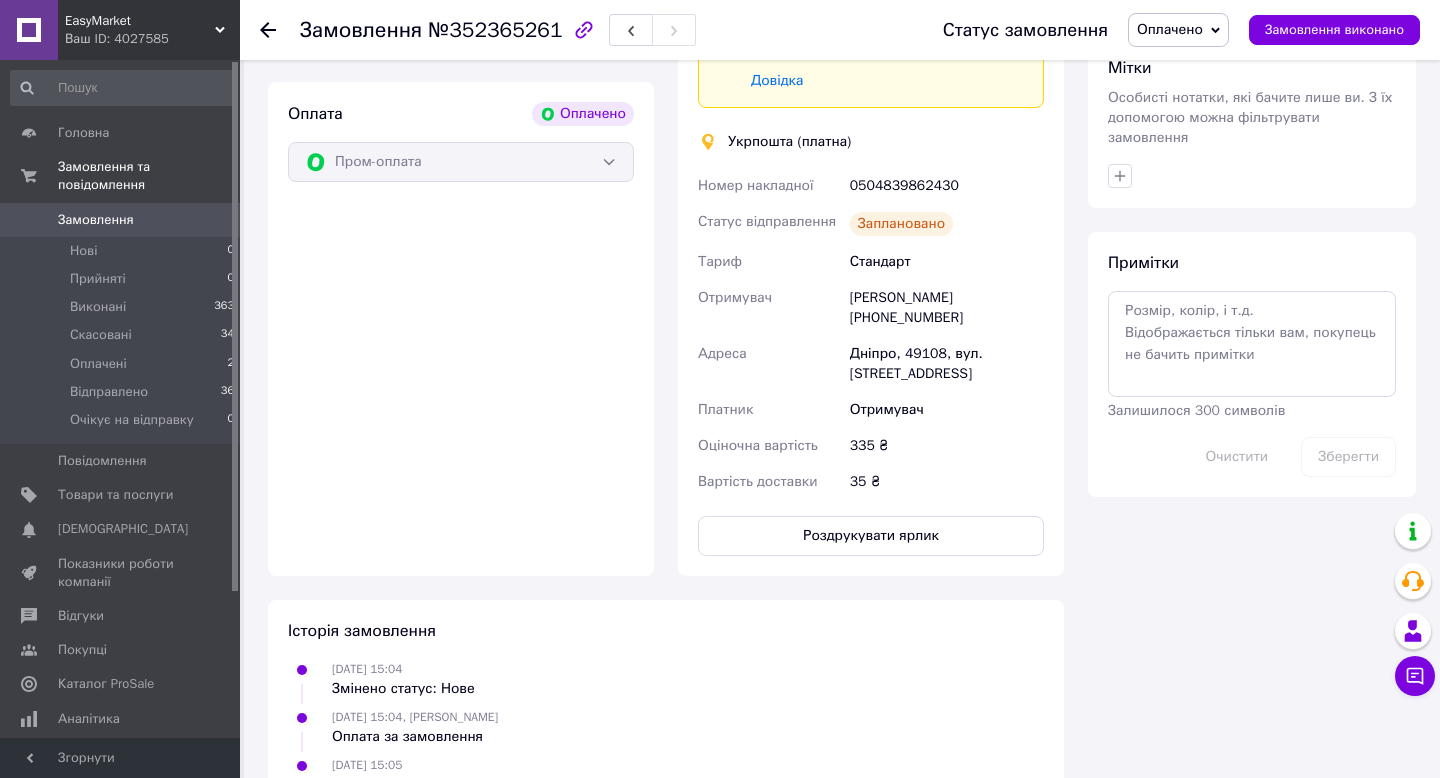 scroll, scrollTop: 1027, scrollLeft: 0, axis: vertical 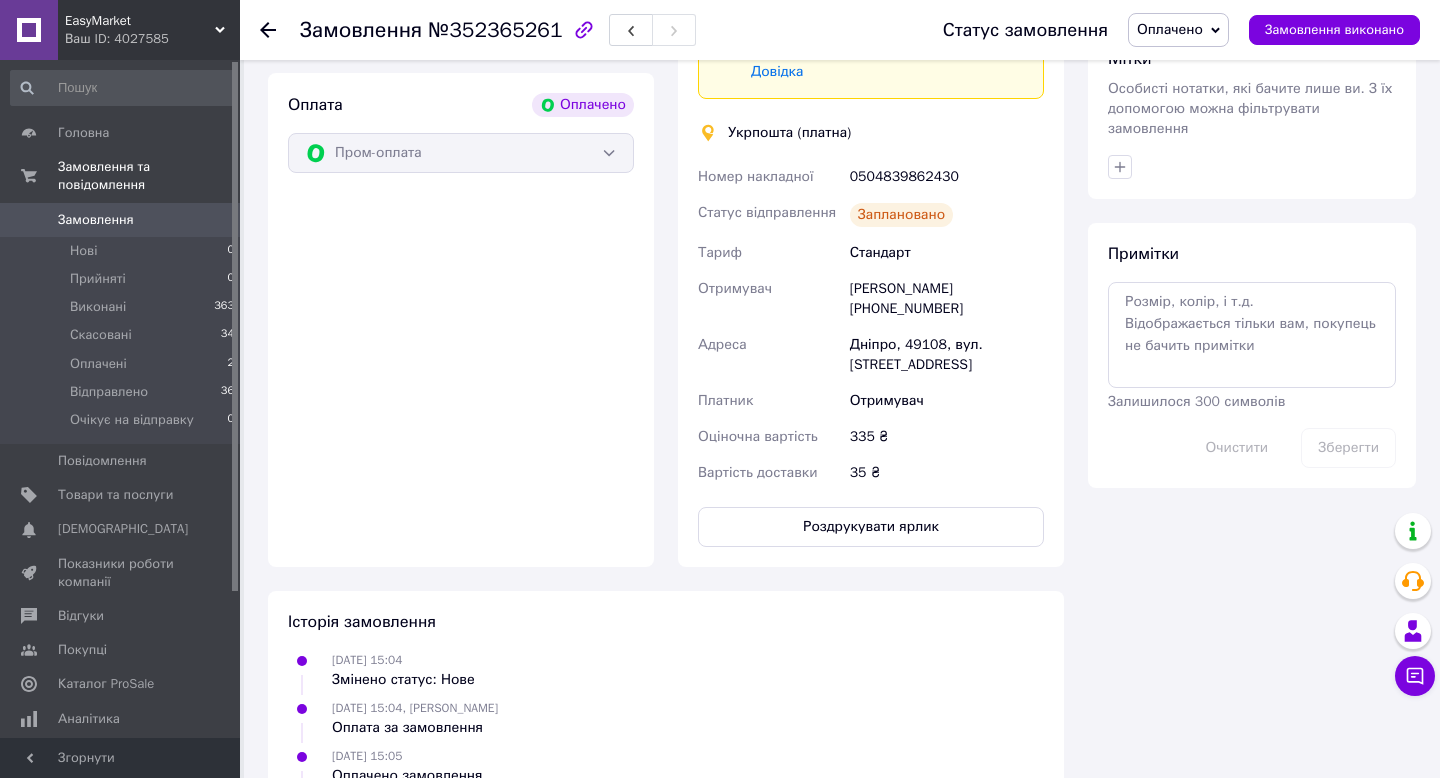 click on "0504839862430" at bounding box center (947, 177) 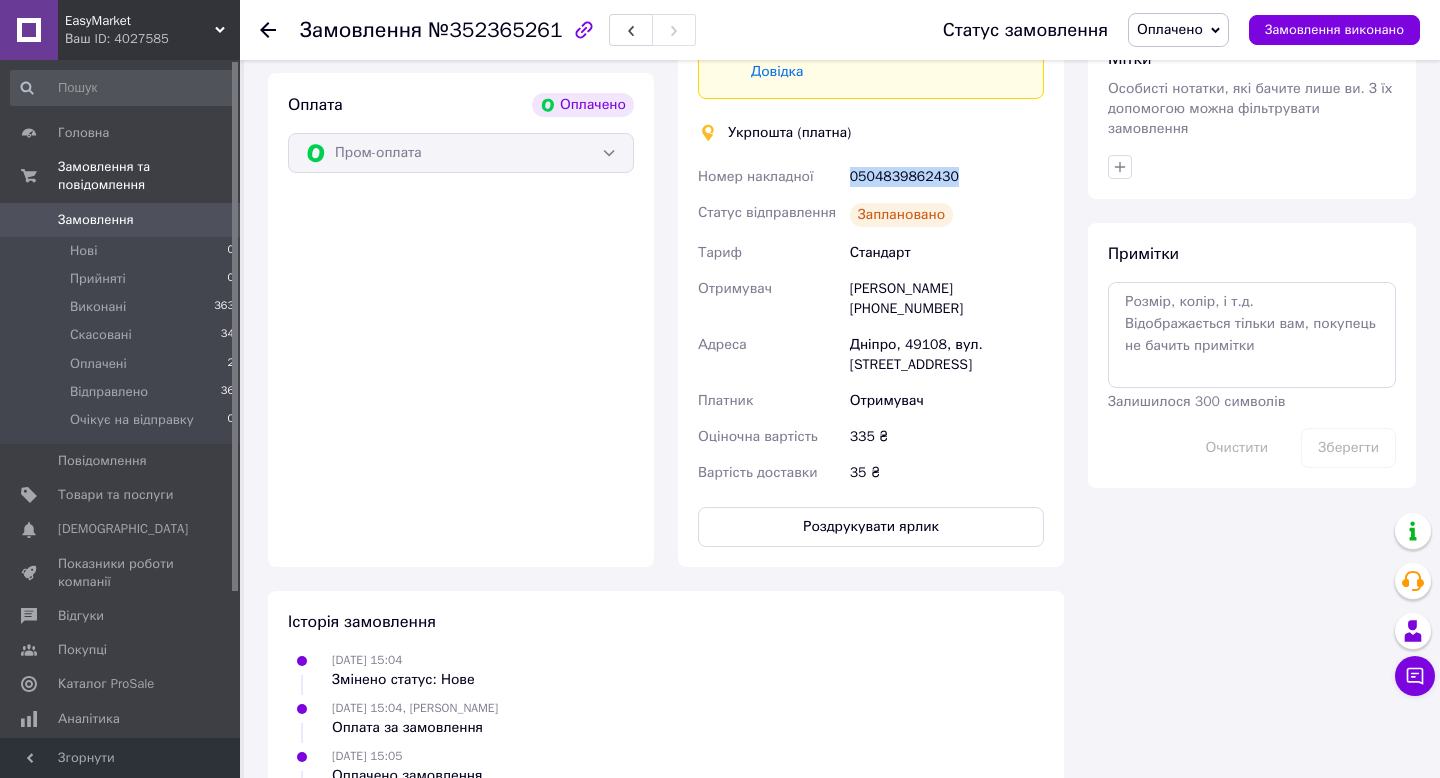 click on "0504839862430" at bounding box center (947, 177) 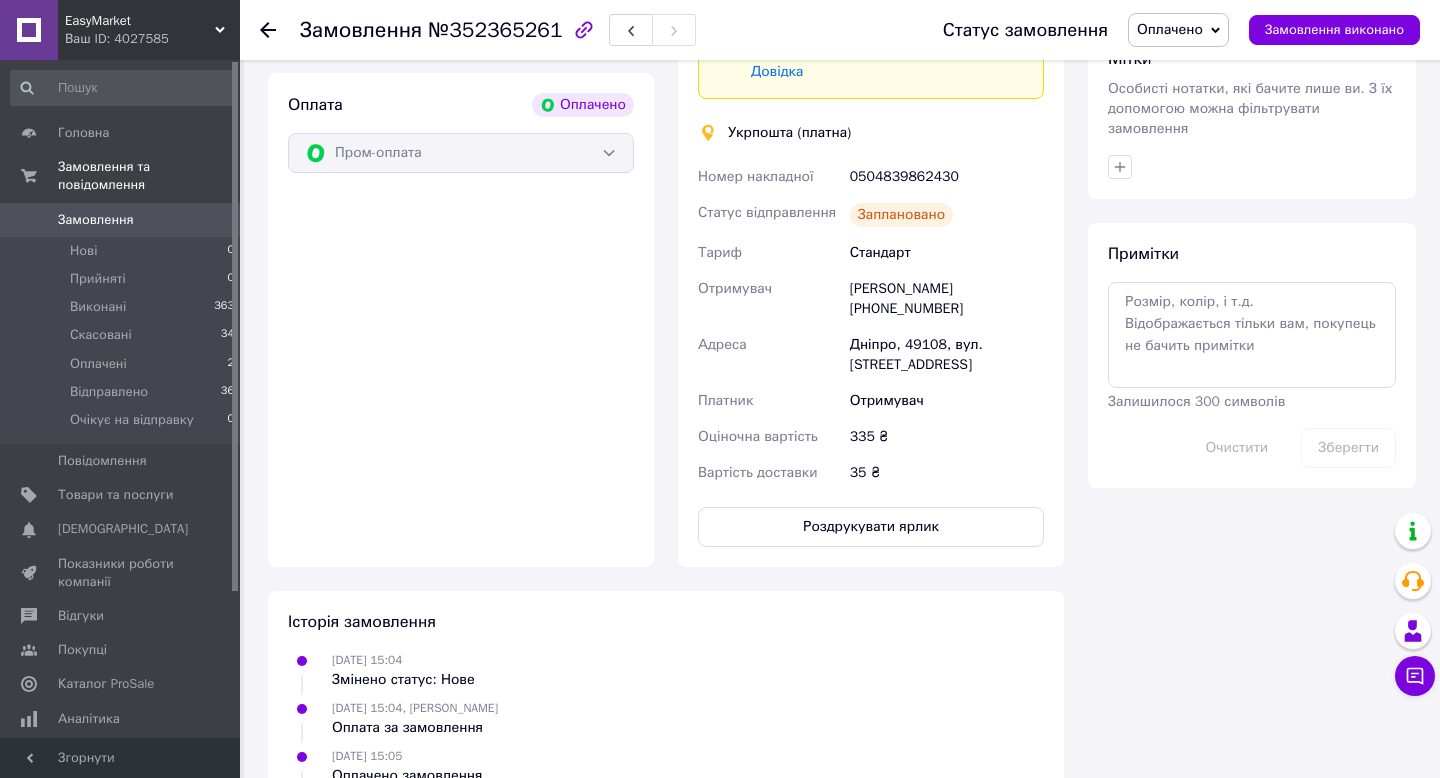 click on "№352365261" at bounding box center [495, 30] 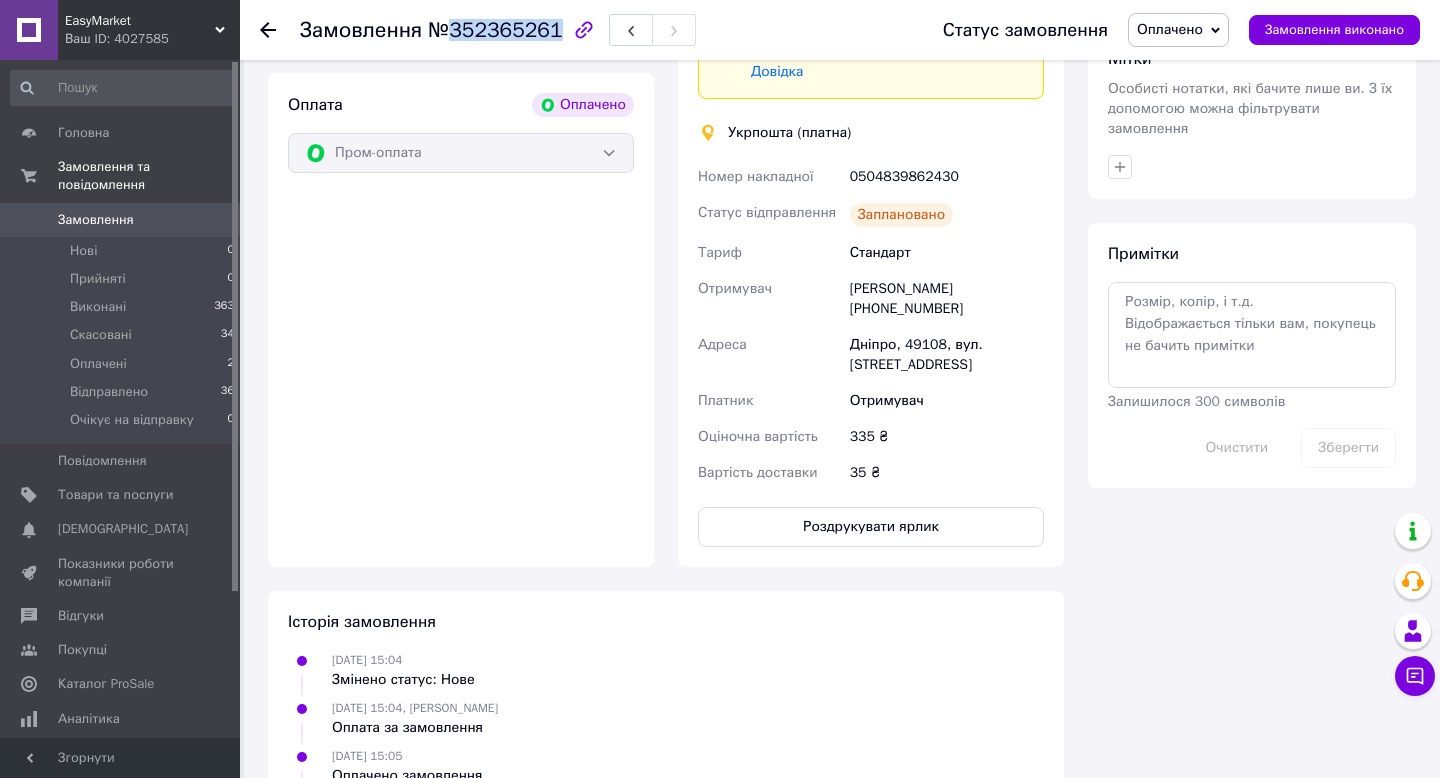 click on "№352365261" at bounding box center [495, 30] 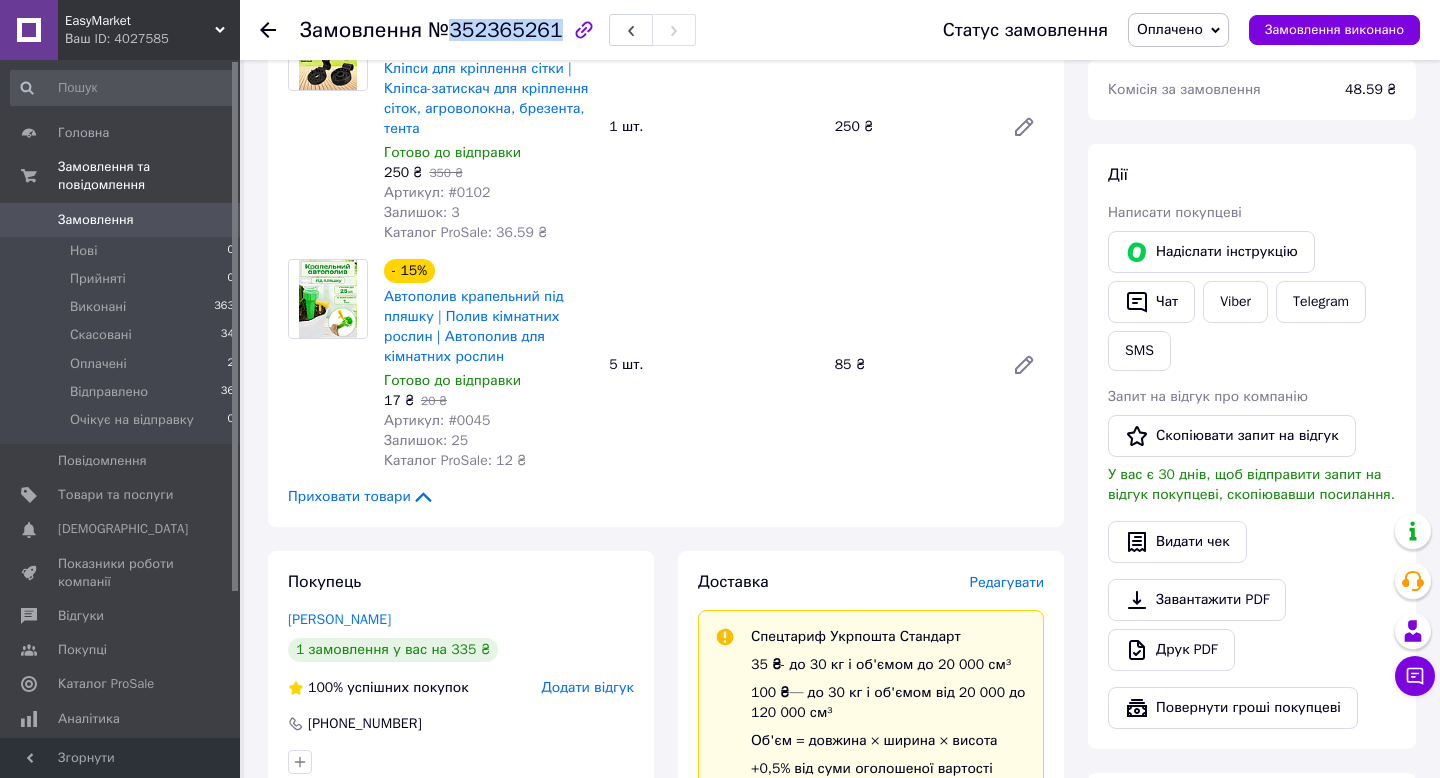 scroll, scrollTop: 204, scrollLeft: 0, axis: vertical 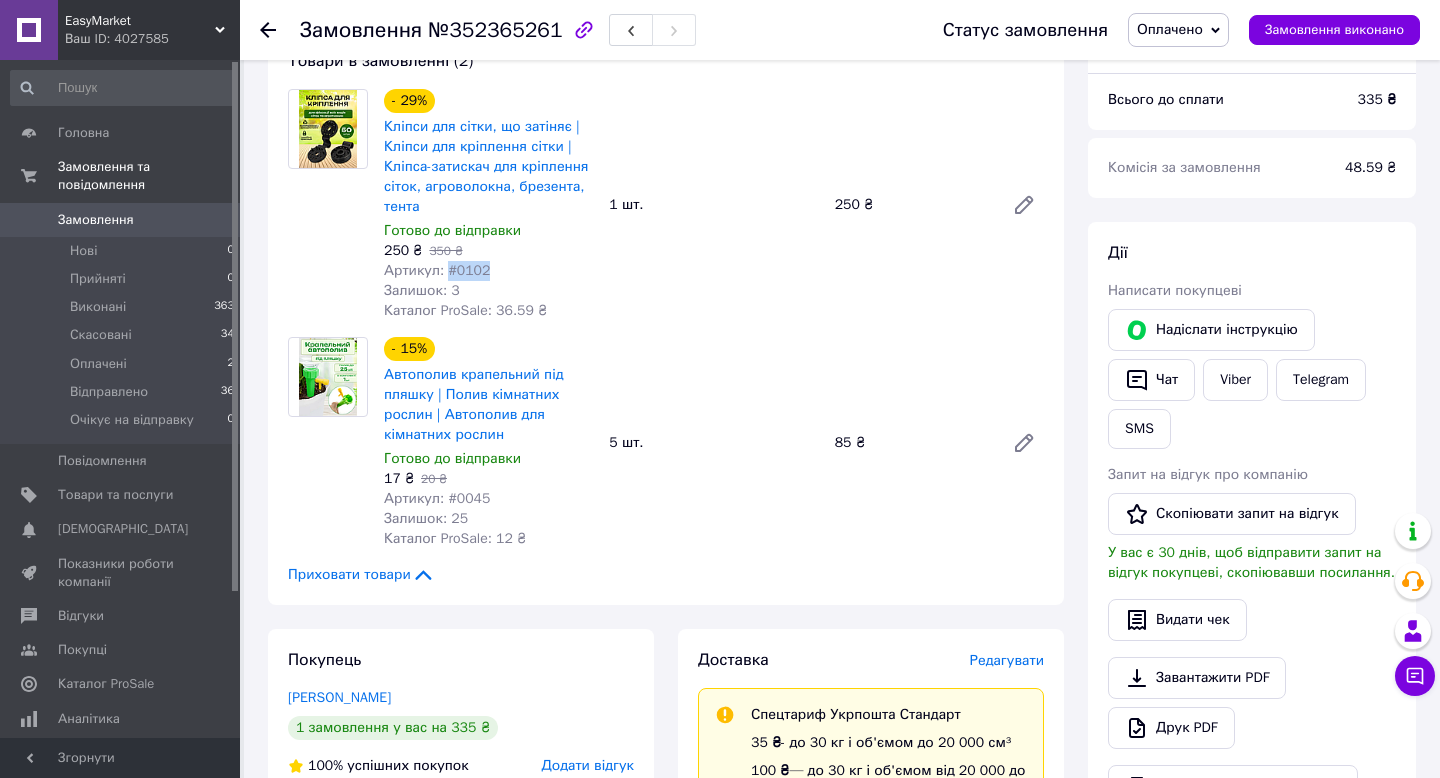 drag, startPoint x: 450, startPoint y: 270, endPoint x: 494, endPoint y: 270, distance: 44 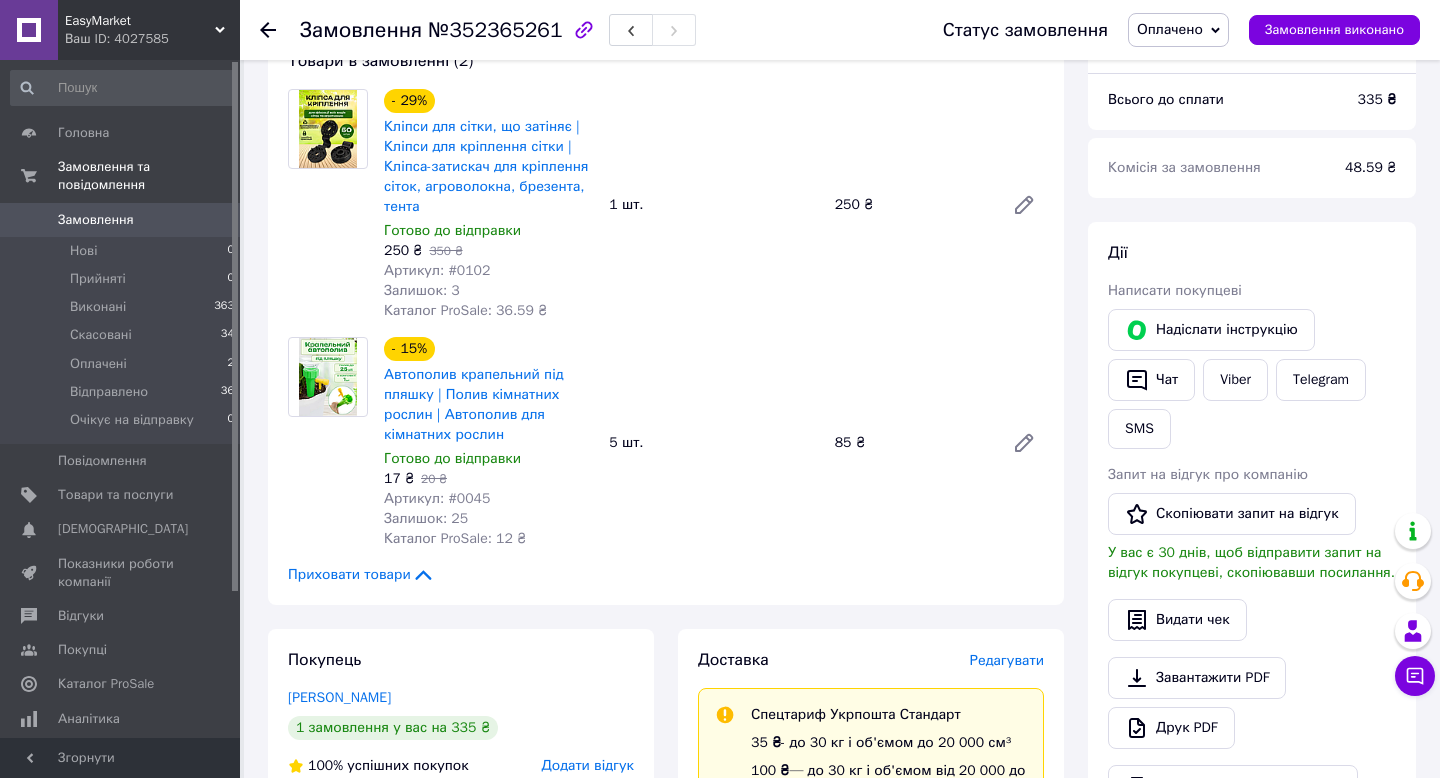 click on "250 ₴" at bounding box center [403, 250] 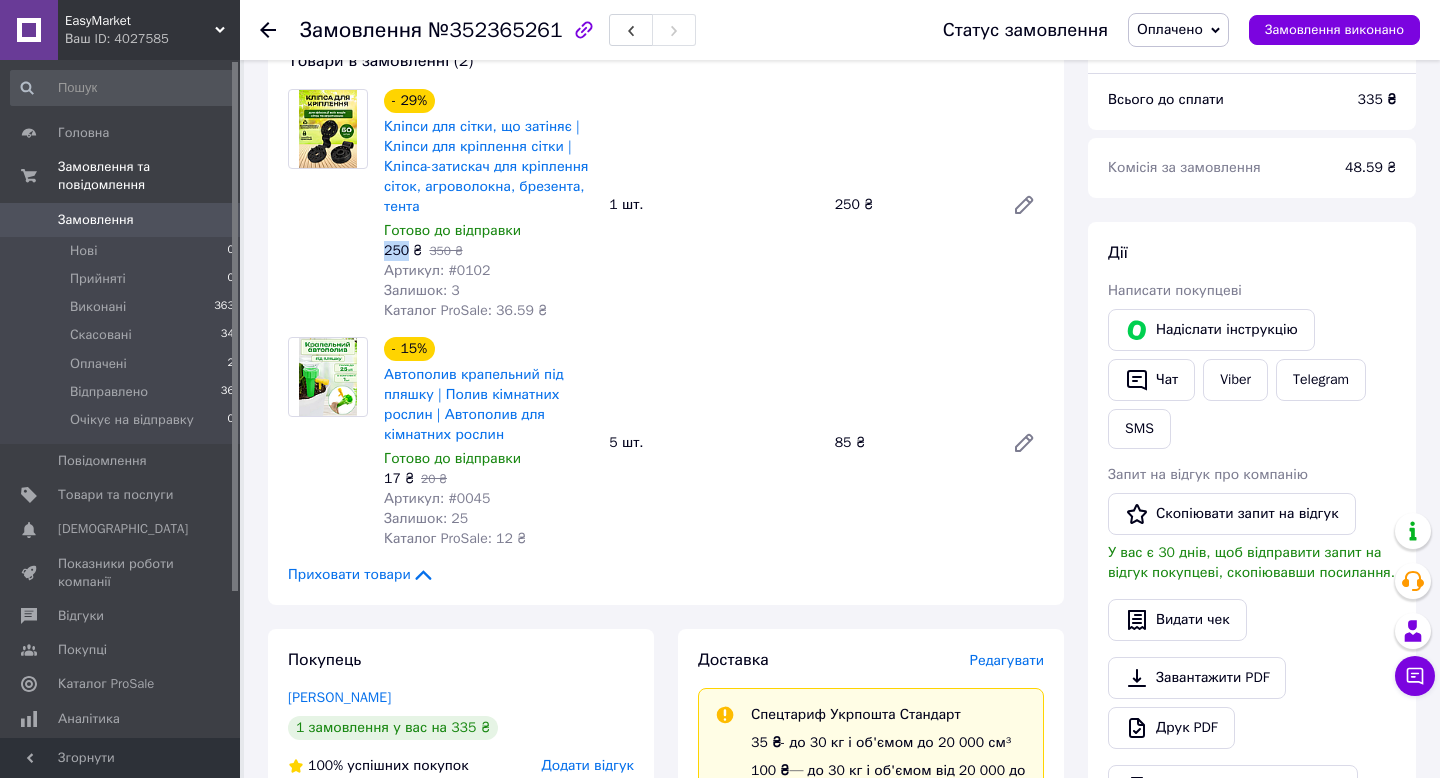 click on "250 ₴" at bounding box center (403, 250) 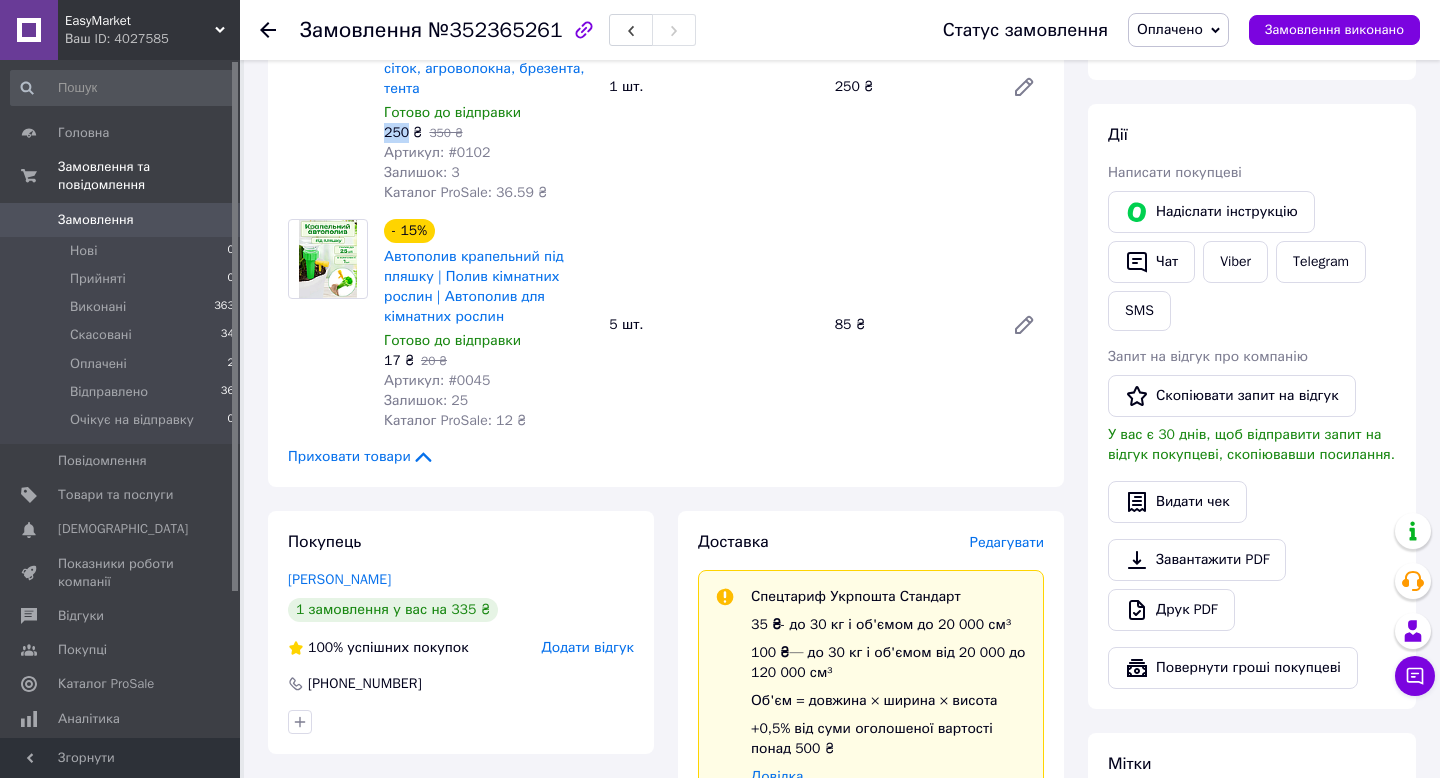 scroll, scrollTop: 393, scrollLeft: 0, axis: vertical 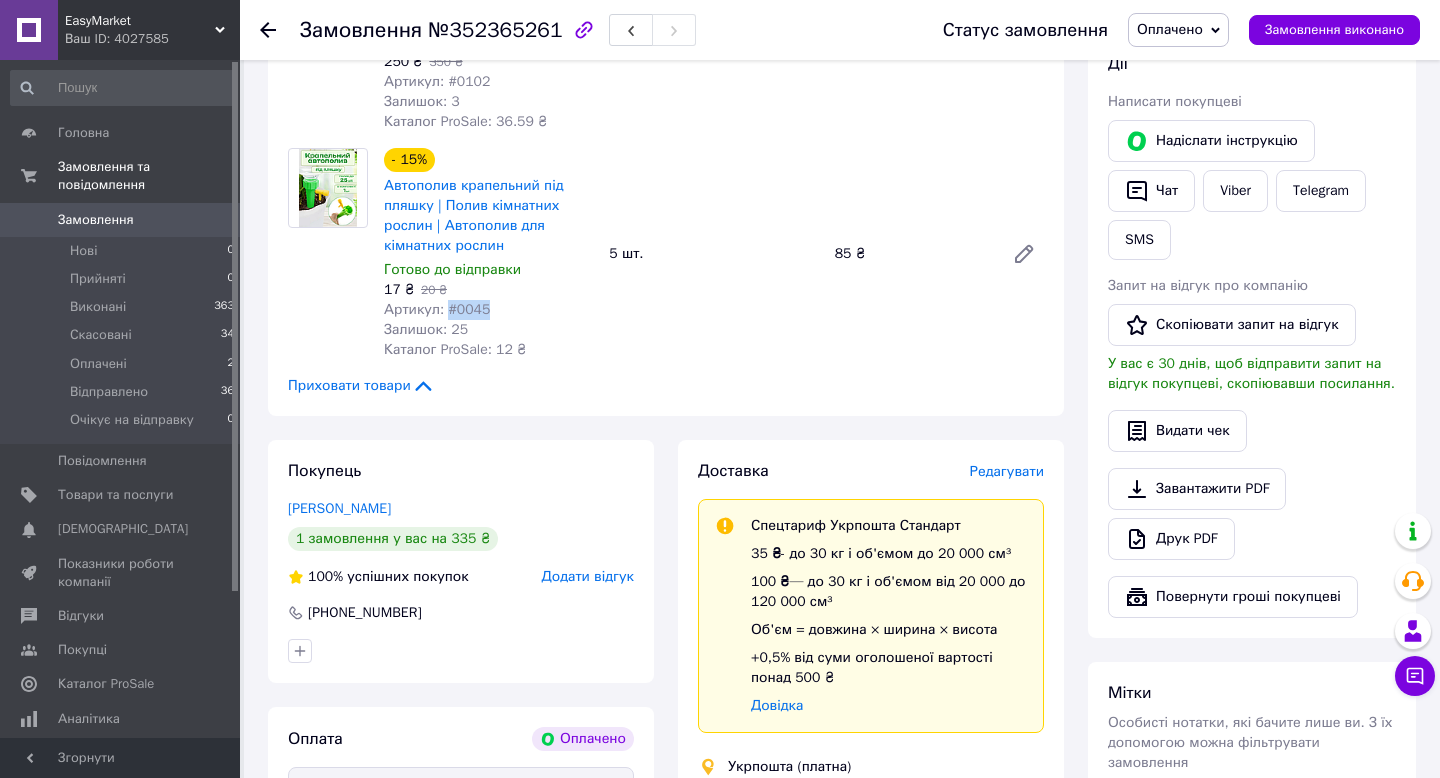 drag, startPoint x: 448, startPoint y: 312, endPoint x: 535, endPoint y: 311, distance: 87.005745 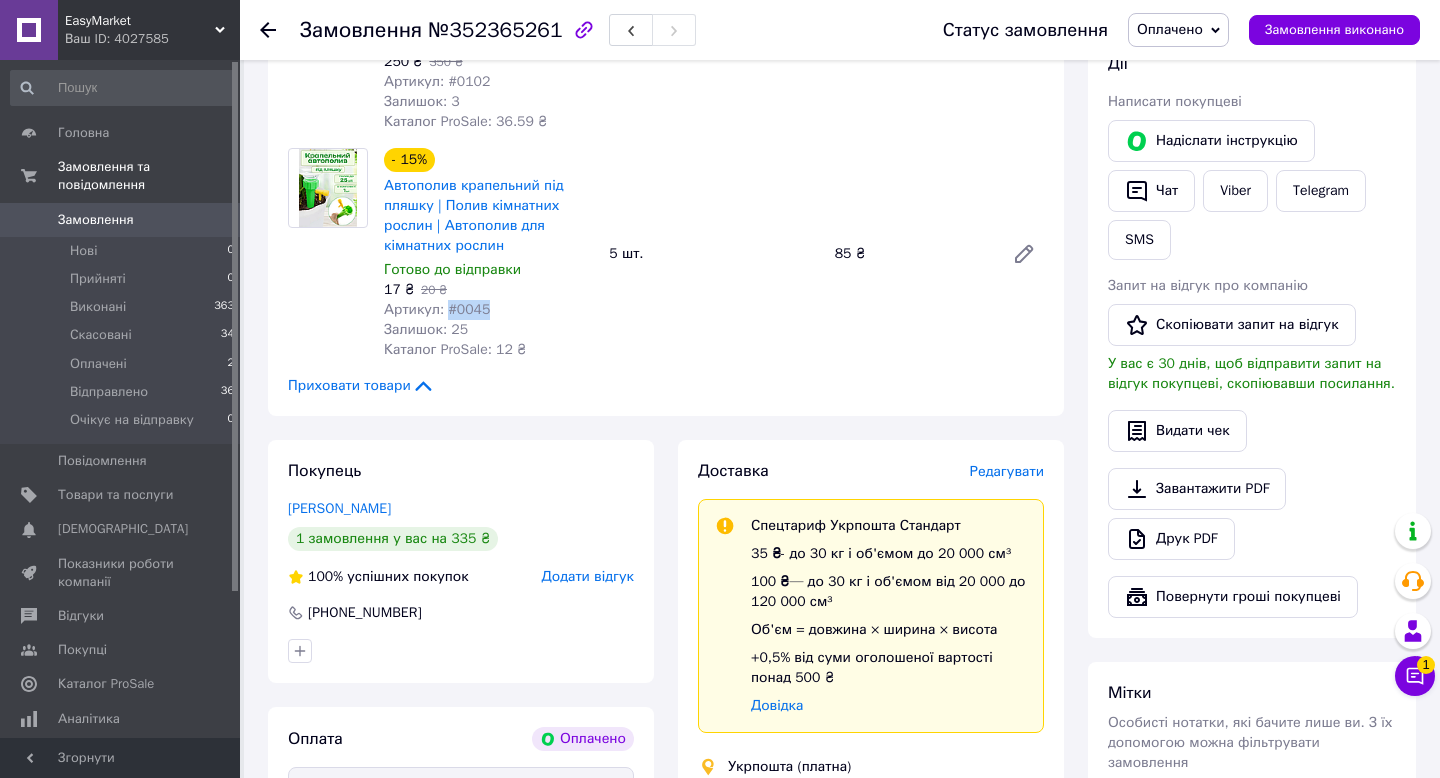 click on "Оплачено" at bounding box center [1178, 30] 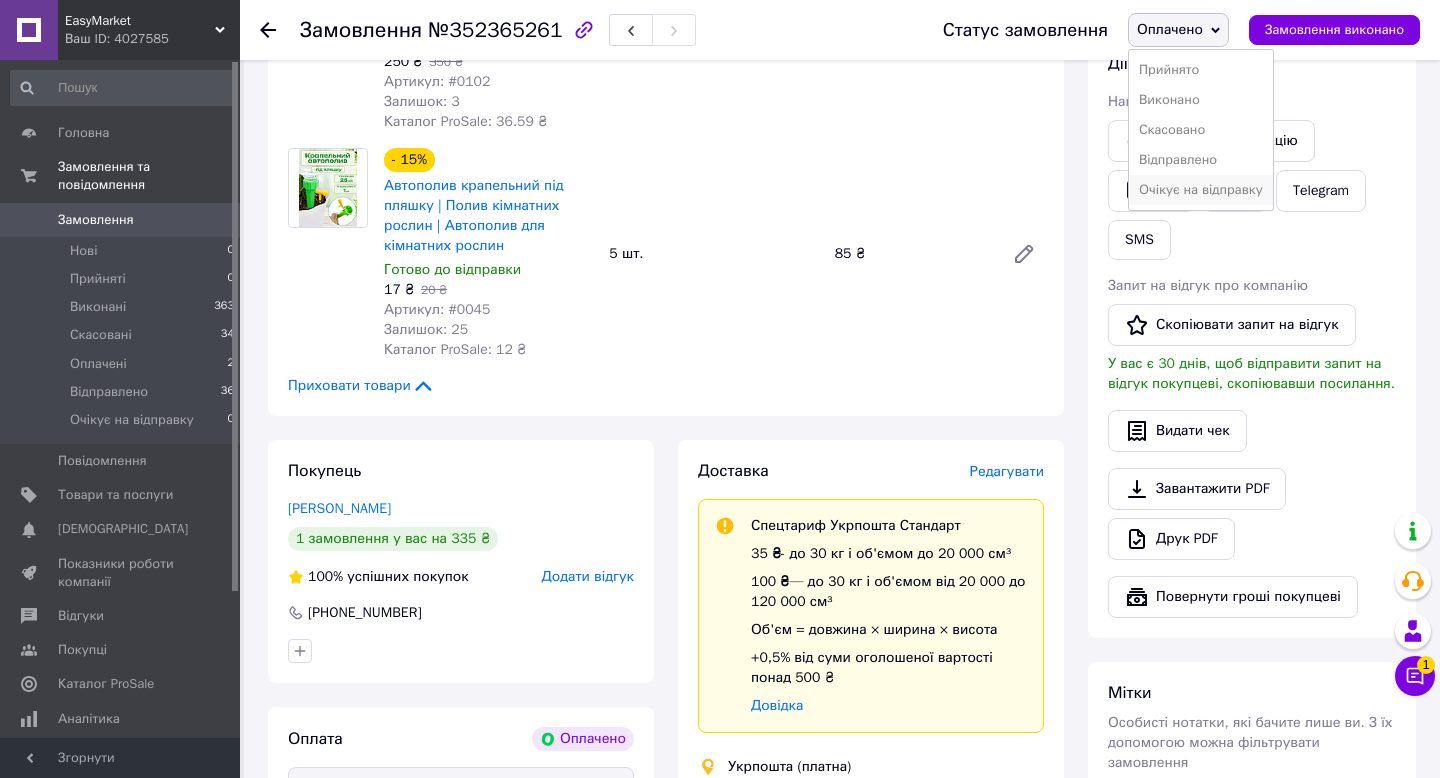 click on "Очікує на відправку" at bounding box center (1201, 190) 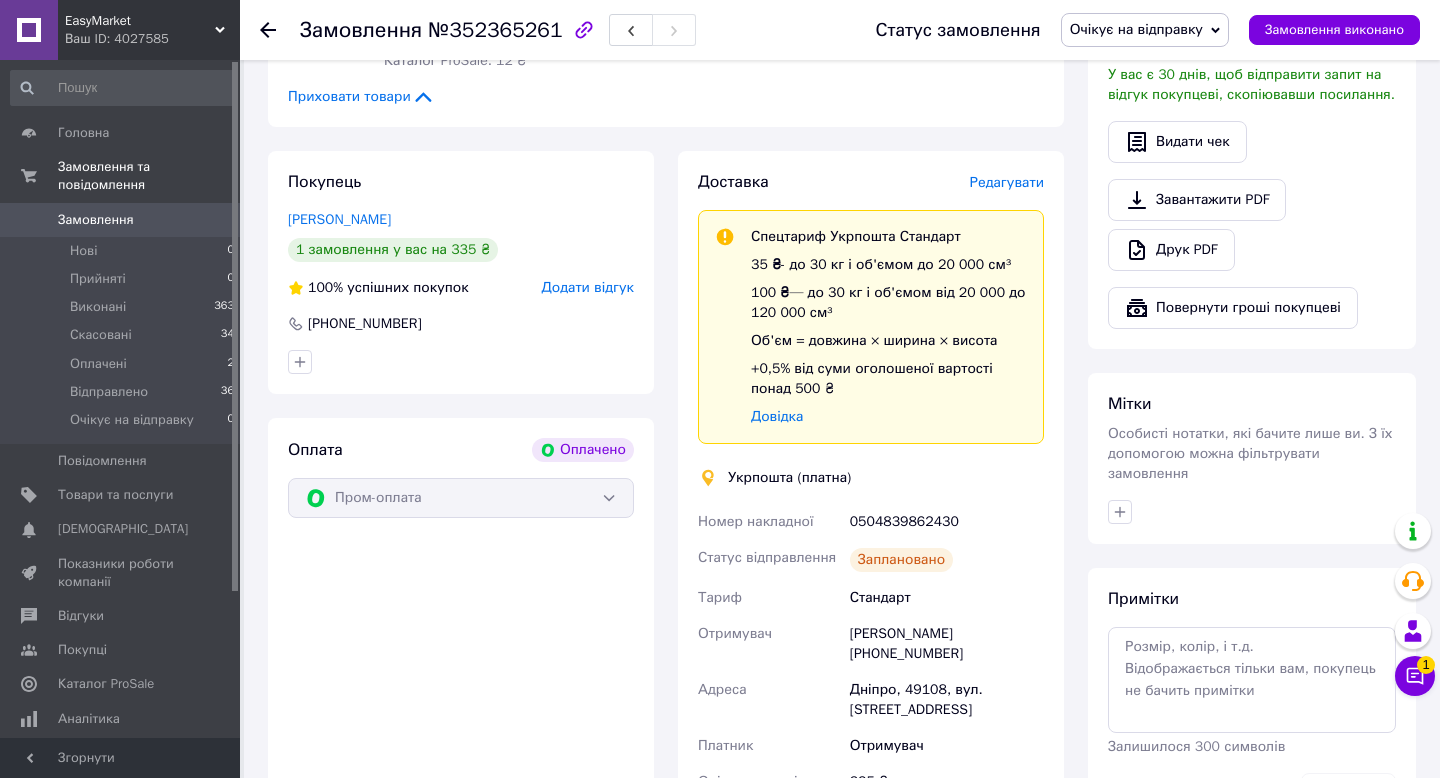 scroll, scrollTop: 686, scrollLeft: 0, axis: vertical 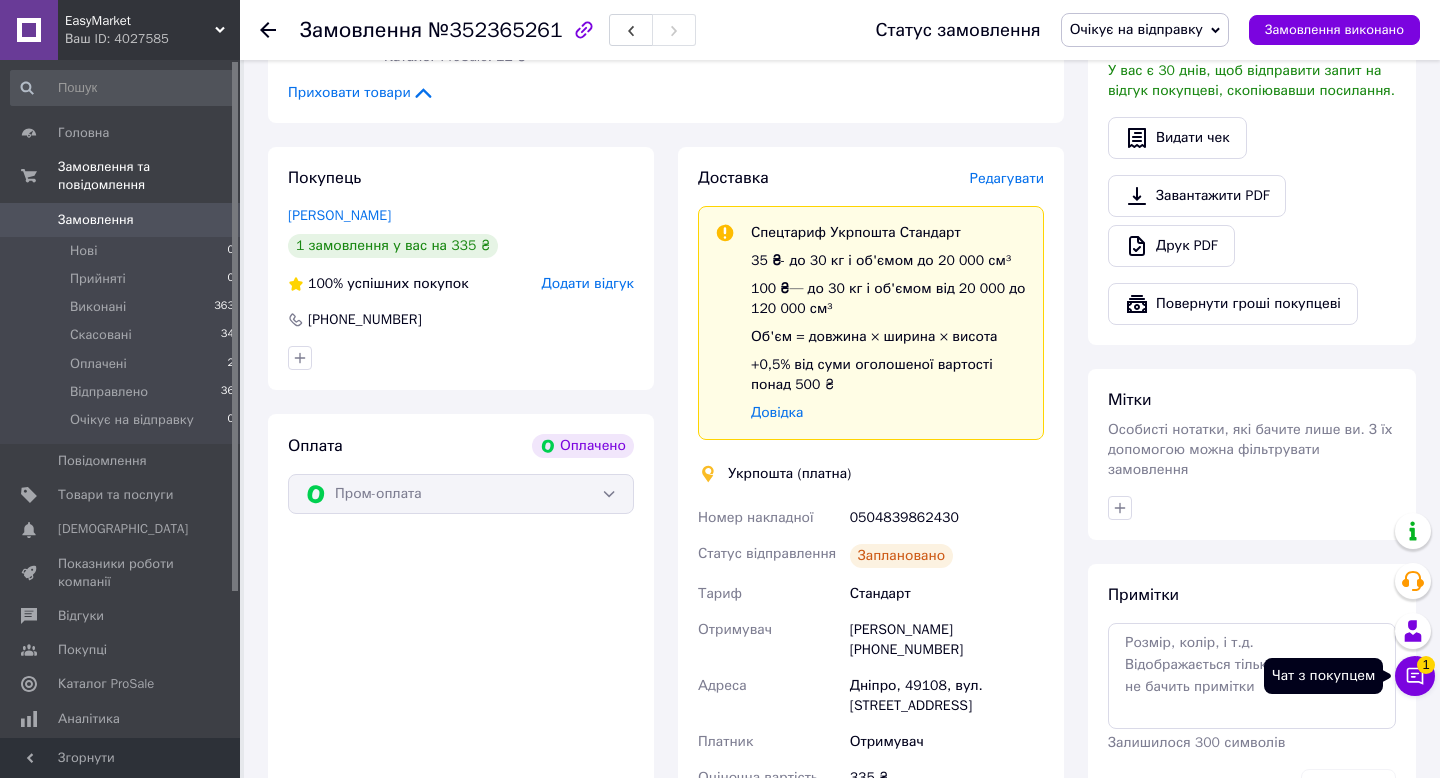 click 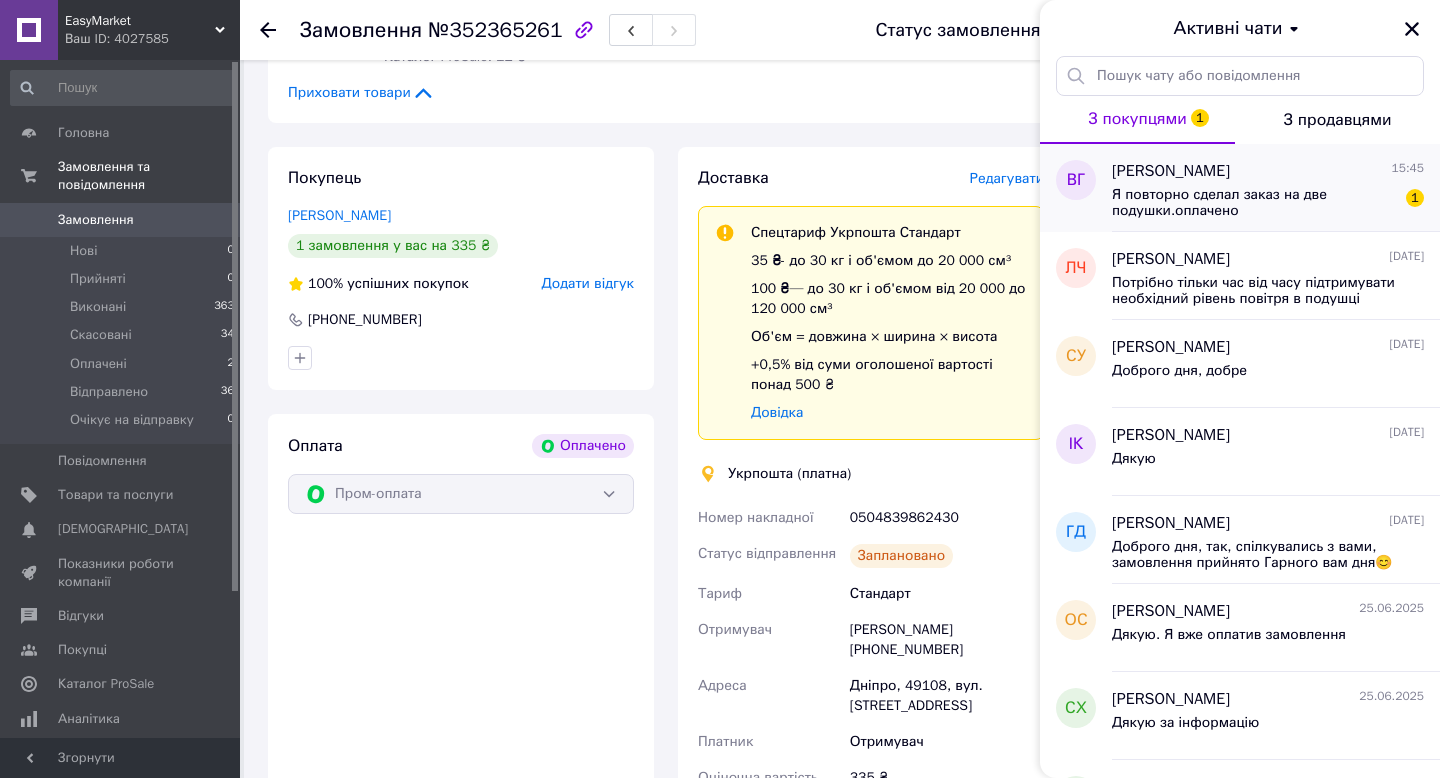 click on "Я повторно сделал заказ на две подушки.оплачено" at bounding box center [1254, 203] 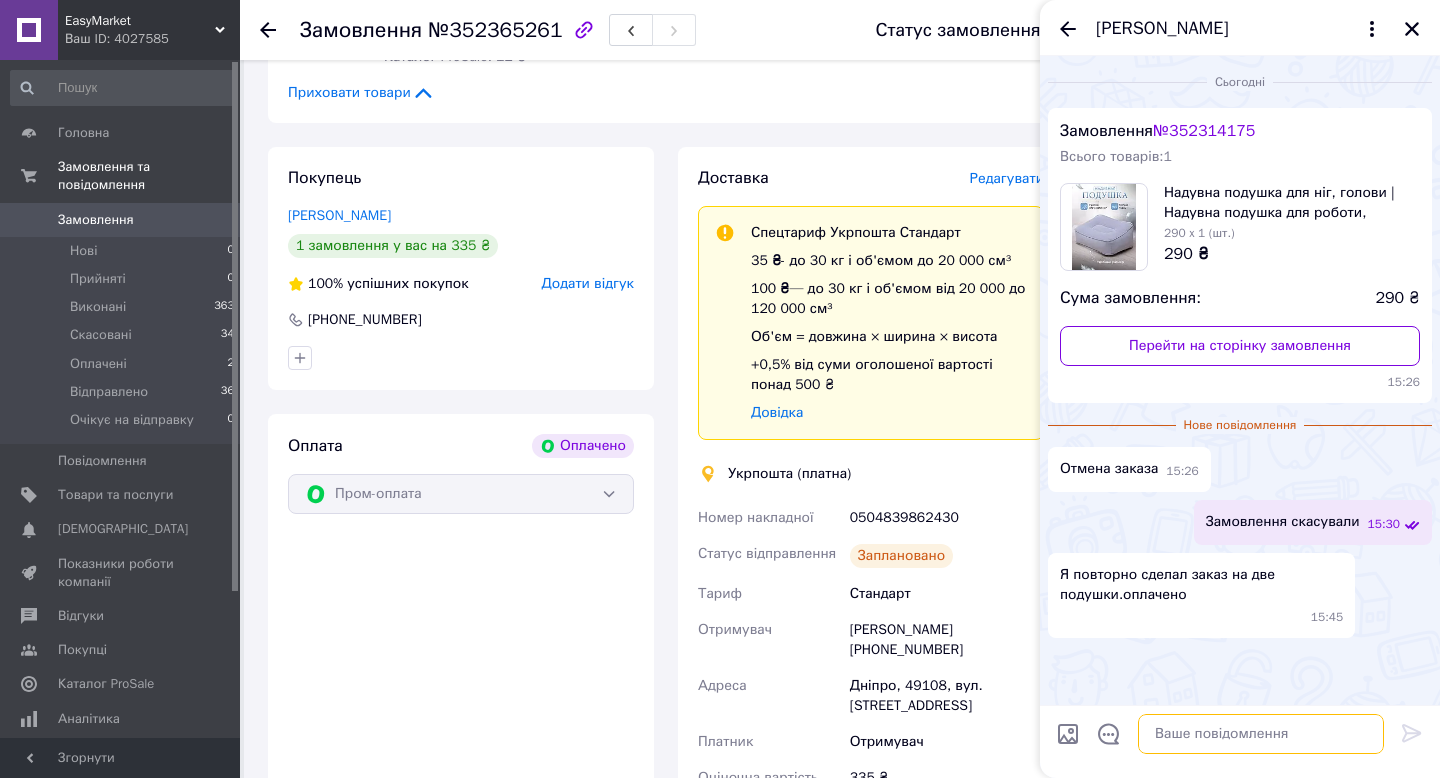 click at bounding box center (1261, 734) 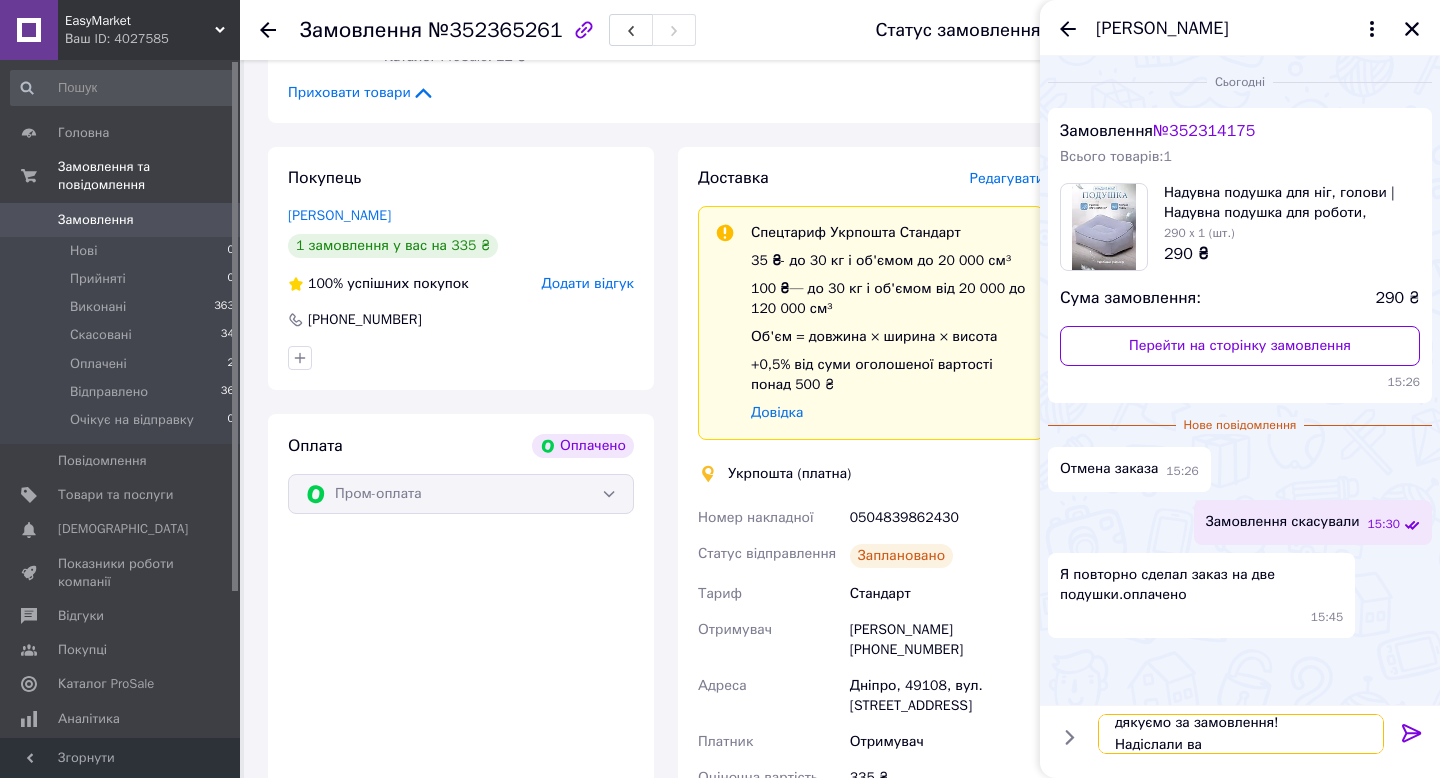 scroll, scrollTop: 2, scrollLeft: 0, axis: vertical 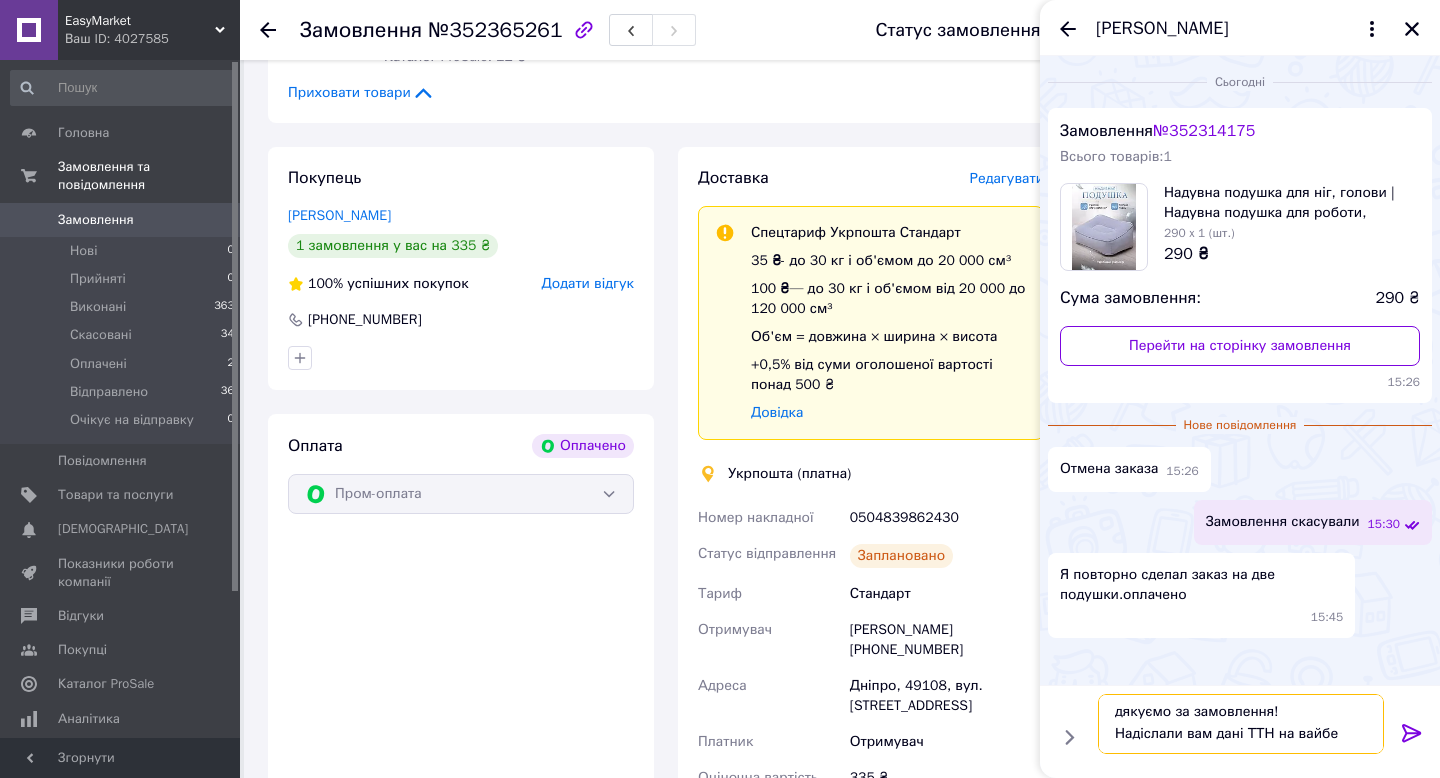 type on "дякуємо за замовлення!
Надіслали вам дані ТТН на вайбер" 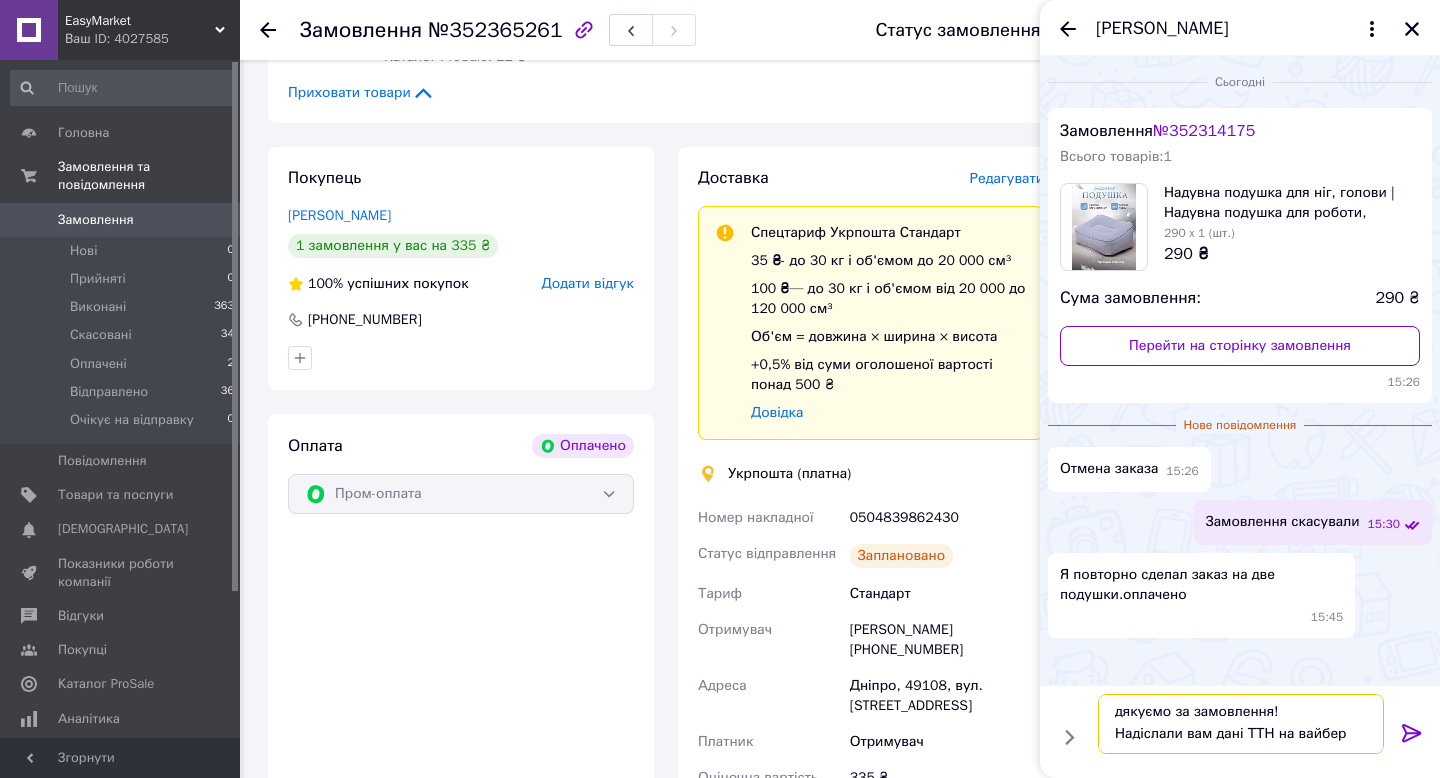 type 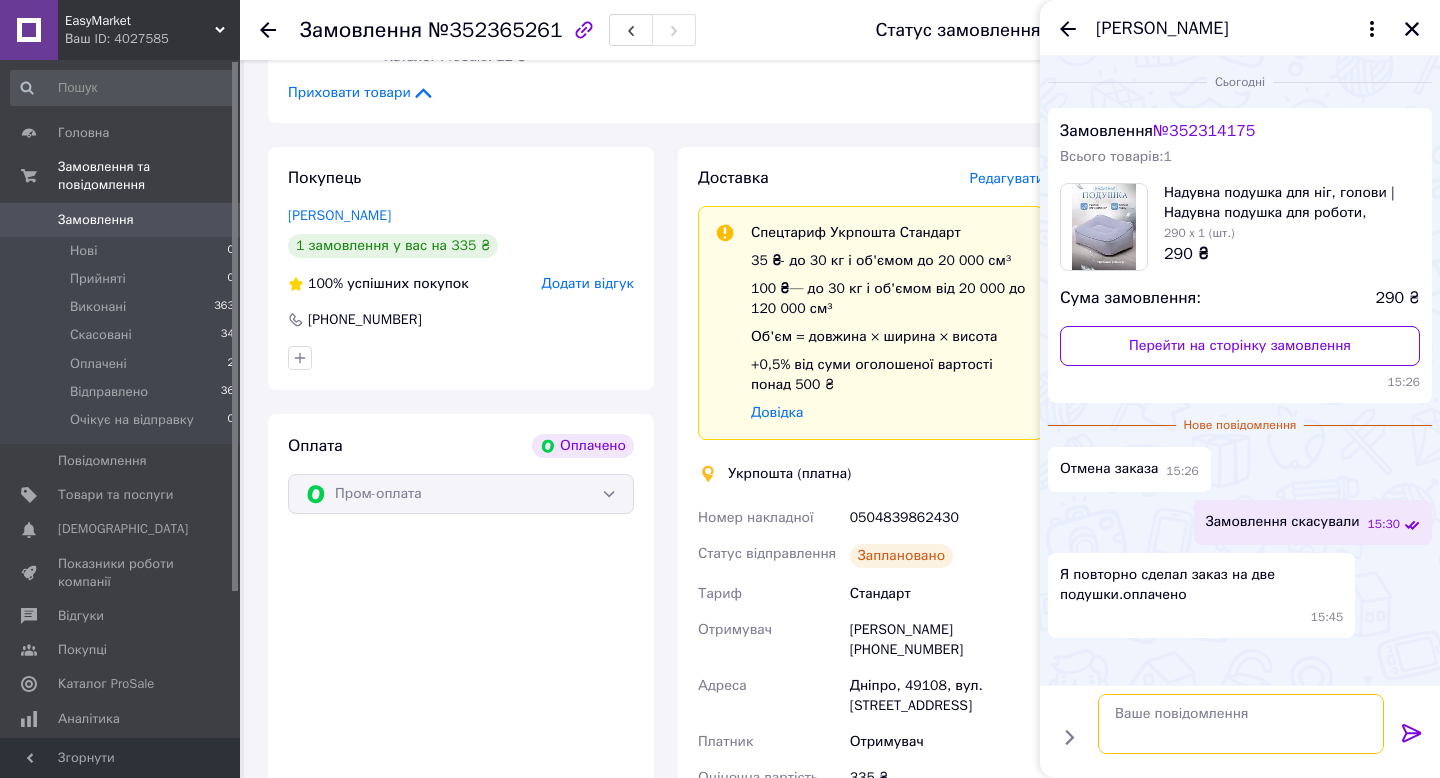 scroll, scrollTop: 0, scrollLeft: 0, axis: both 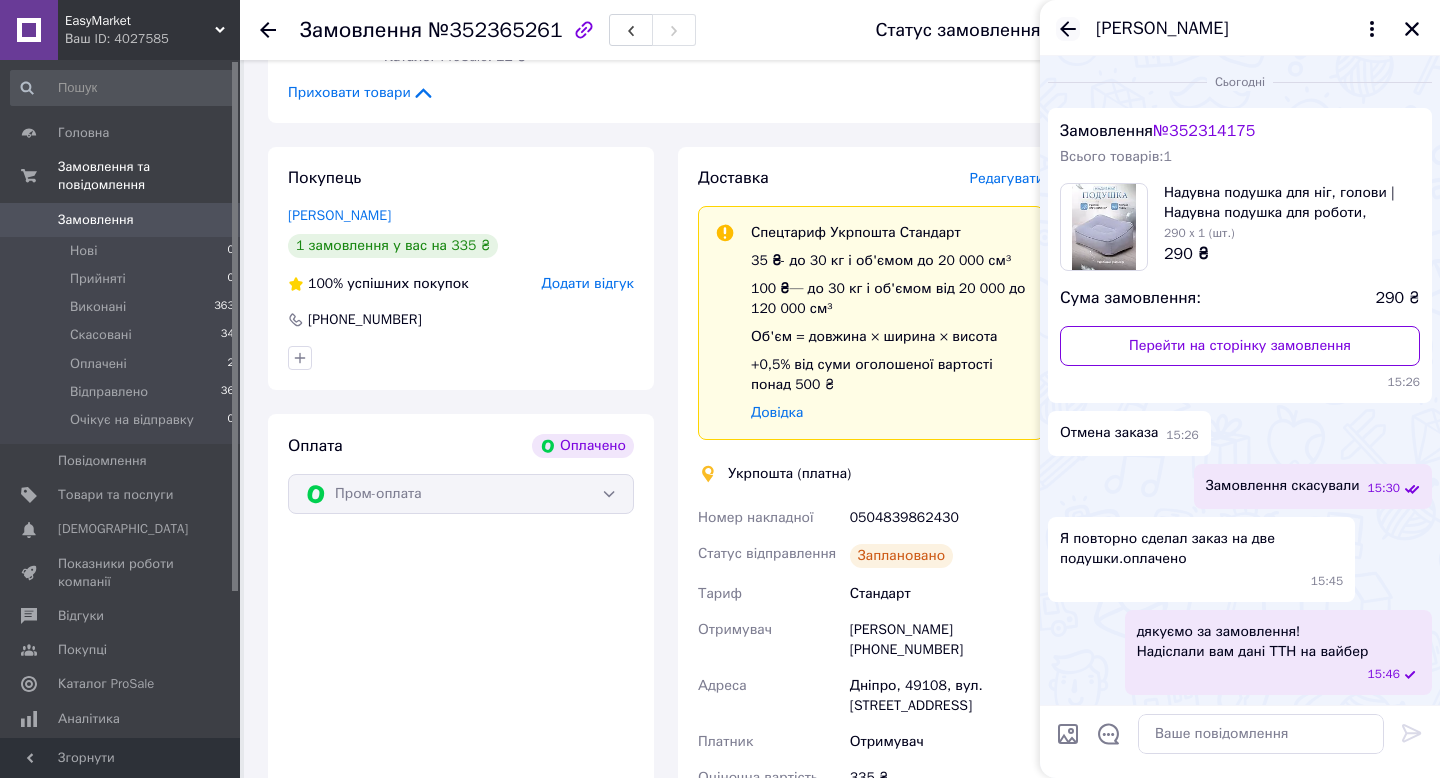 click 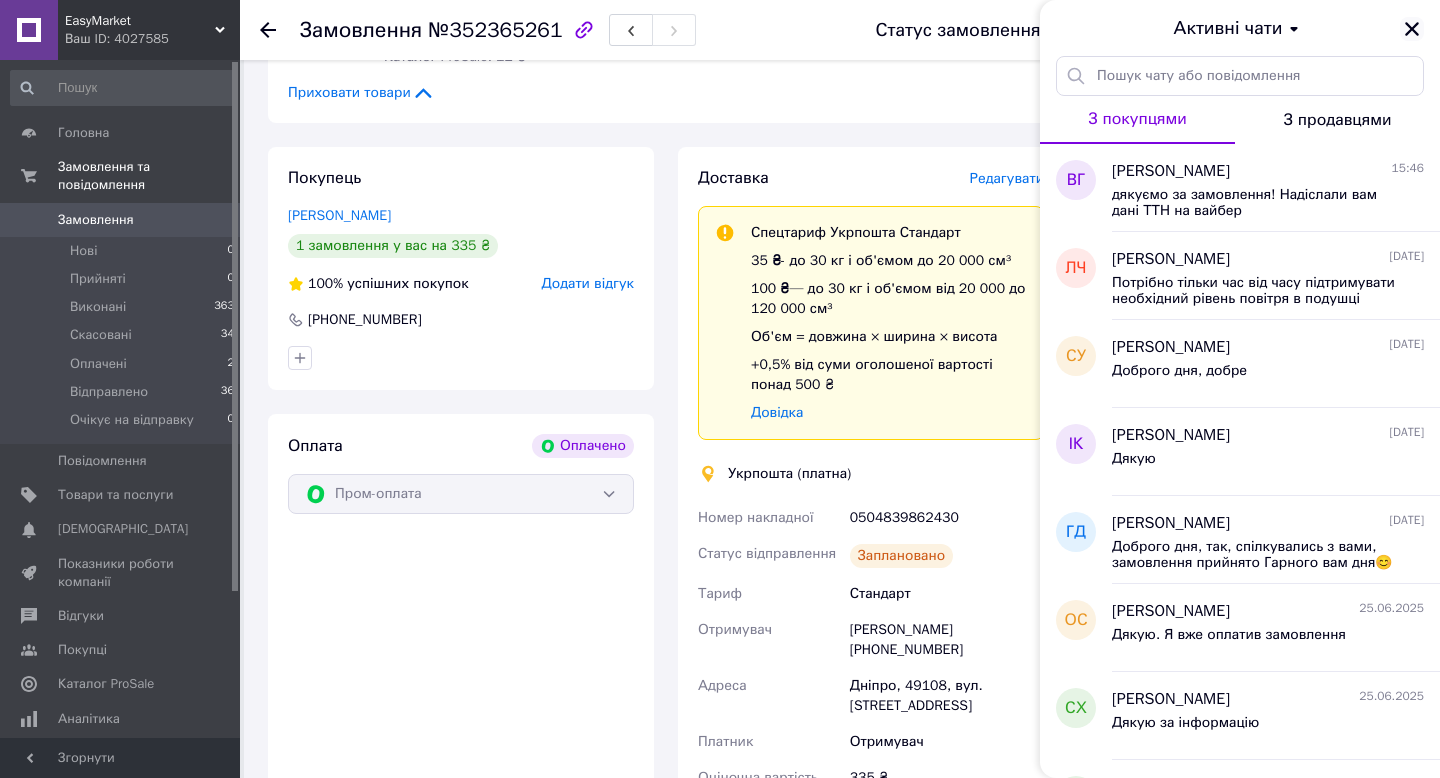 click 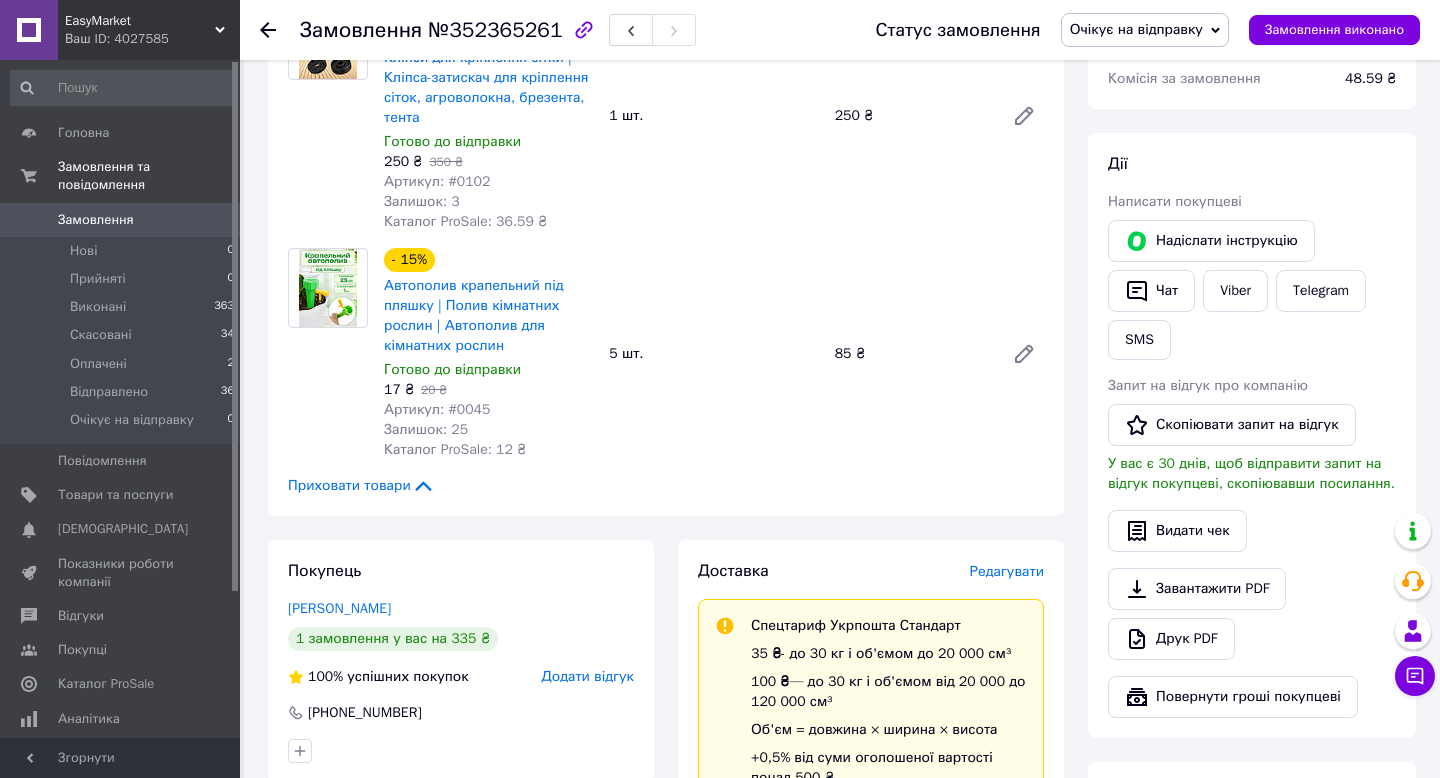 scroll, scrollTop: 308, scrollLeft: 0, axis: vertical 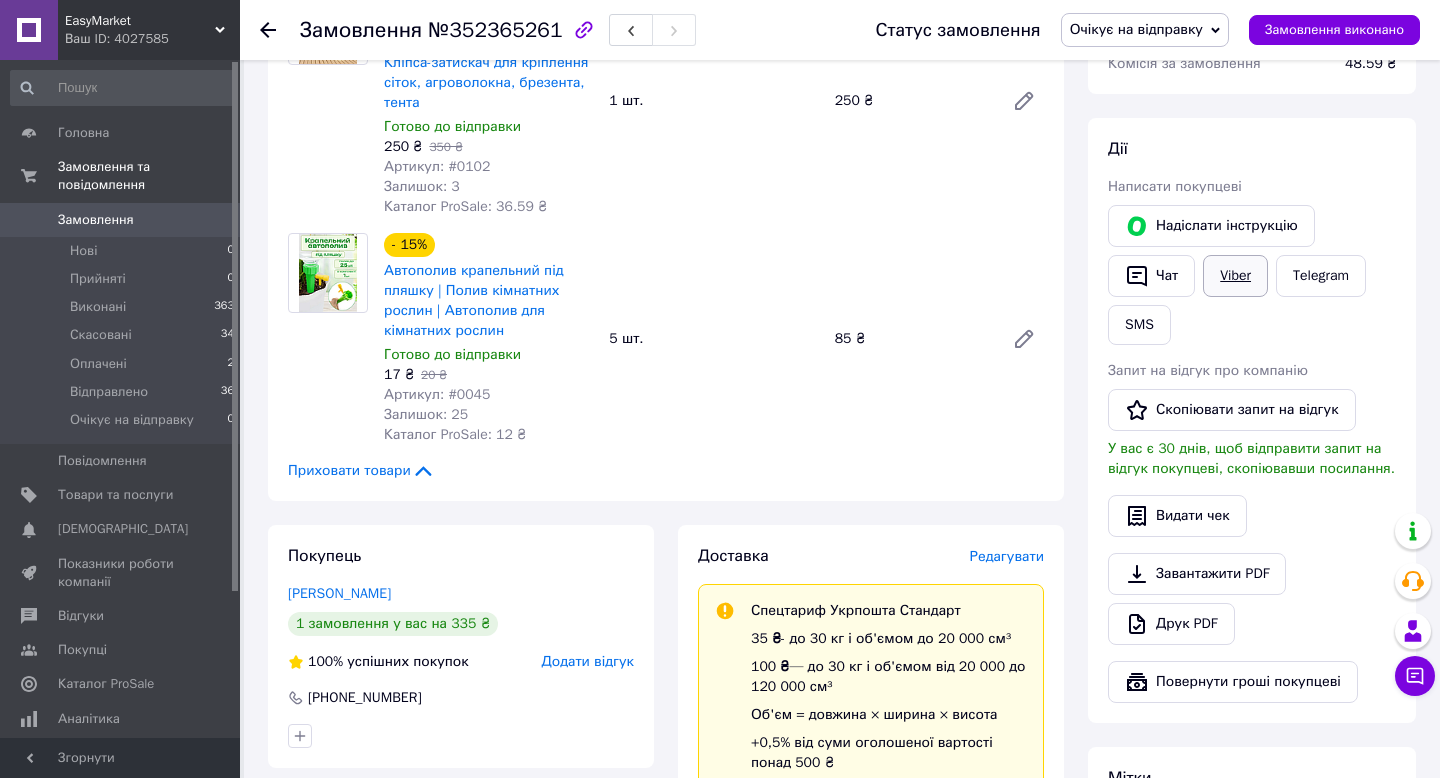 click on "Viber" at bounding box center (1235, 276) 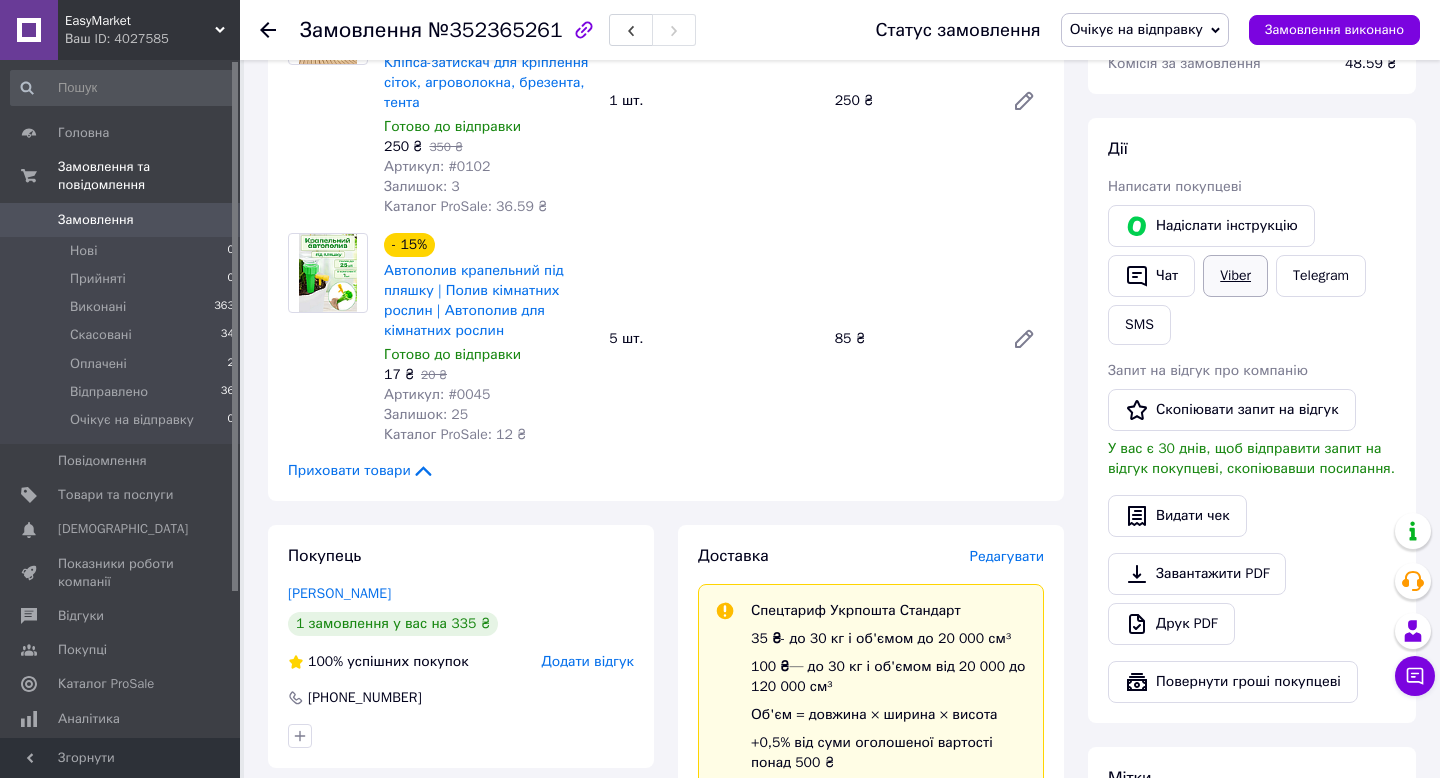 click on "Viber" at bounding box center [1235, 276] 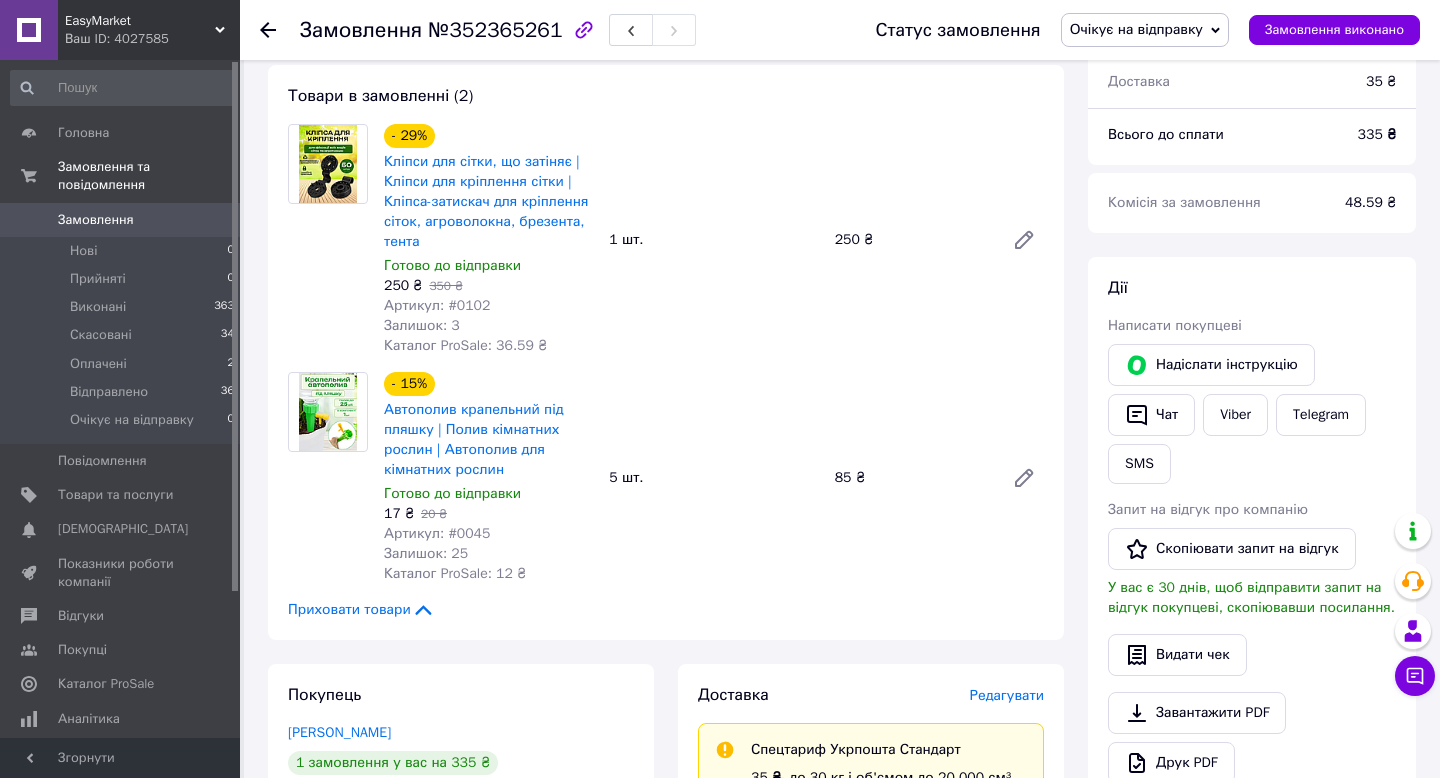 scroll, scrollTop: 155, scrollLeft: 0, axis: vertical 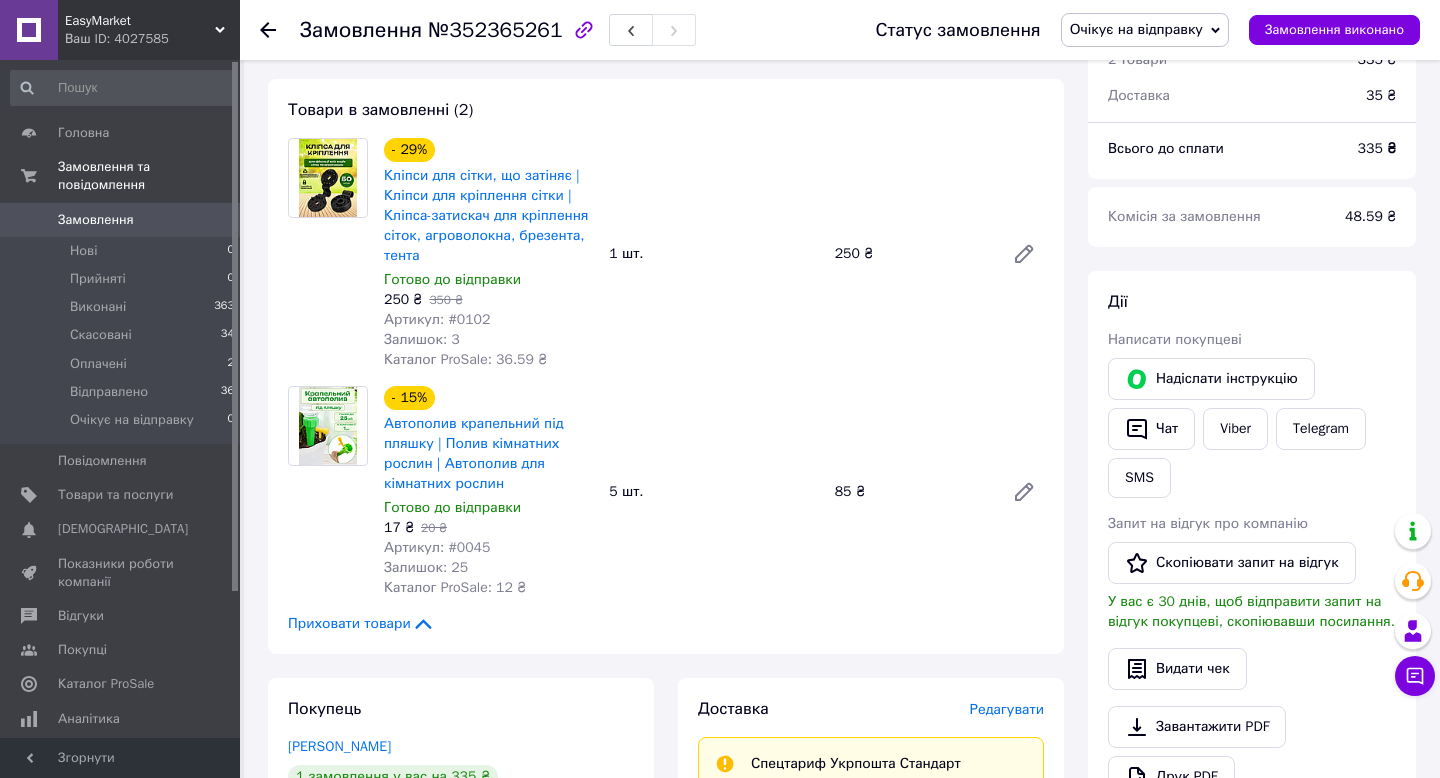 click on "- 29% Кліпси для сітки, що затіняє | Кліпси для кріплення сітки | Кліпса-затискач для кріплення сіток, агроволокна, брезента, тента Готово до відправки 250 ₴   350 ₴ Артикул: #0102 Залишок: 3 Каталог ProSale: 36.59 ₴" at bounding box center (488, 254) 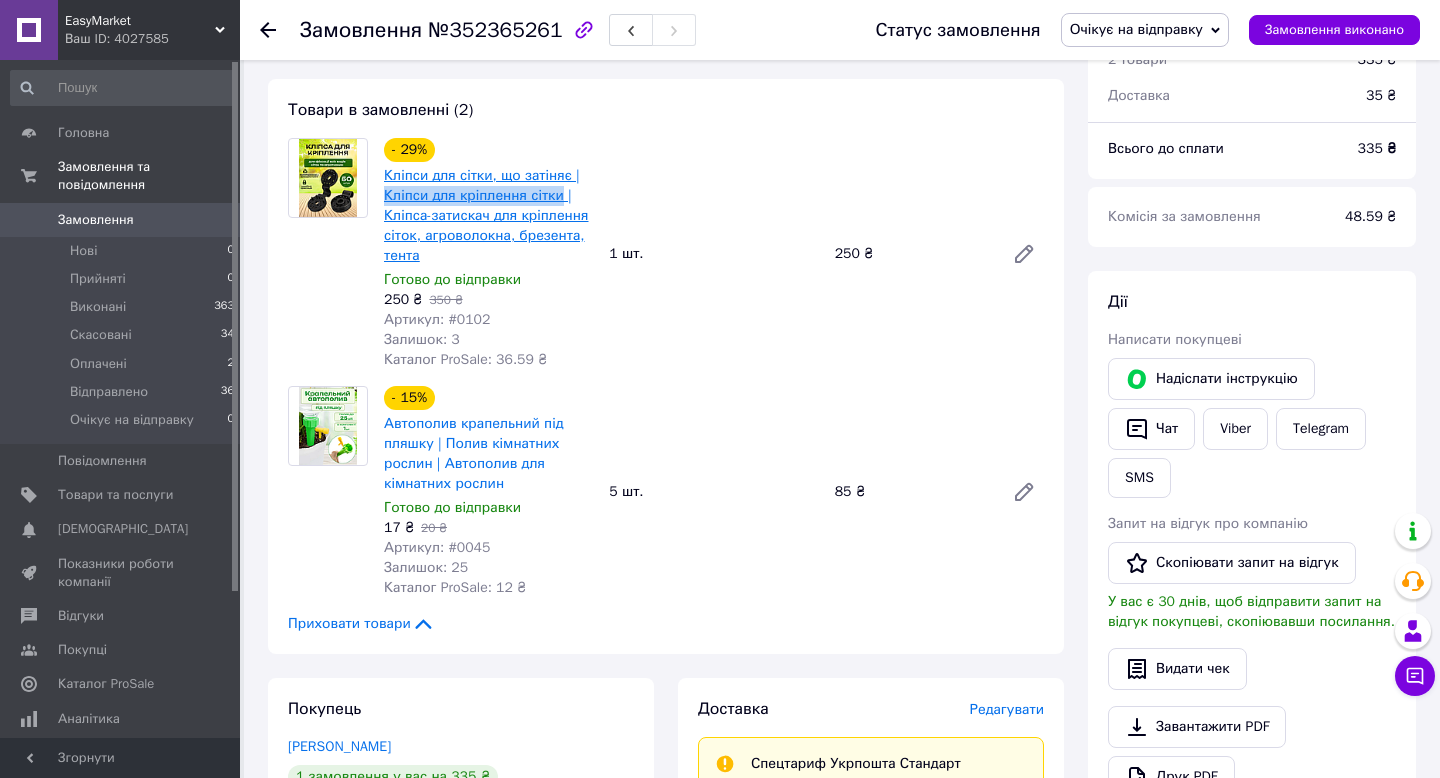 drag, startPoint x: 379, startPoint y: 195, endPoint x: 565, endPoint y: 199, distance: 186.043 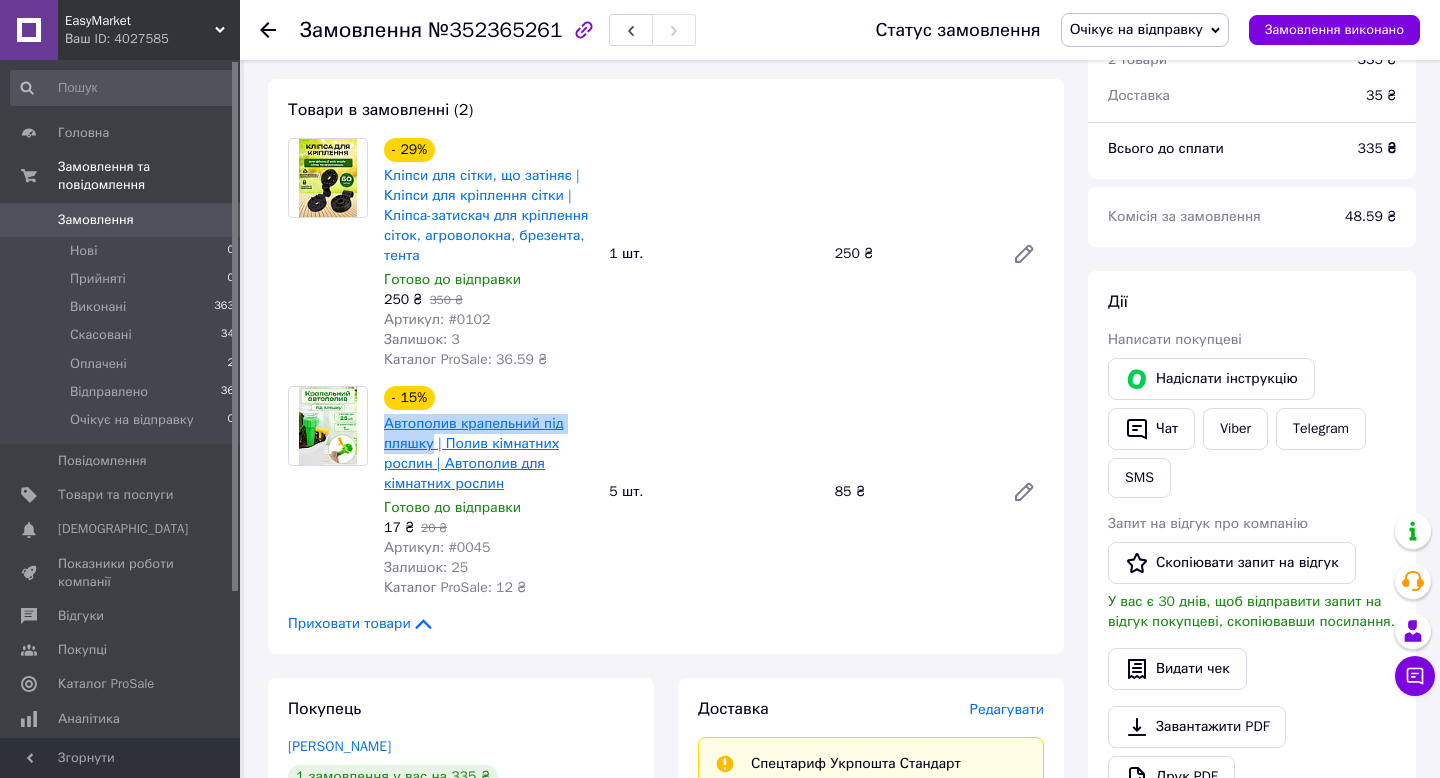 drag, startPoint x: 378, startPoint y: 420, endPoint x: 433, endPoint y: 447, distance: 61.269894 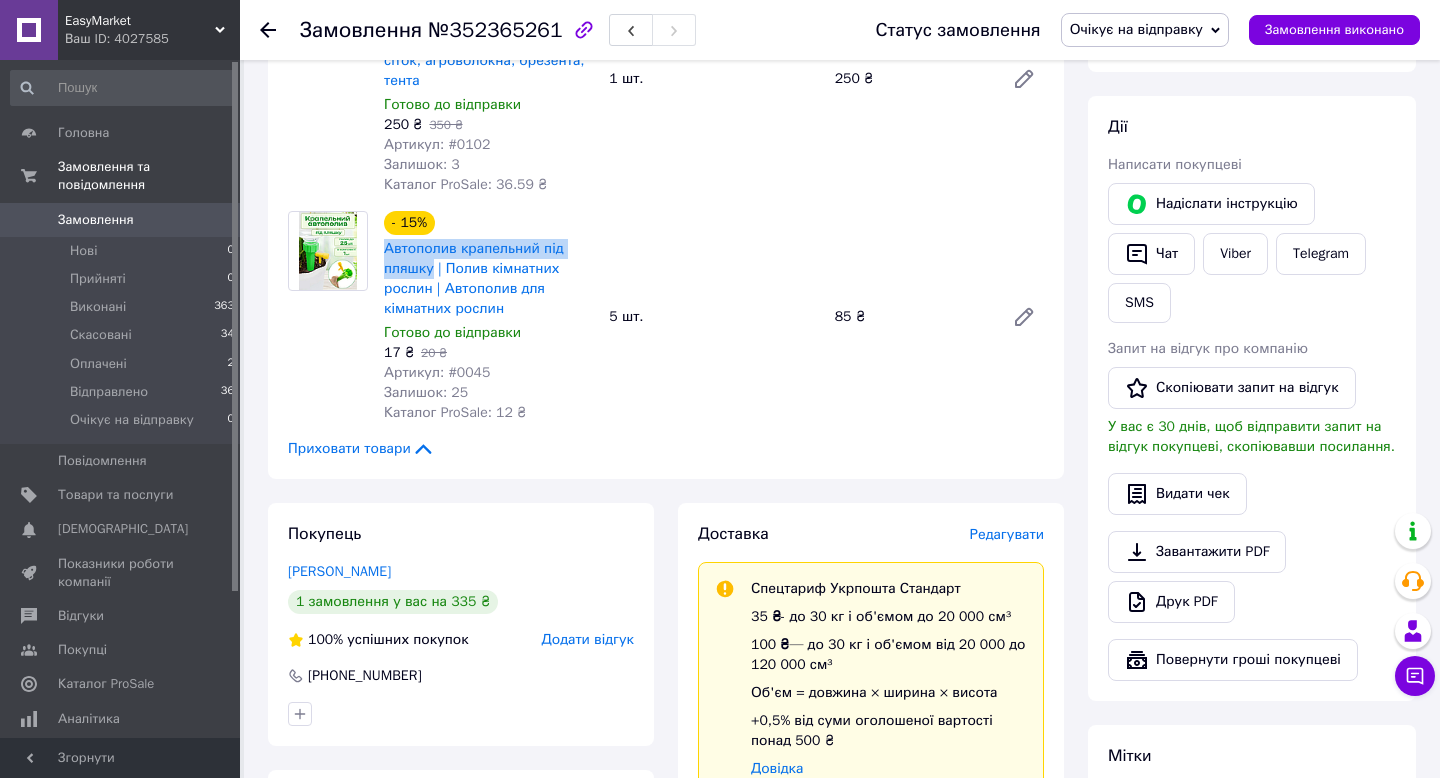 scroll, scrollTop: 698, scrollLeft: 0, axis: vertical 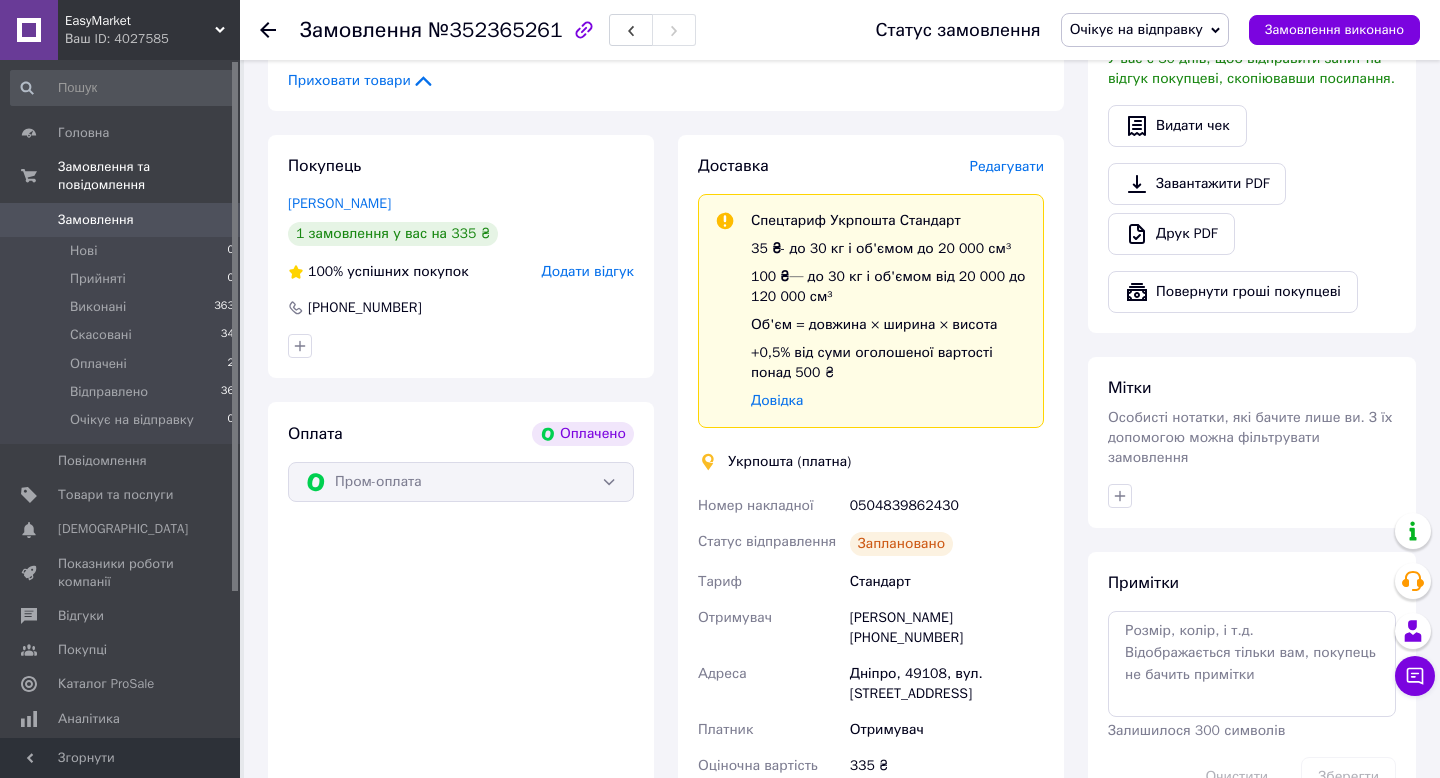 click on "0504839862430" at bounding box center (947, 506) 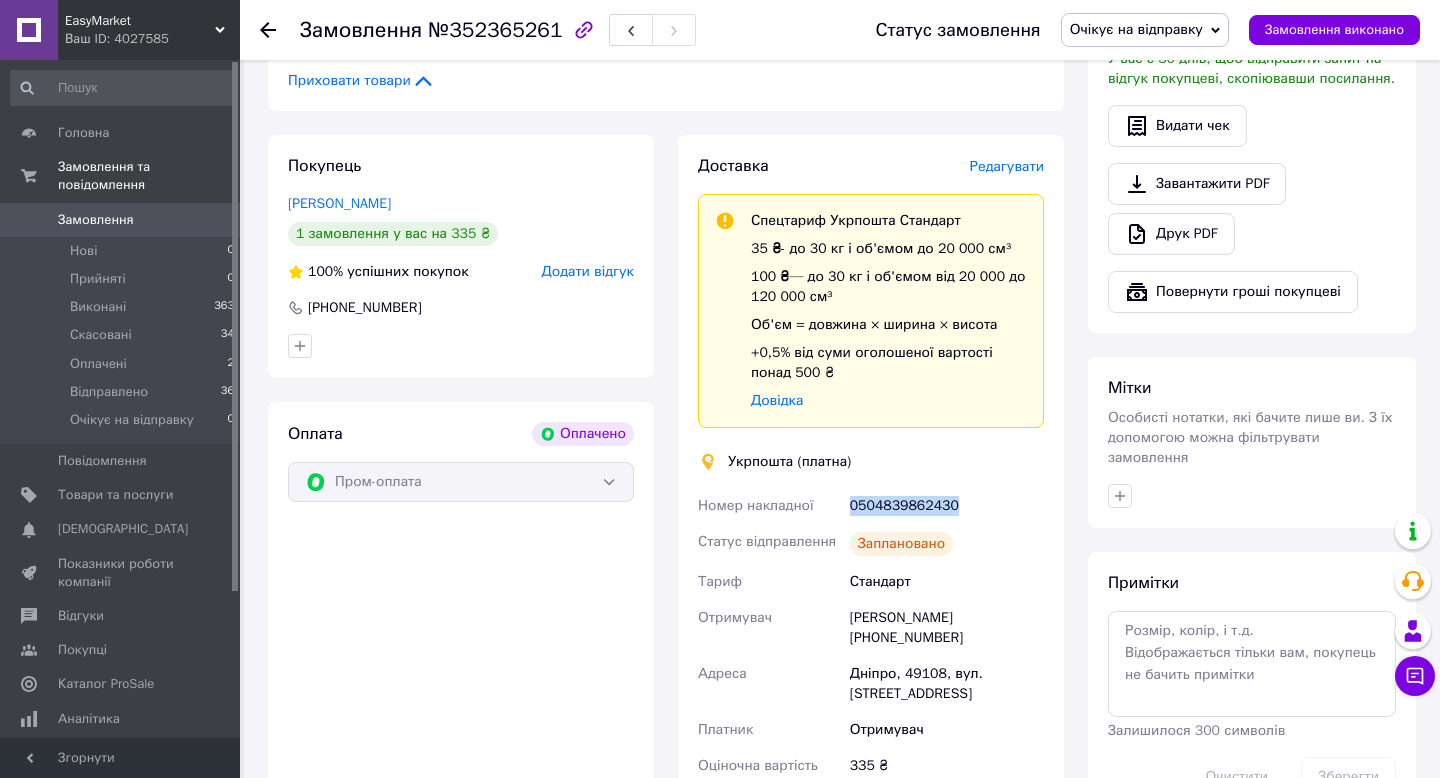 click on "0504839862430" at bounding box center [947, 506] 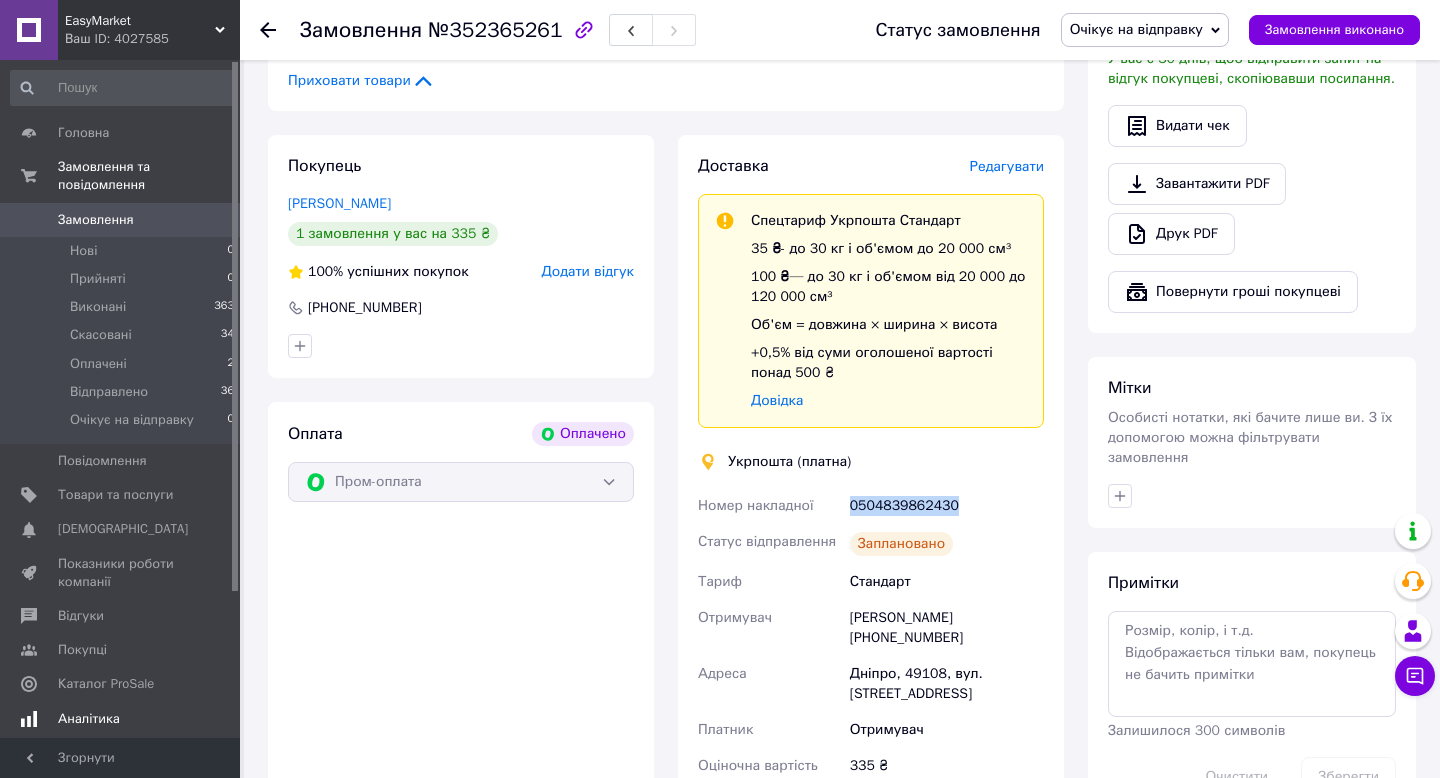 click on "Аналітика" at bounding box center (123, 719) 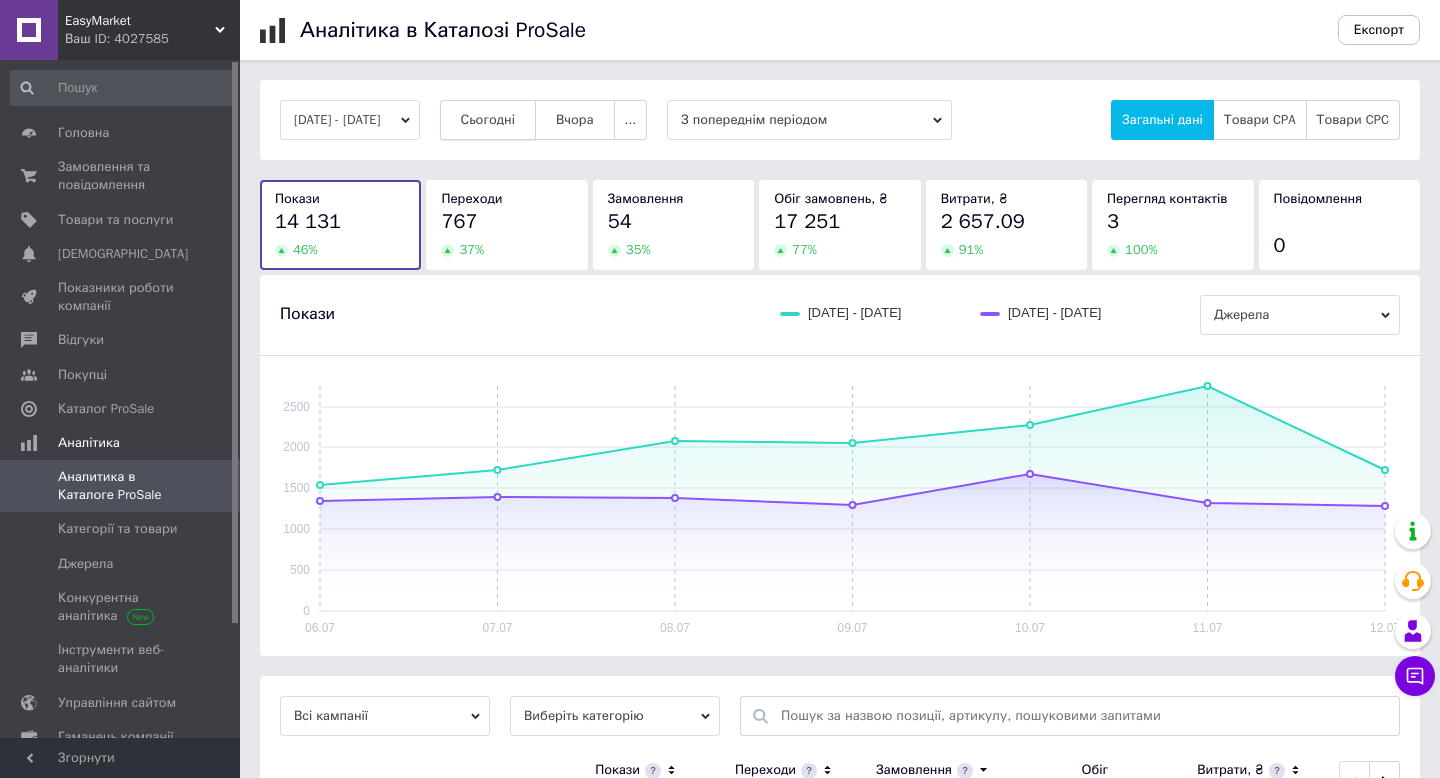 click on "Сьогодні" at bounding box center [488, 120] 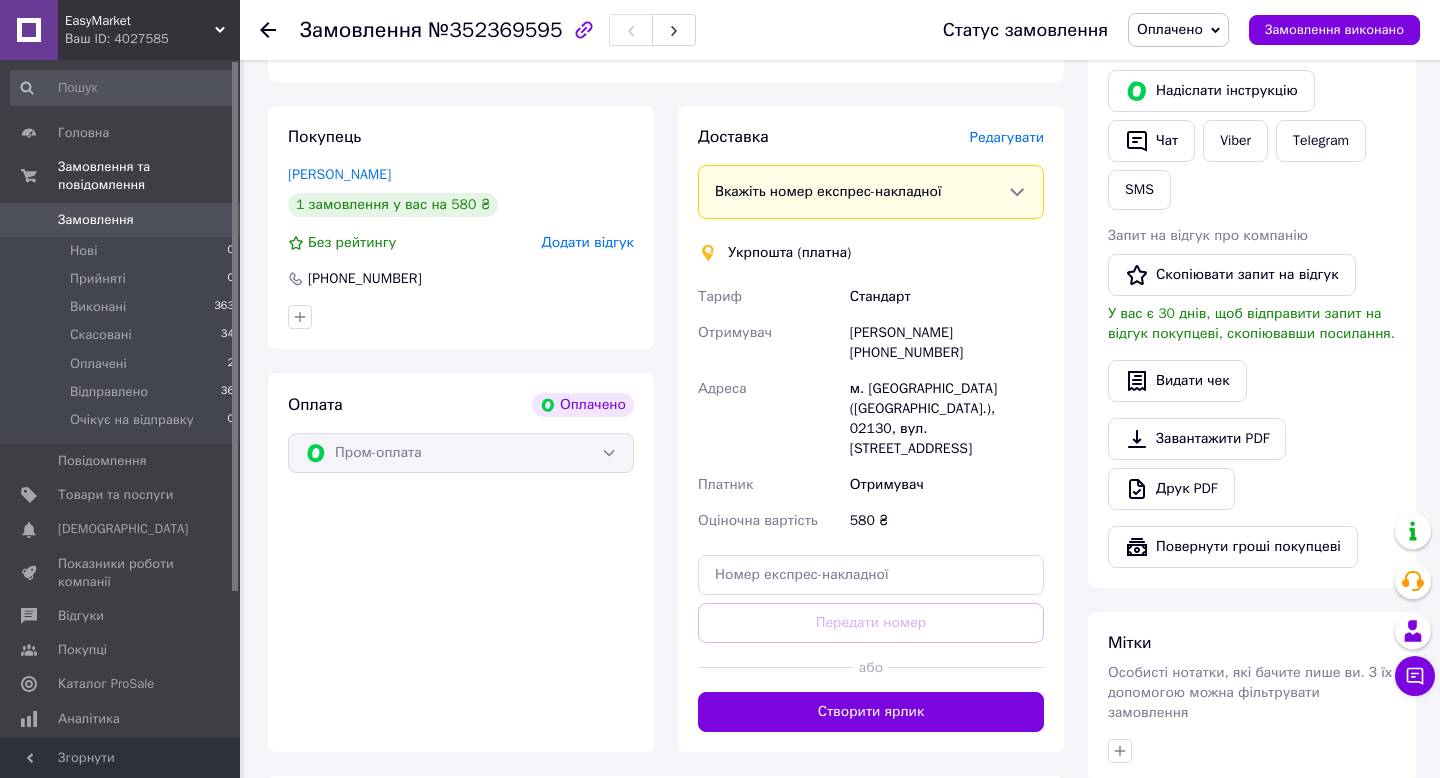 scroll, scrollTop: 451, scrollLeft: 0, axis: vertical 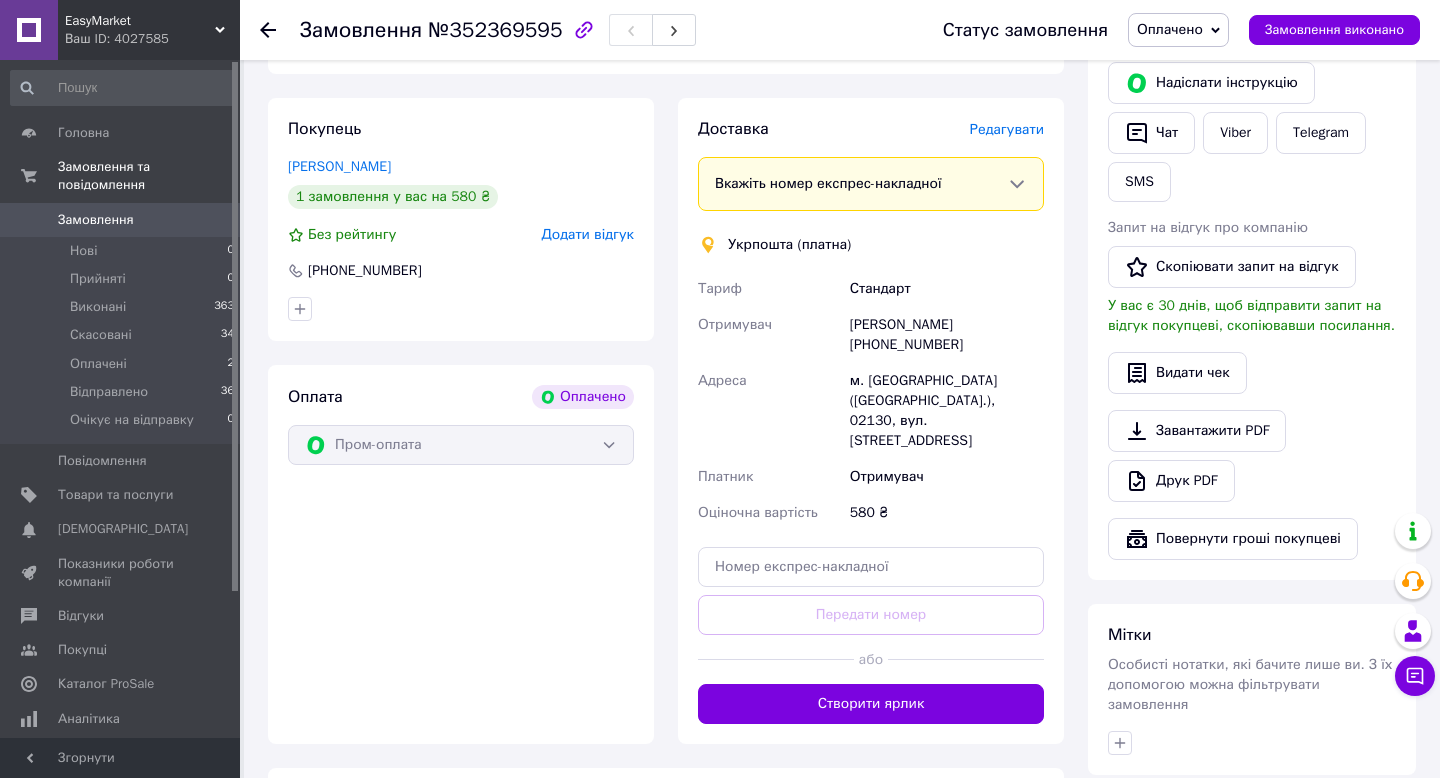 click on "Редагувати" at bounding box center (1007, 129) 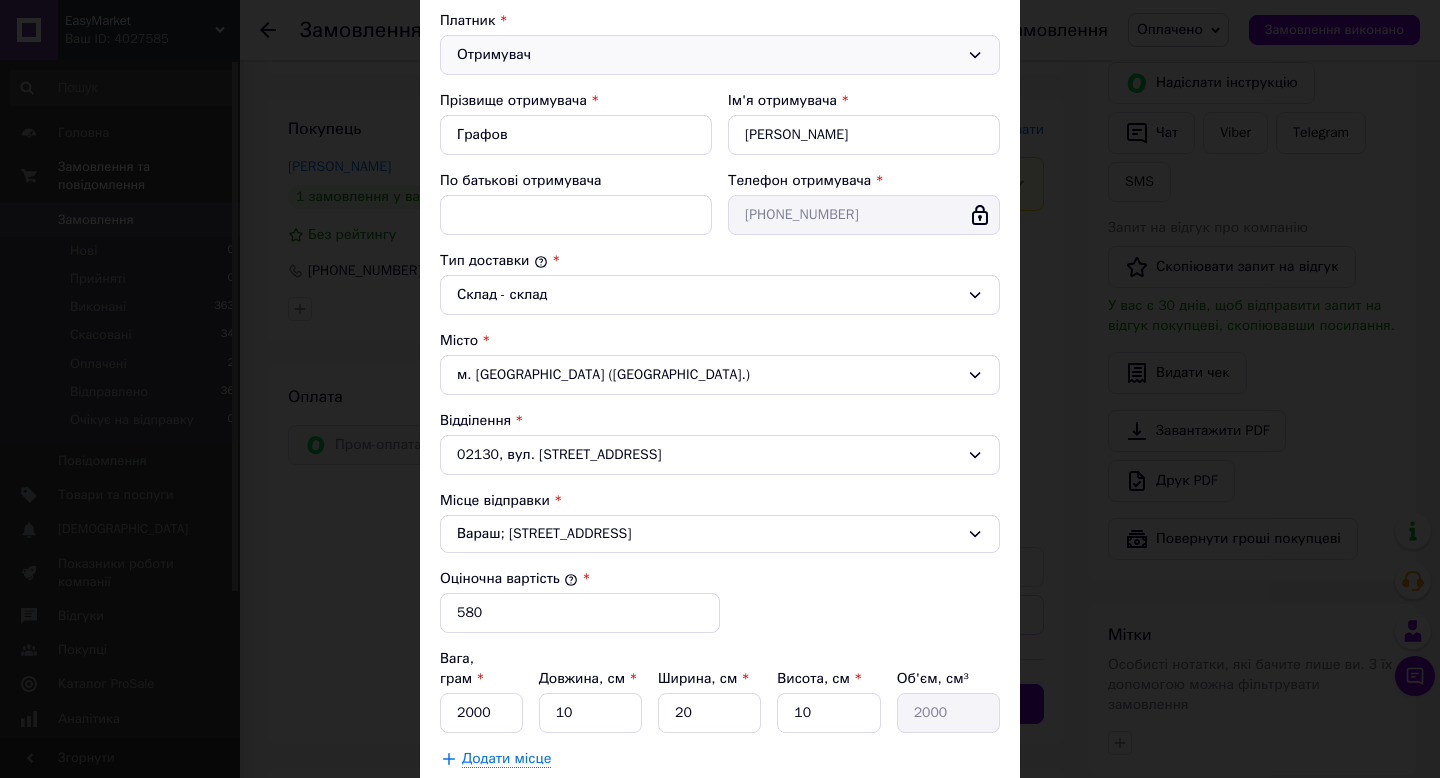scroll, scrollTop: 473, scrollLeft: 0, axis: vertical 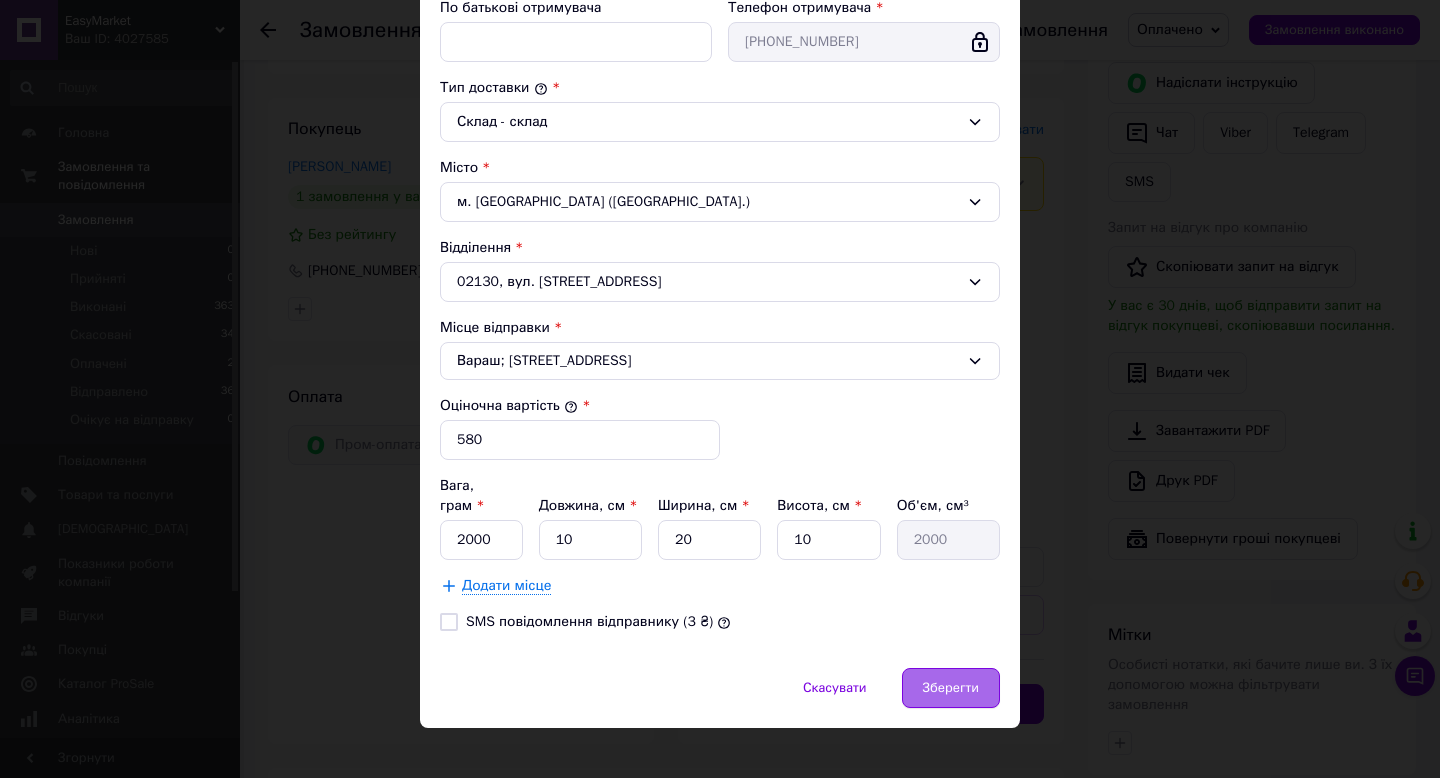 click on "Зберегти" at bounding box center (951, 688) 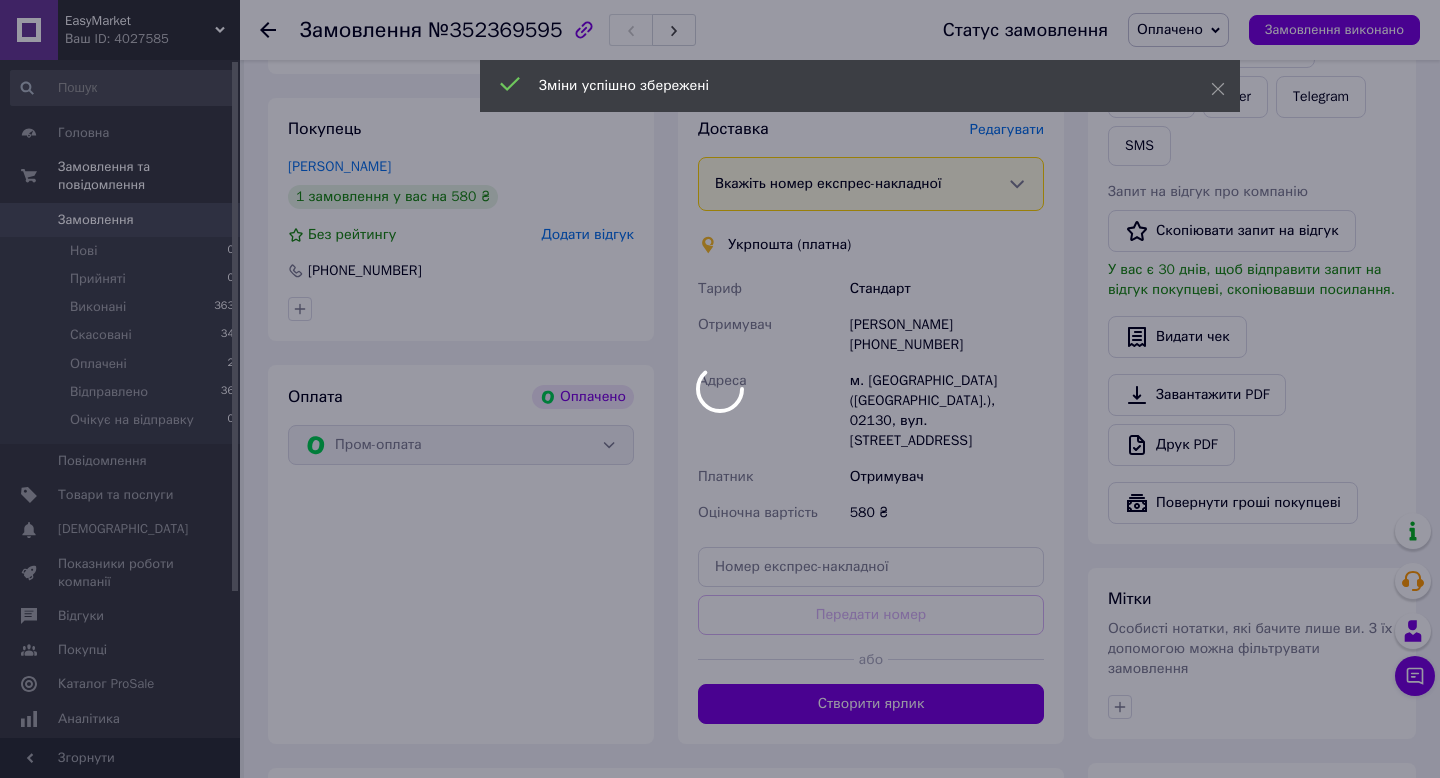 scroll, scrollTop: 490, scrollLeft: 0, axis: vertical 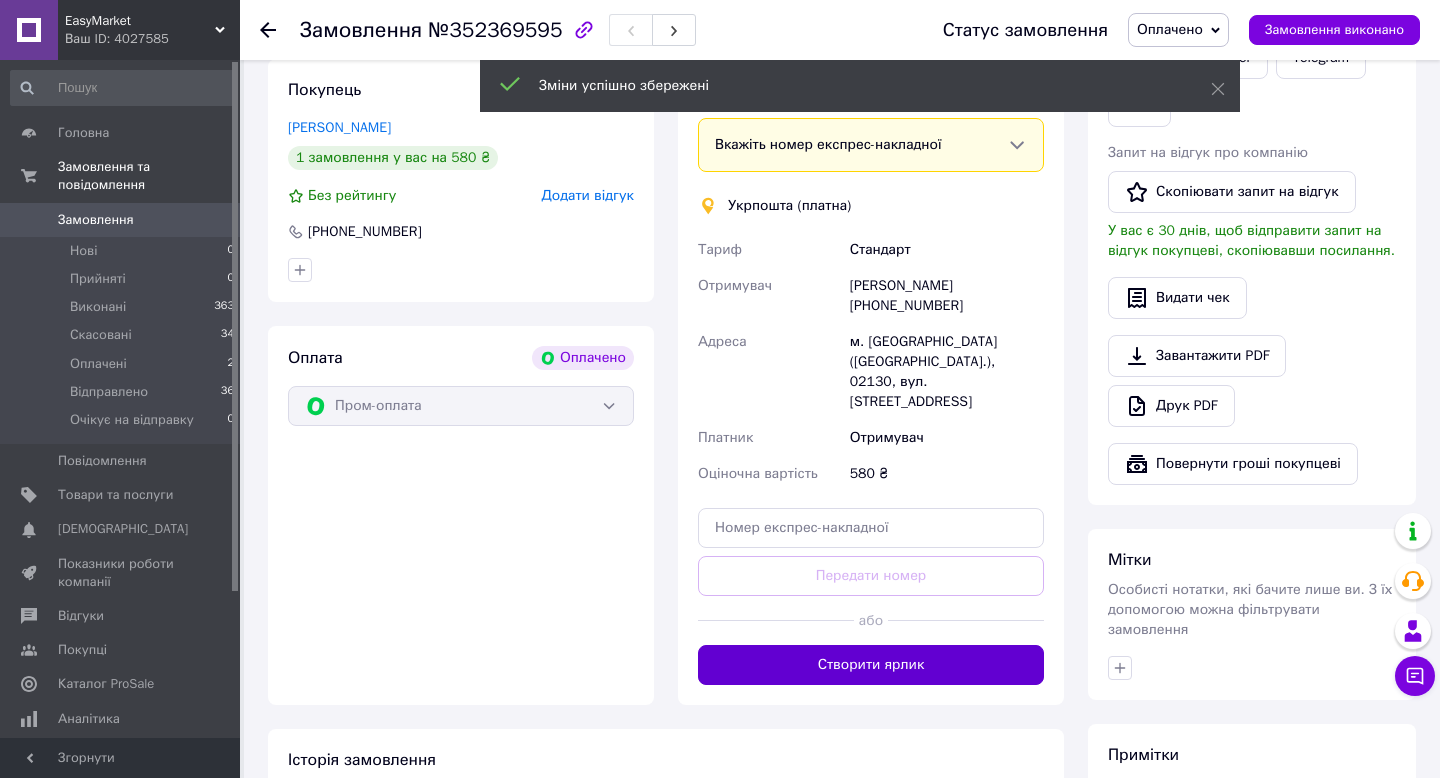 click on "Створити ярлик" at bounding box center [871, 665] 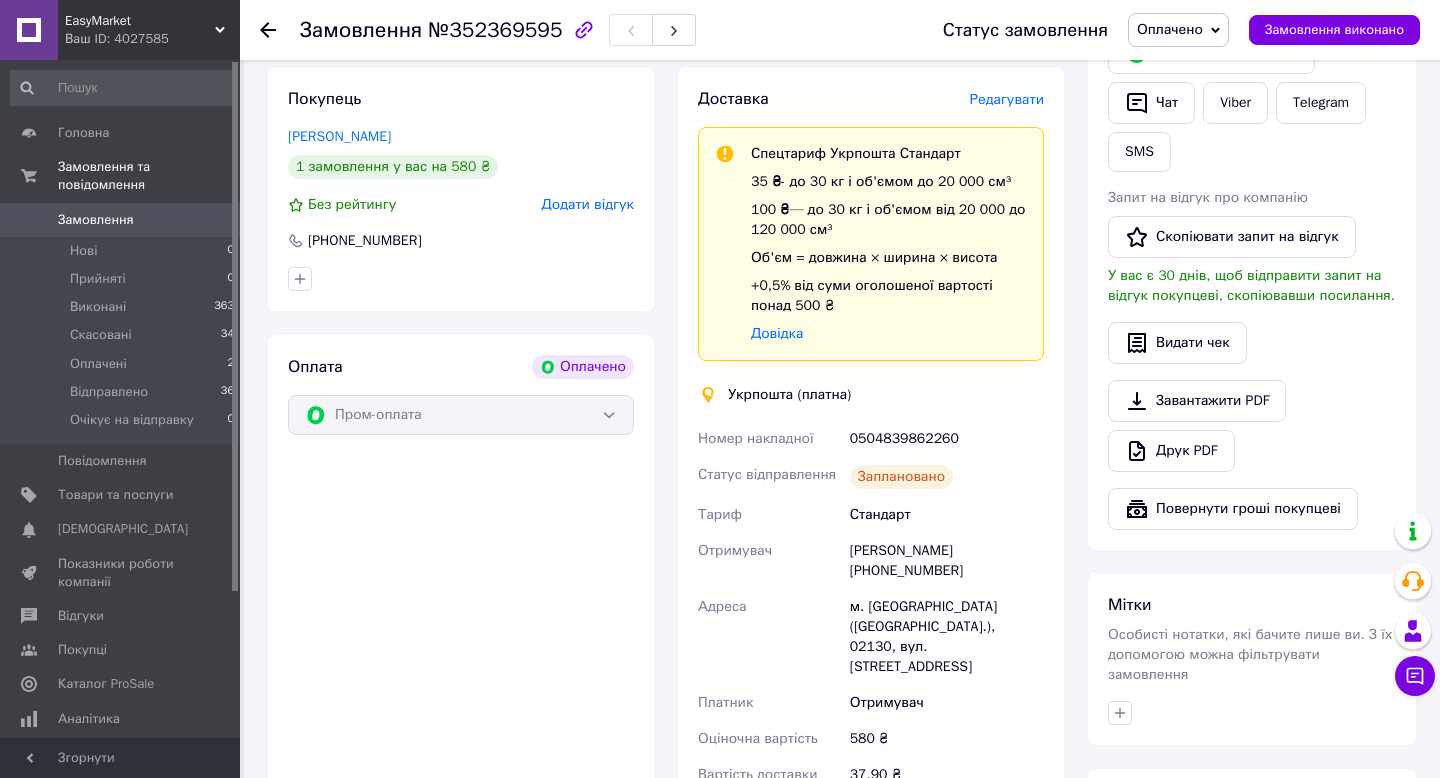 scroll, scrollTop: 427, scrollLeft: 0, axis: vertical 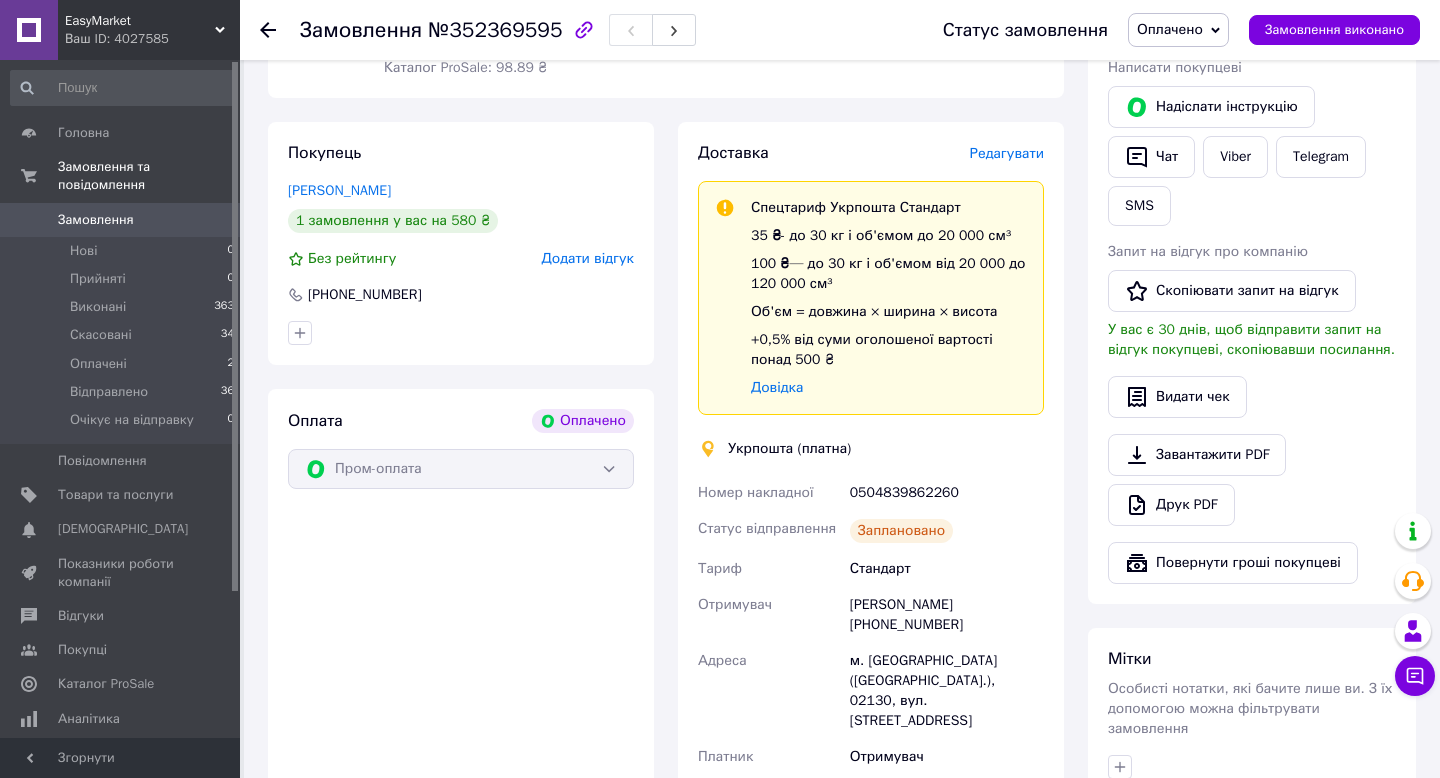 click on "Редагувати" at bounding box center (1007, 154) 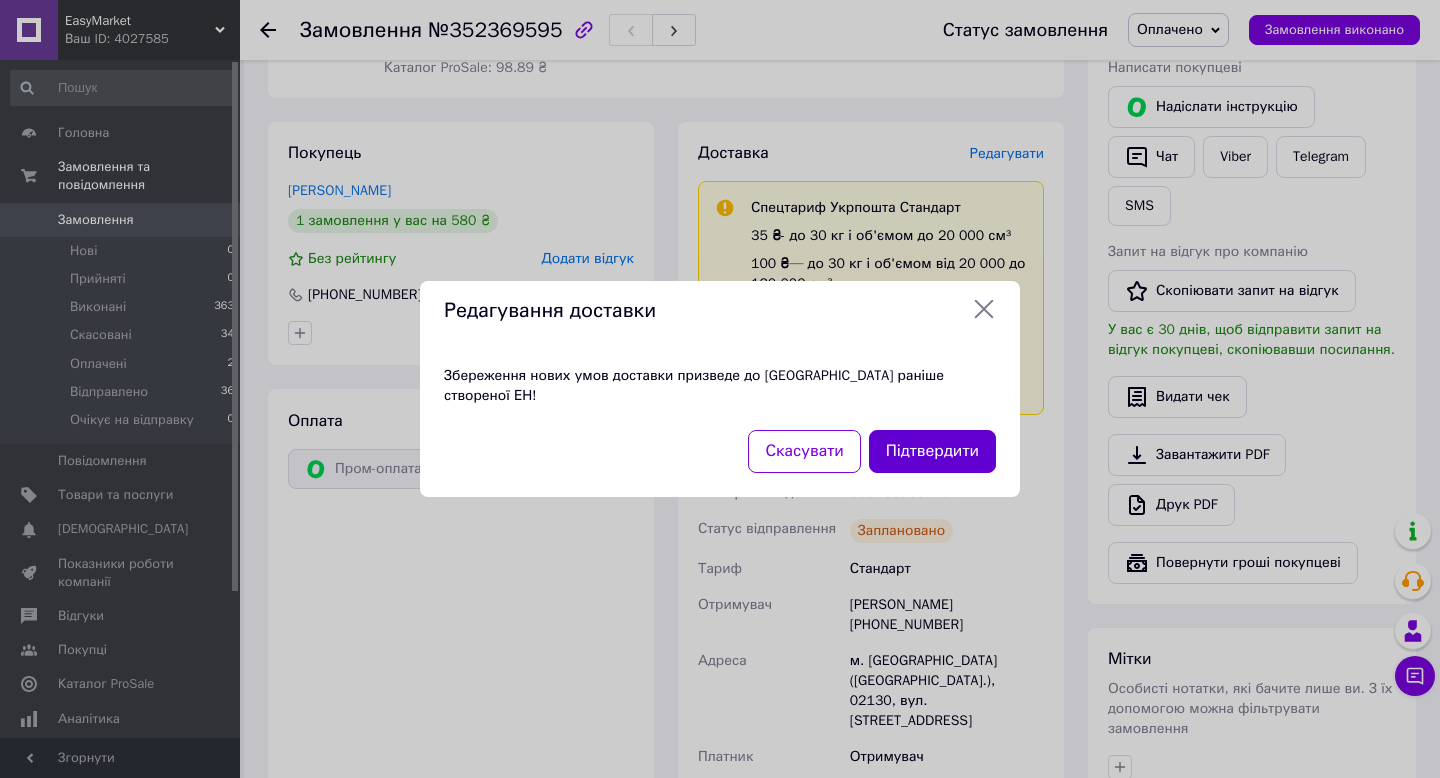 click on "Підтвердити" at bounding box center [932, 451] 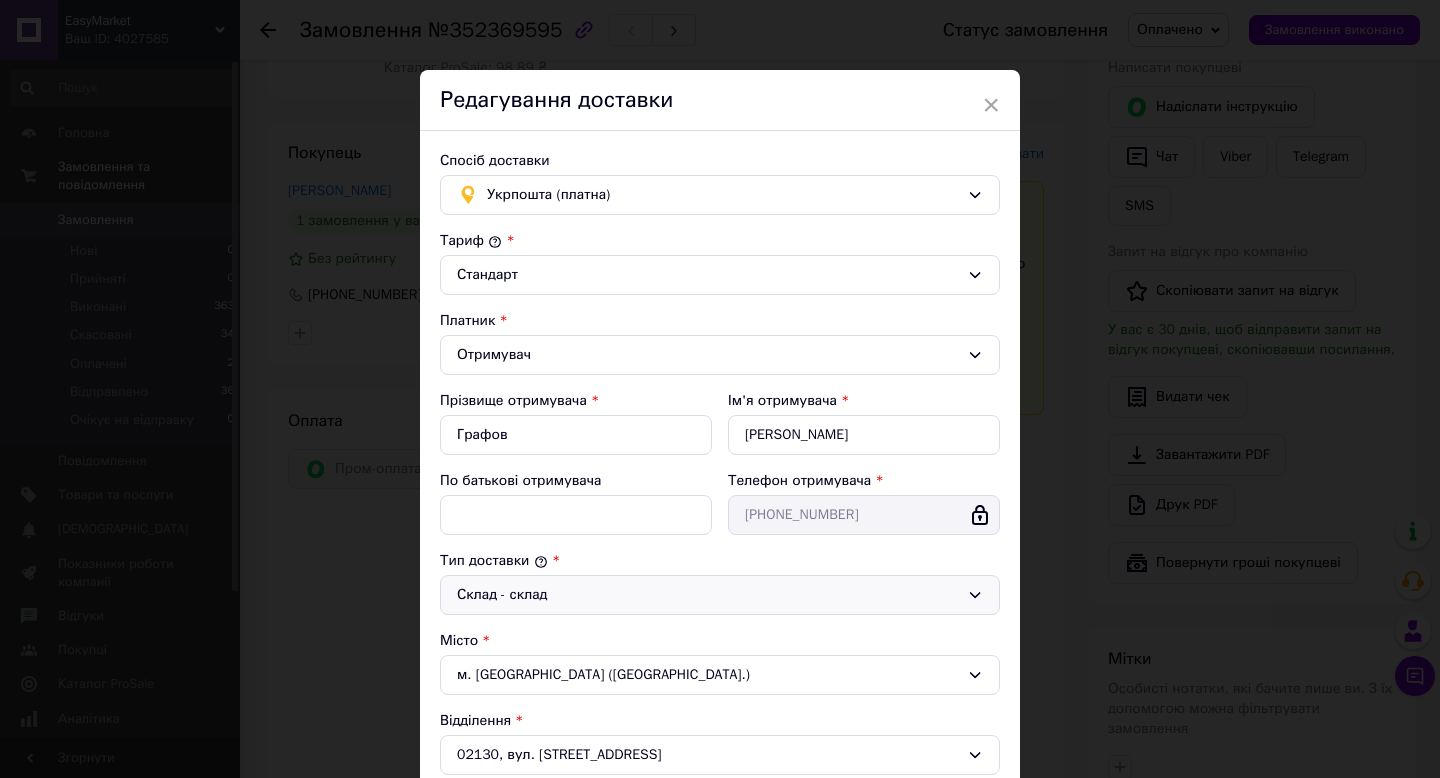 scroll, scrollTop: 473, scrollLeft: 0, axis: vertical 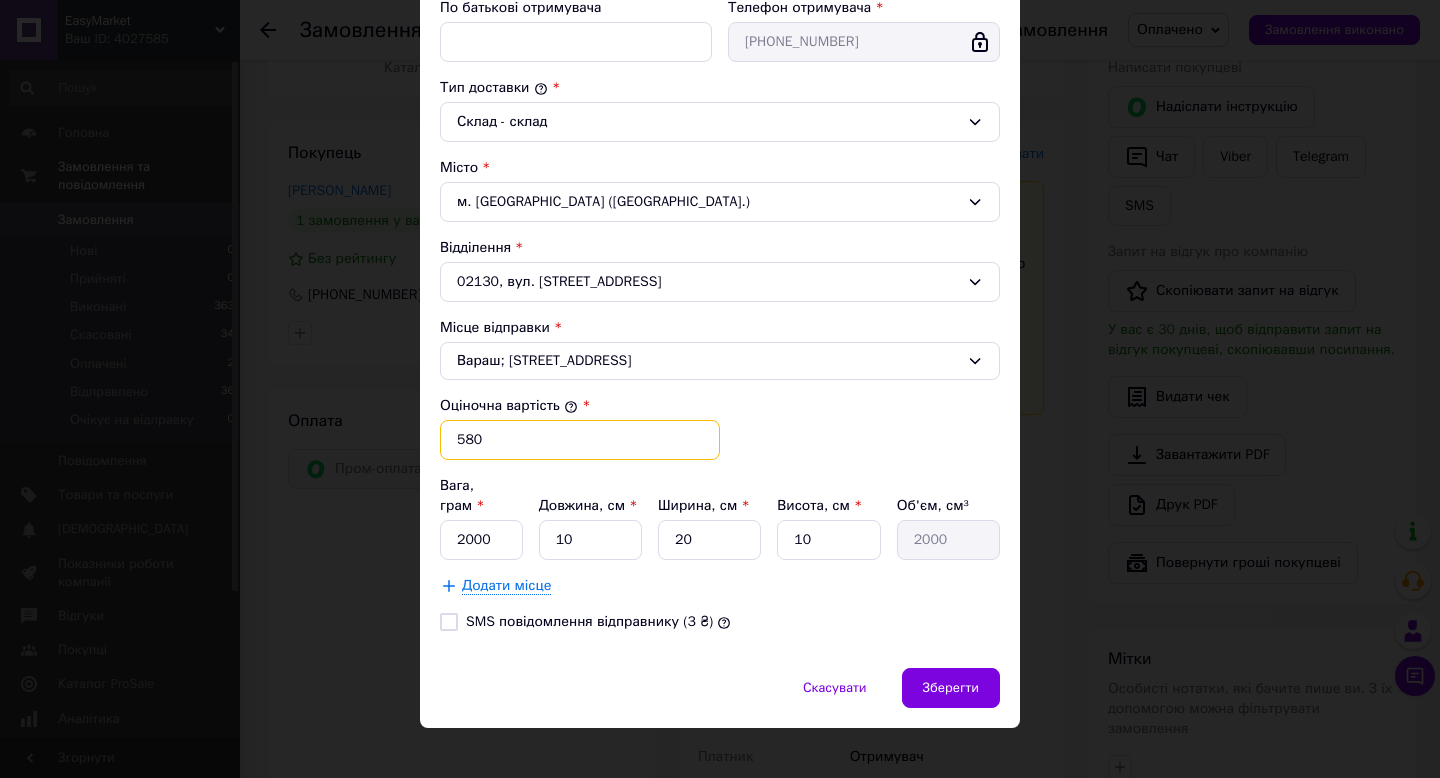 click on "580" at bounding box center (580, 440) 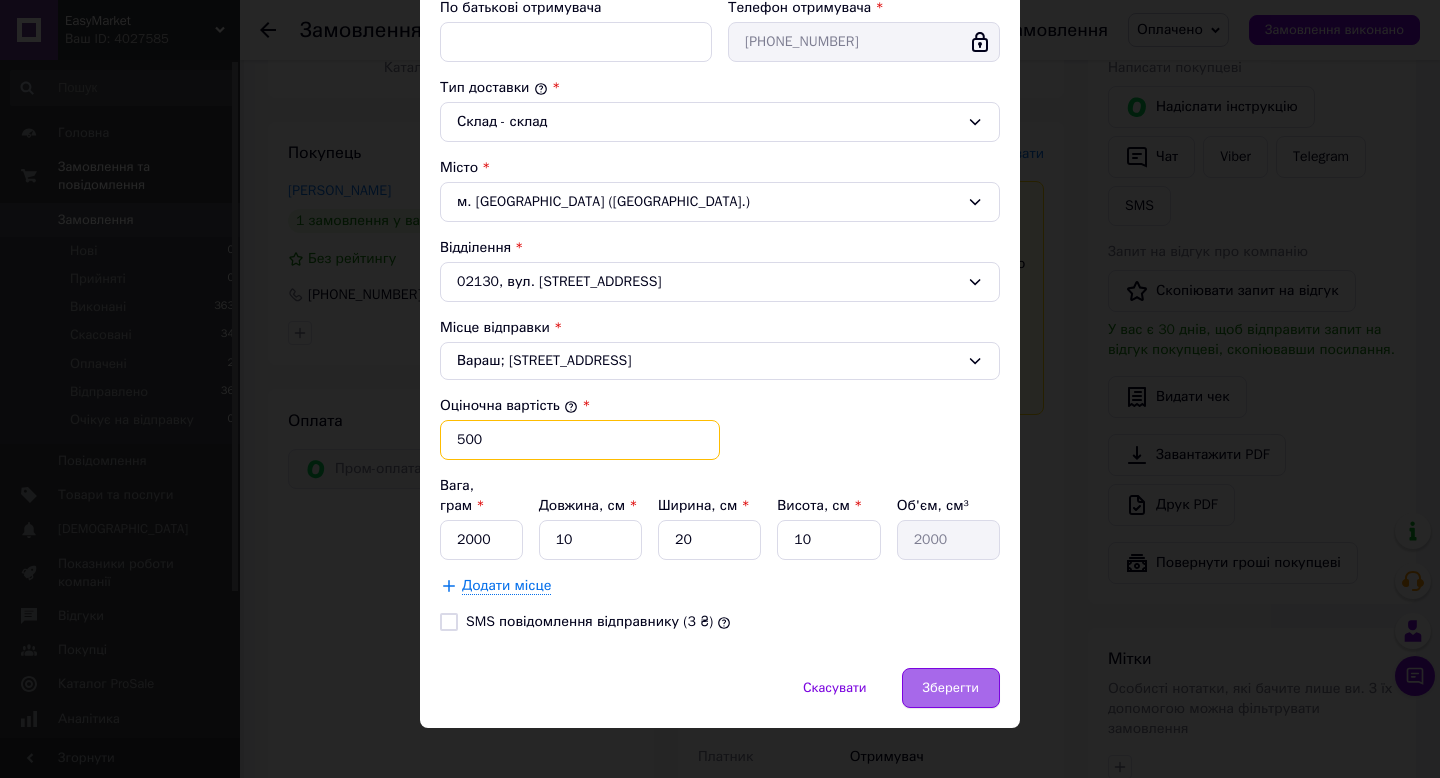 type on "500" 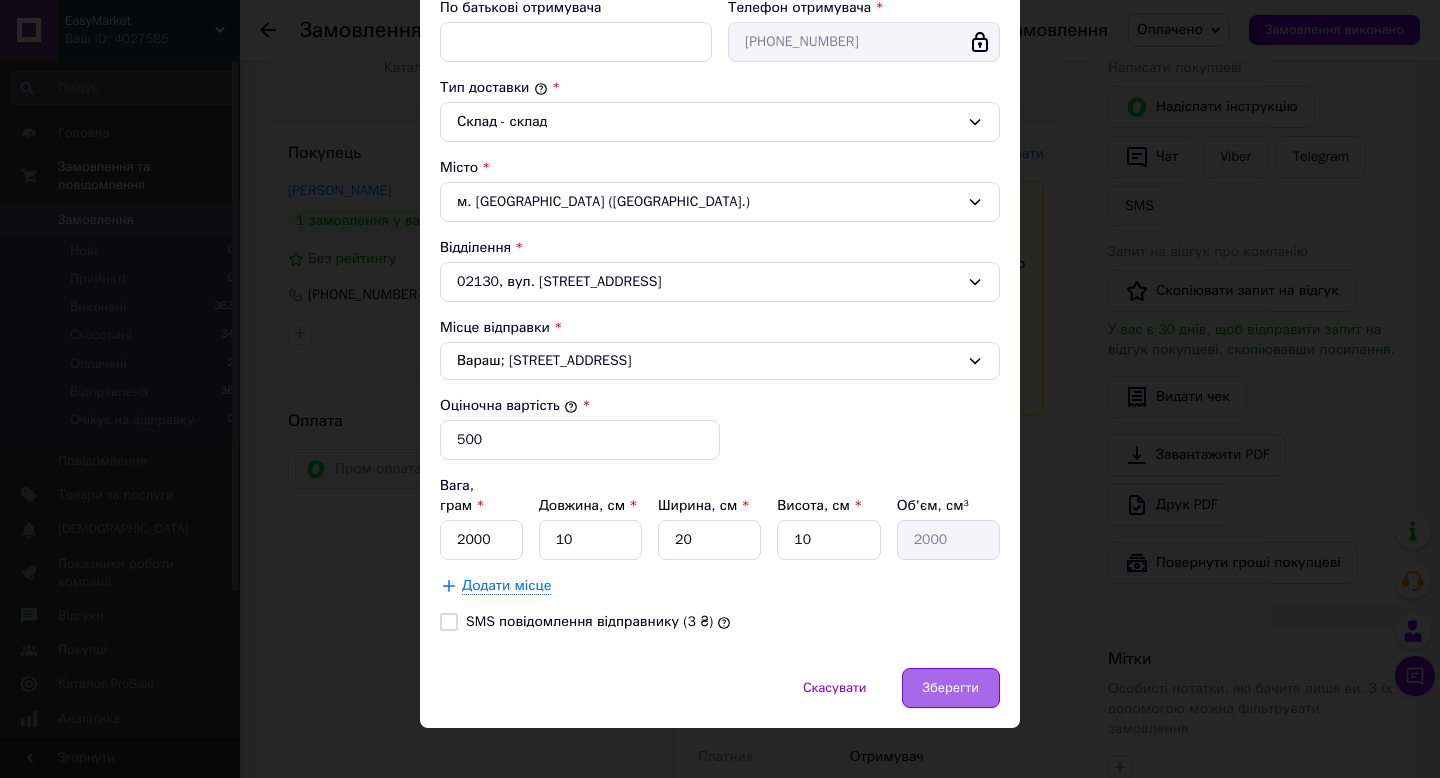 click on "Зберегти" at bounding box center [951, 688] 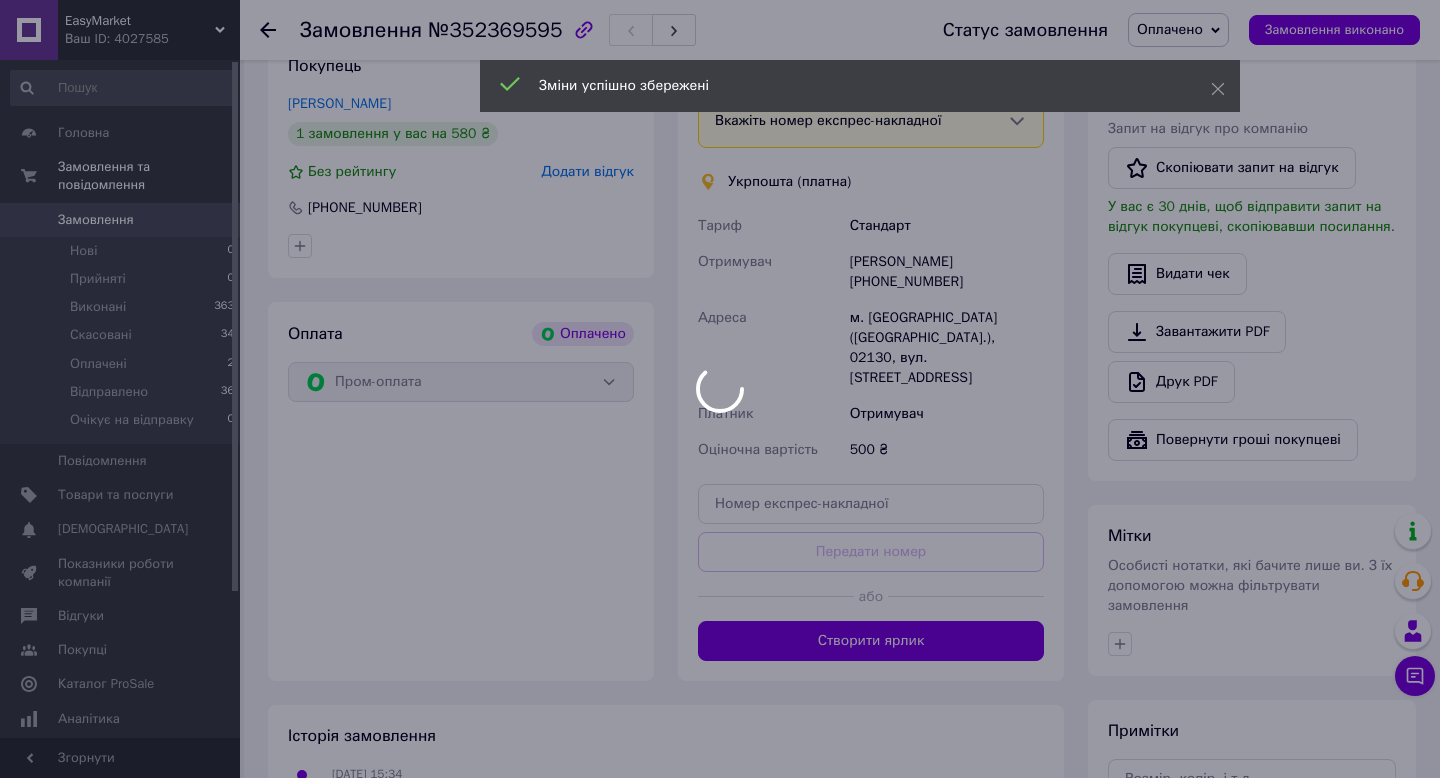 scroll, scrollTop: 533, scrollLeft: 0, axis: vertical 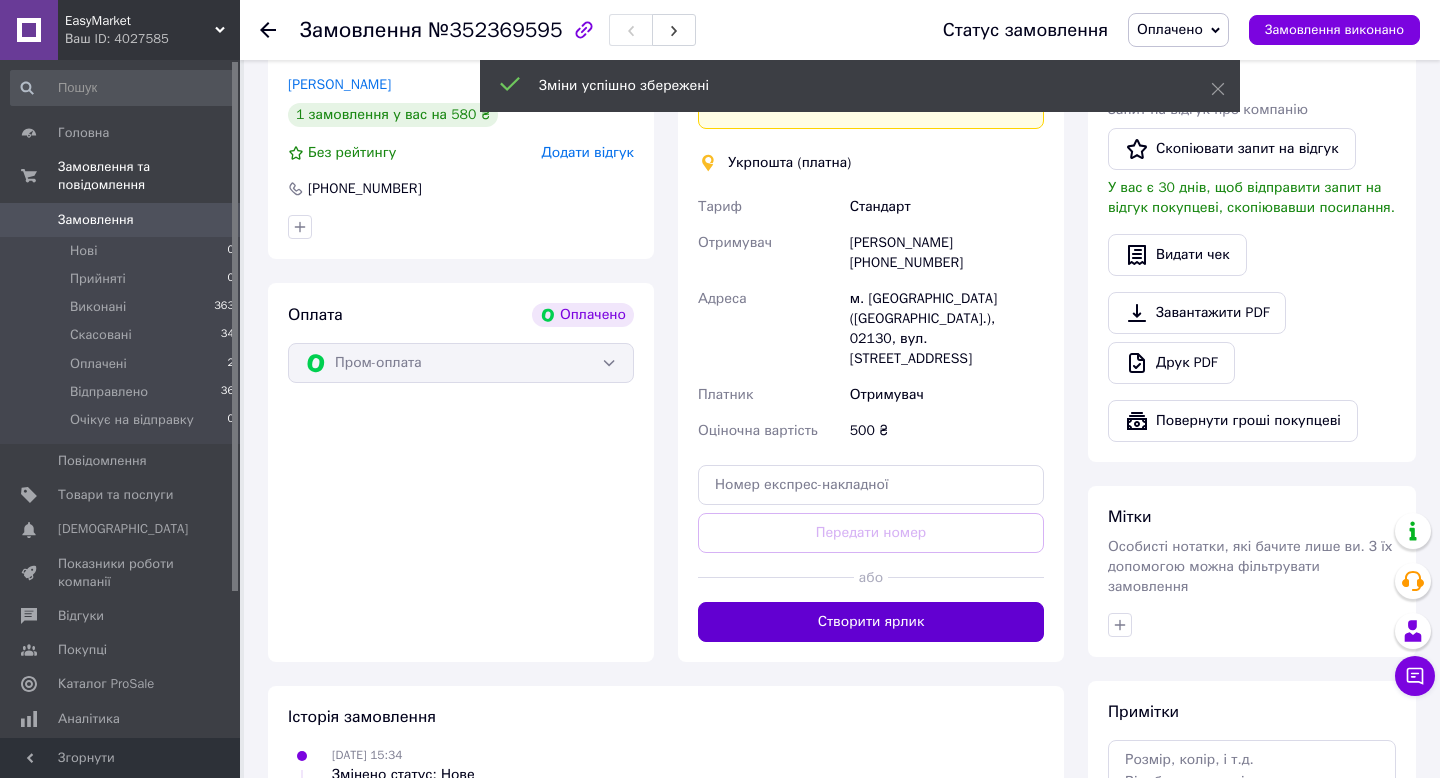 click on "Створити ярлик" at bounding box center (871, 622) 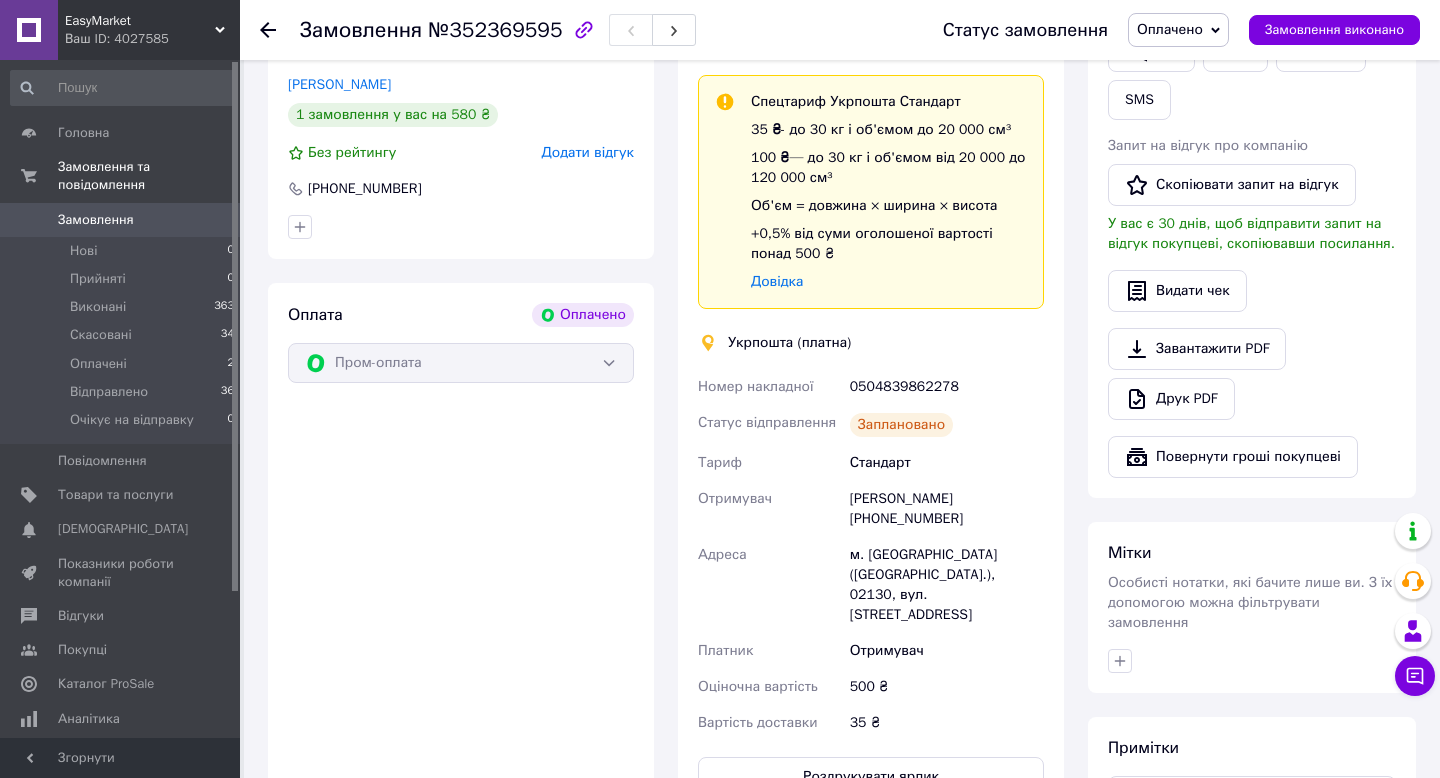 click on "Оплачено" at bounding box center [1170, 29] 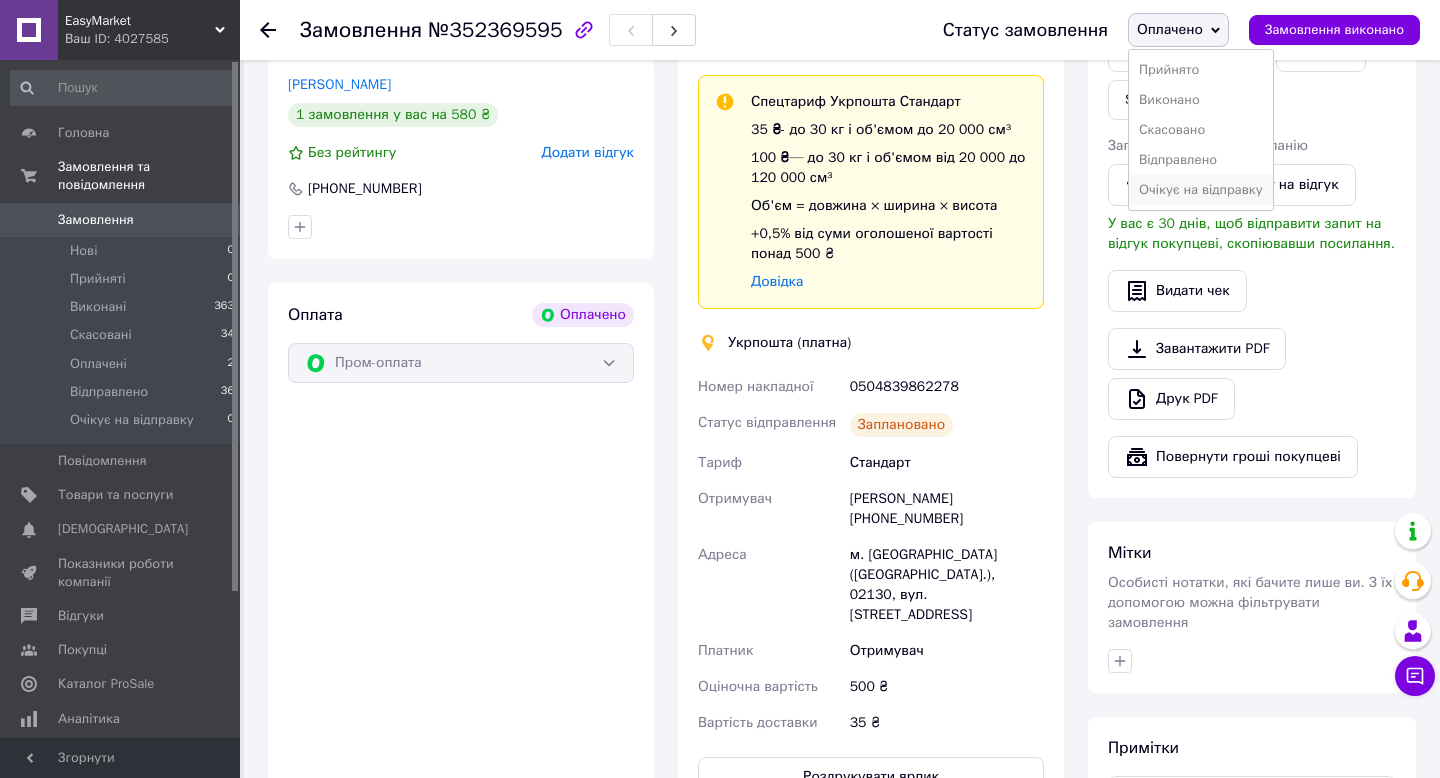 click on "Очікує на відправку" at bounding box center (1201, 190) 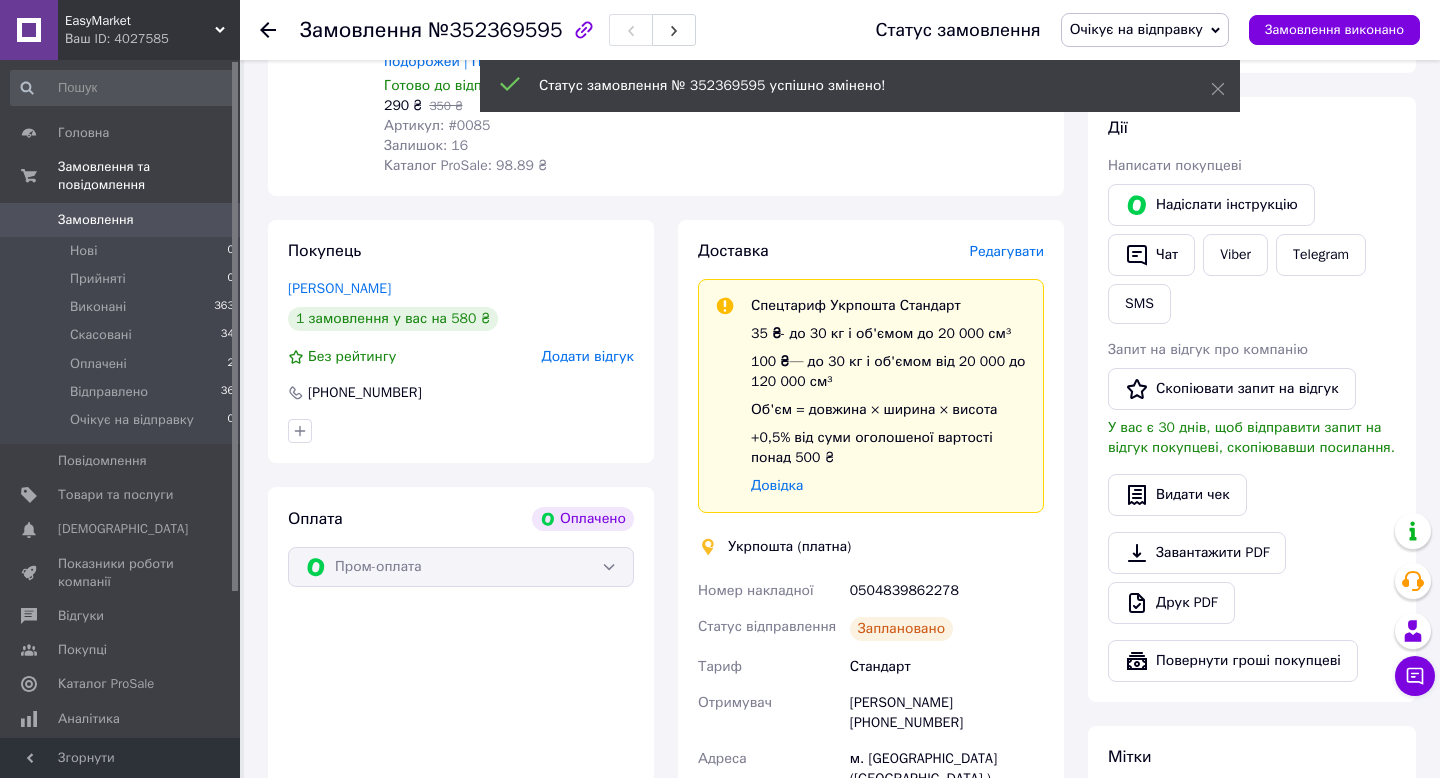 scroll, scrollTop: 352, scrollLeft: 0, axis: vertical 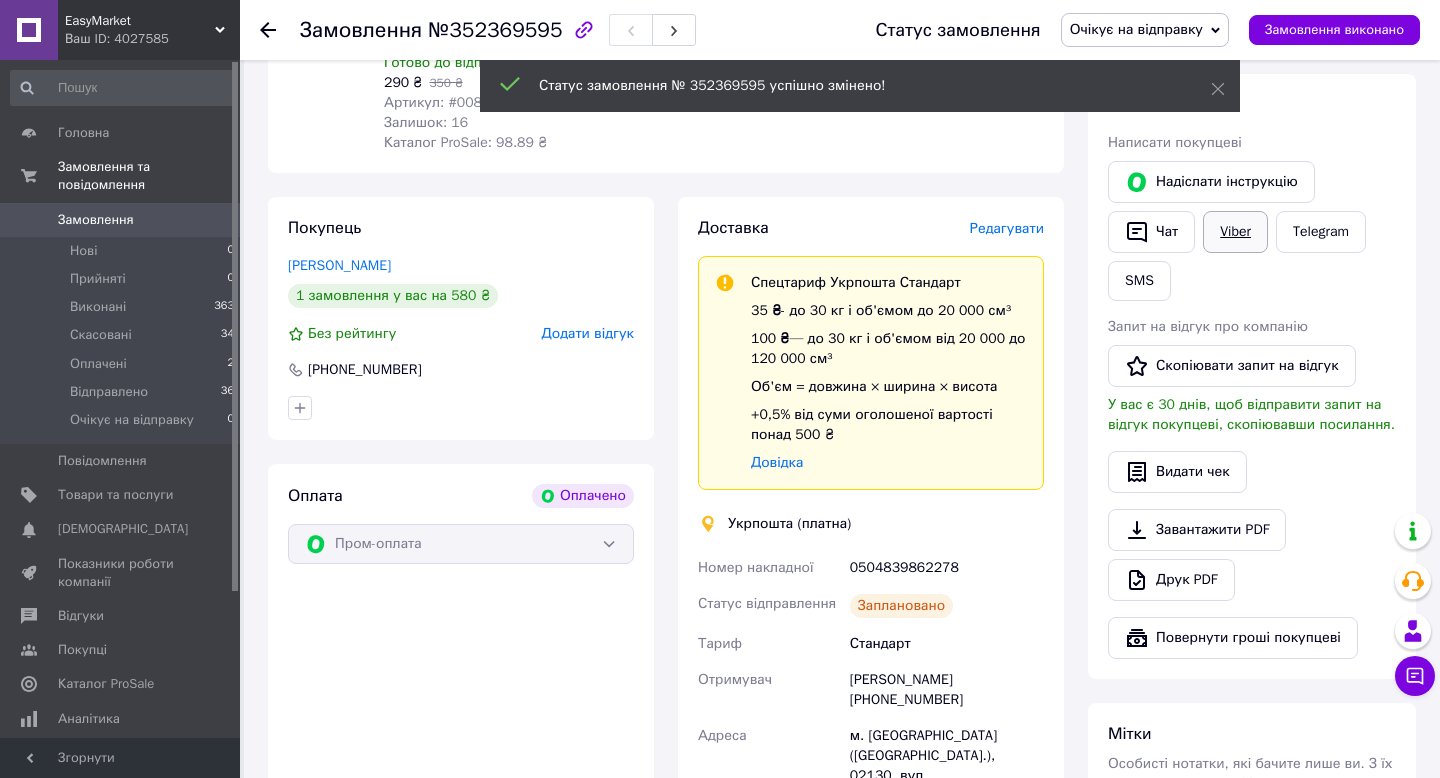 click on "Viber" at bounding box center [1235, 232] 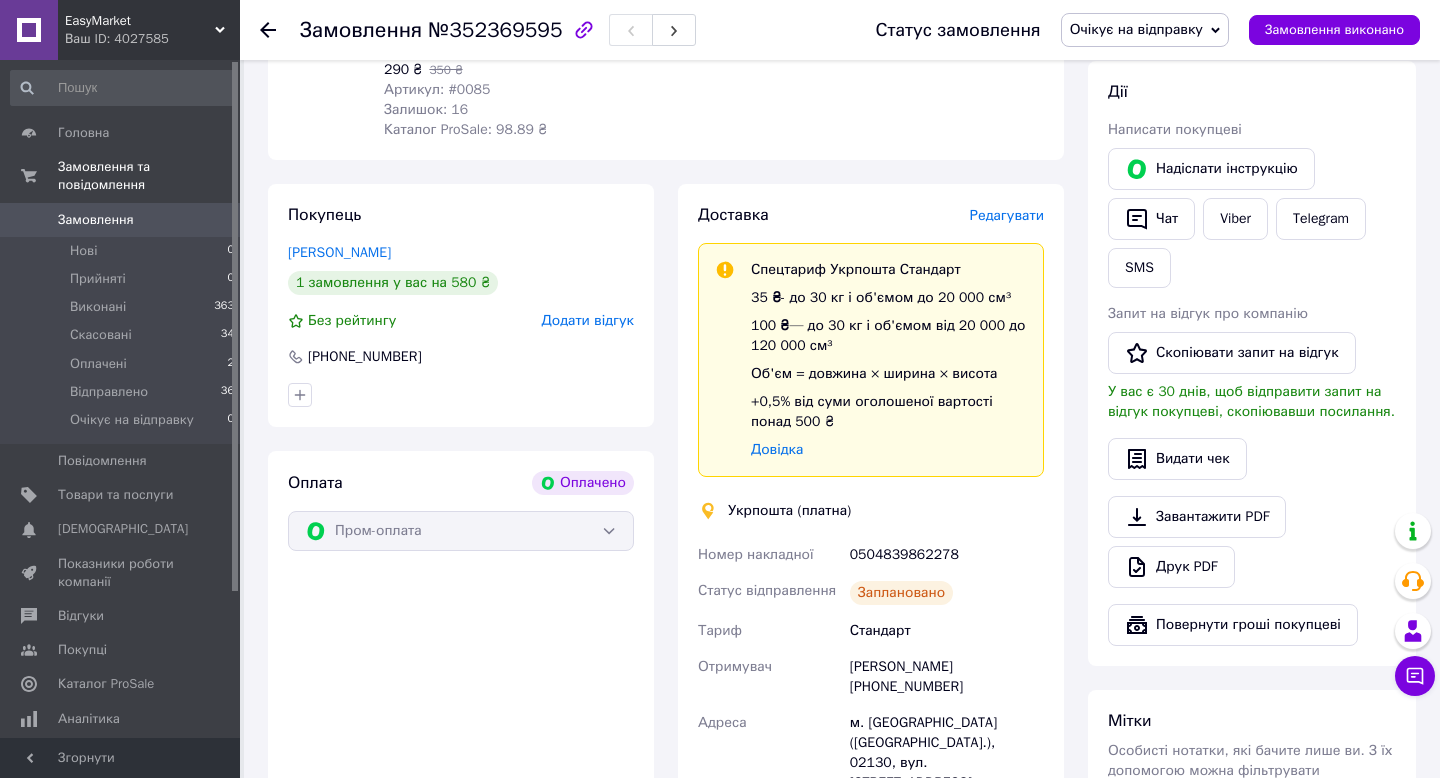 scroll, scrollTop: 422, scrollLeft: 0, axis: vertical 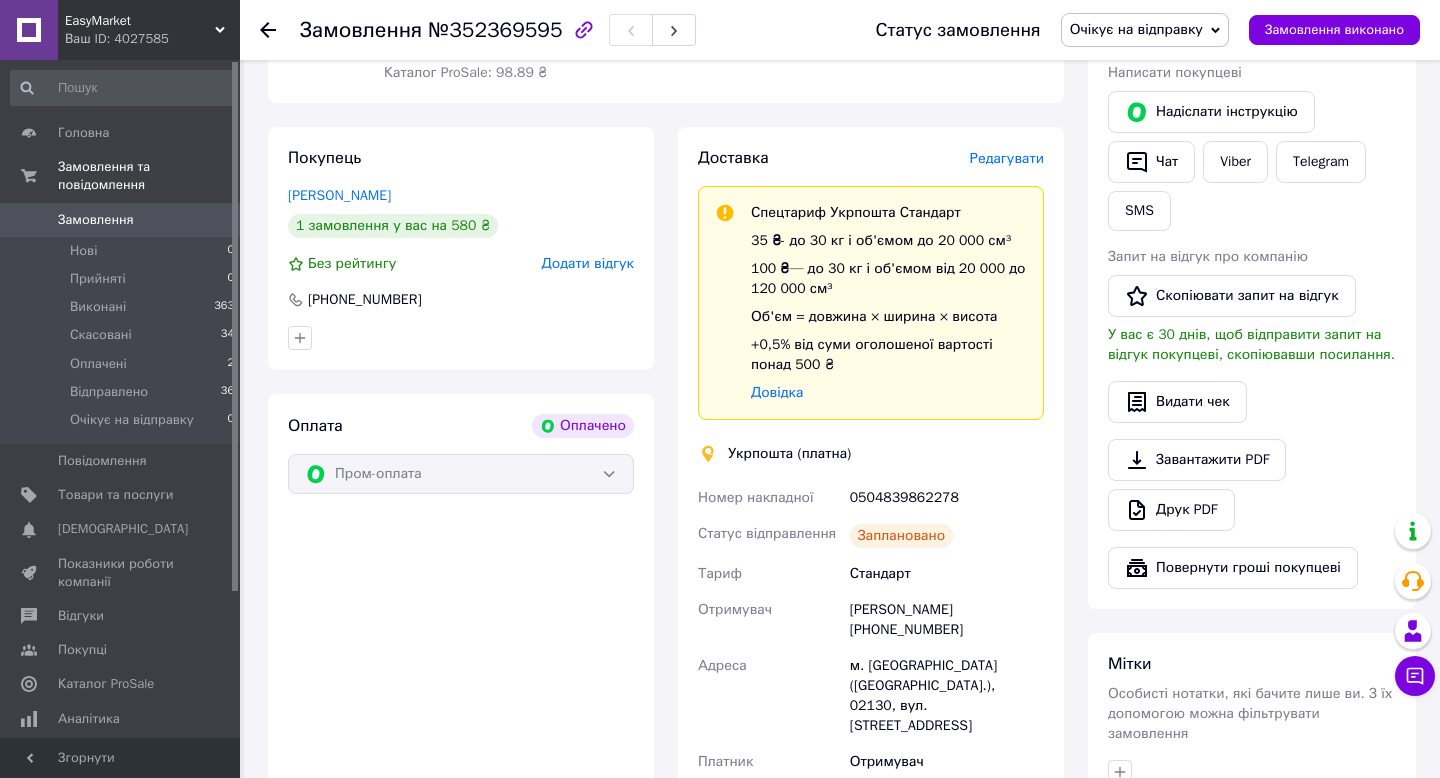 click on "0504839862278" at bounding box center [947, 498] 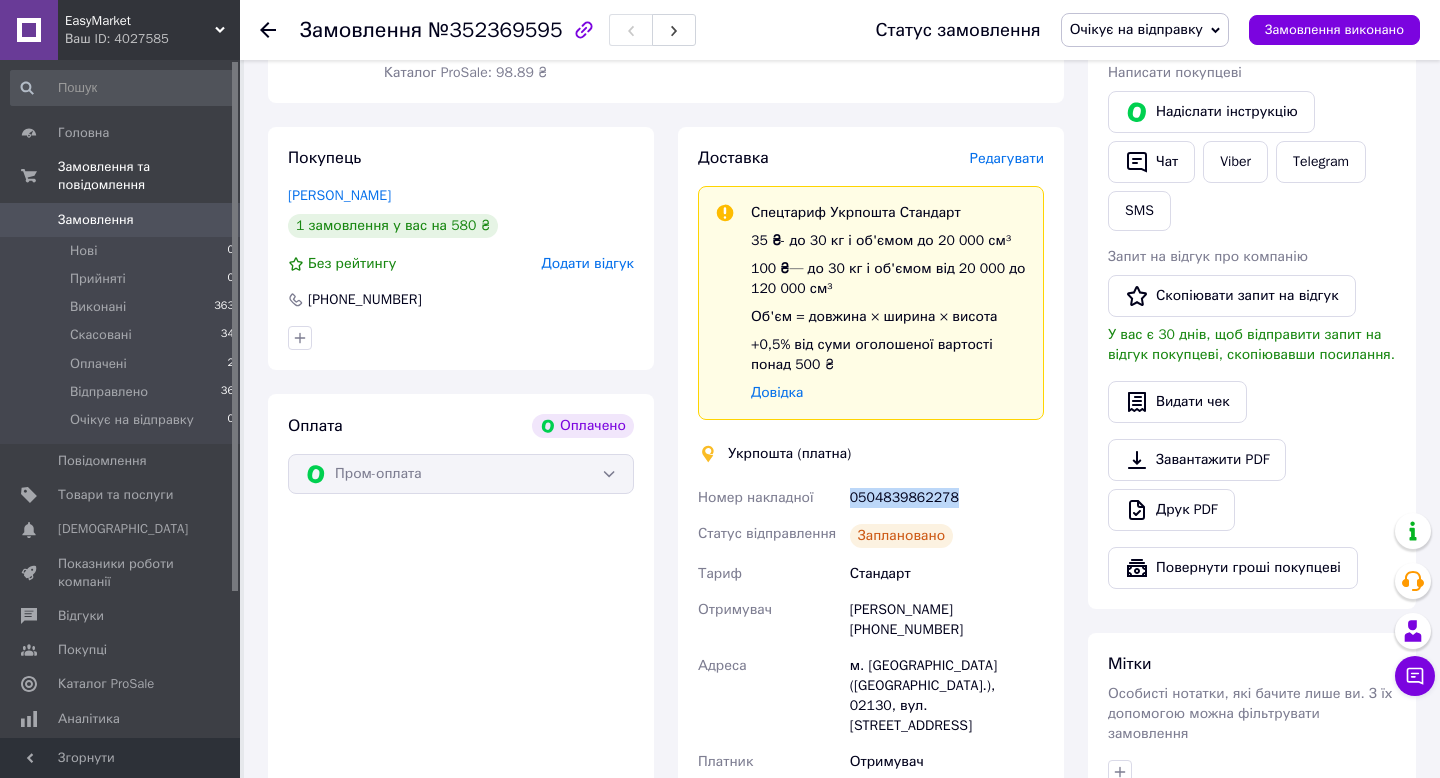 click on "0504839862278" at bounding box center (947, 498) 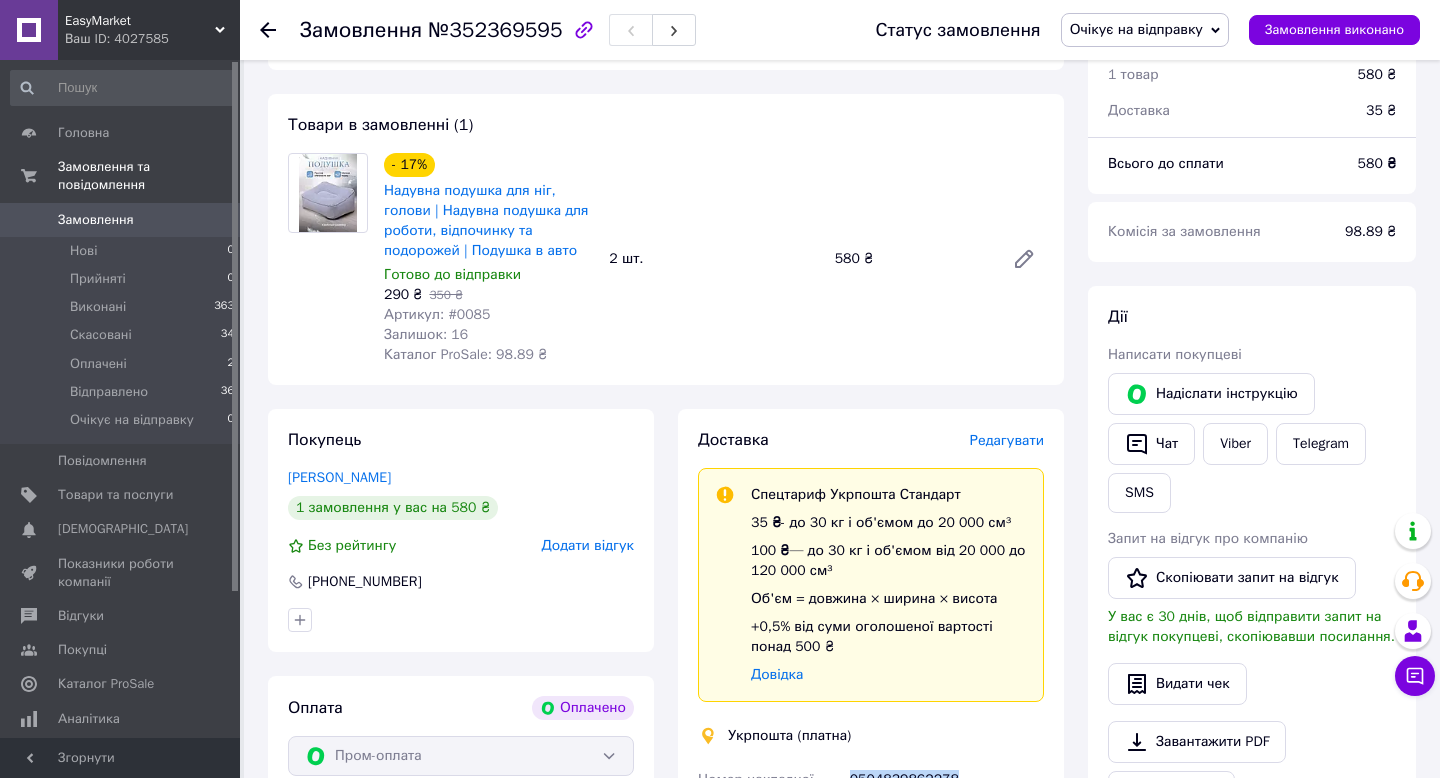 scroll, scrollTop: 47, scrollLeft: 0, axis: vertical 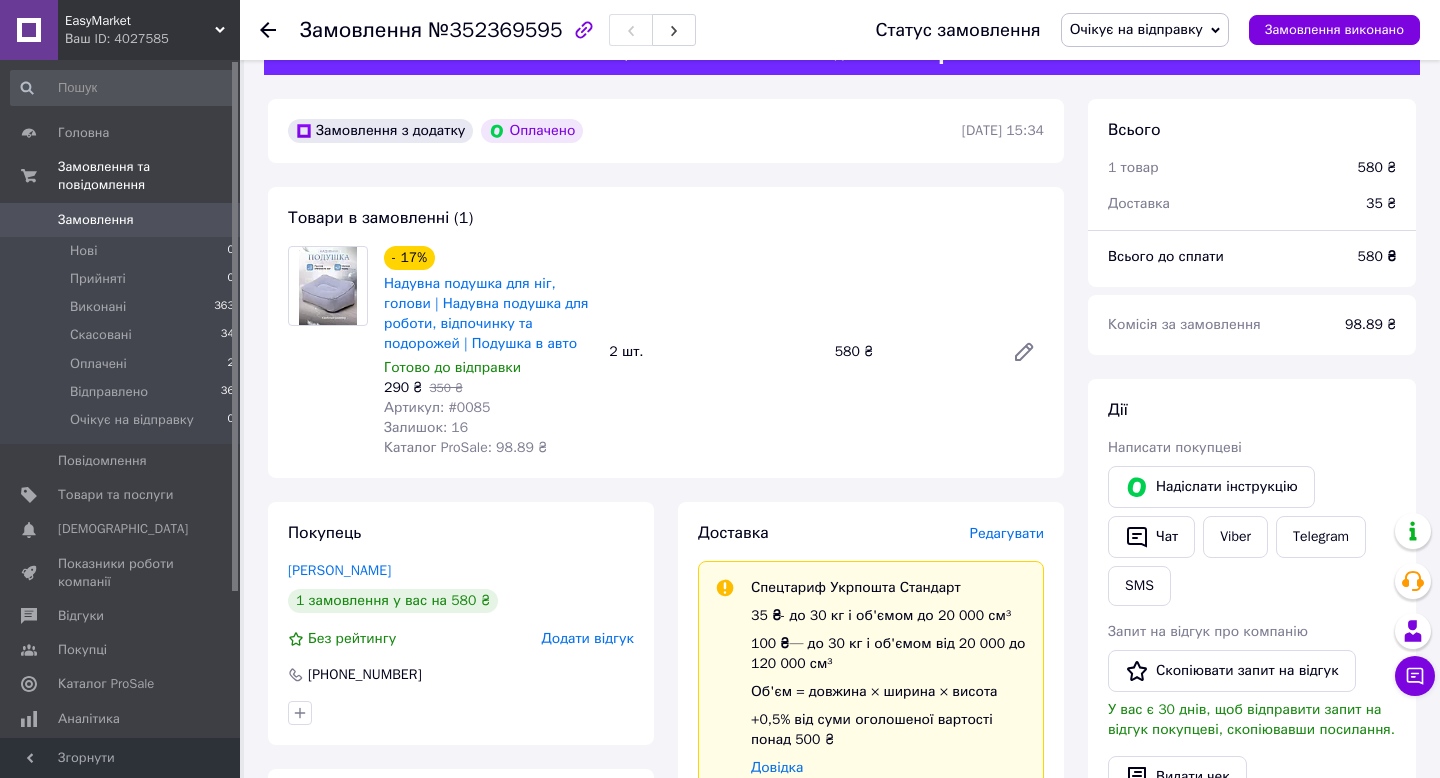 click on "№352369595" at bounding box center (495, 30) 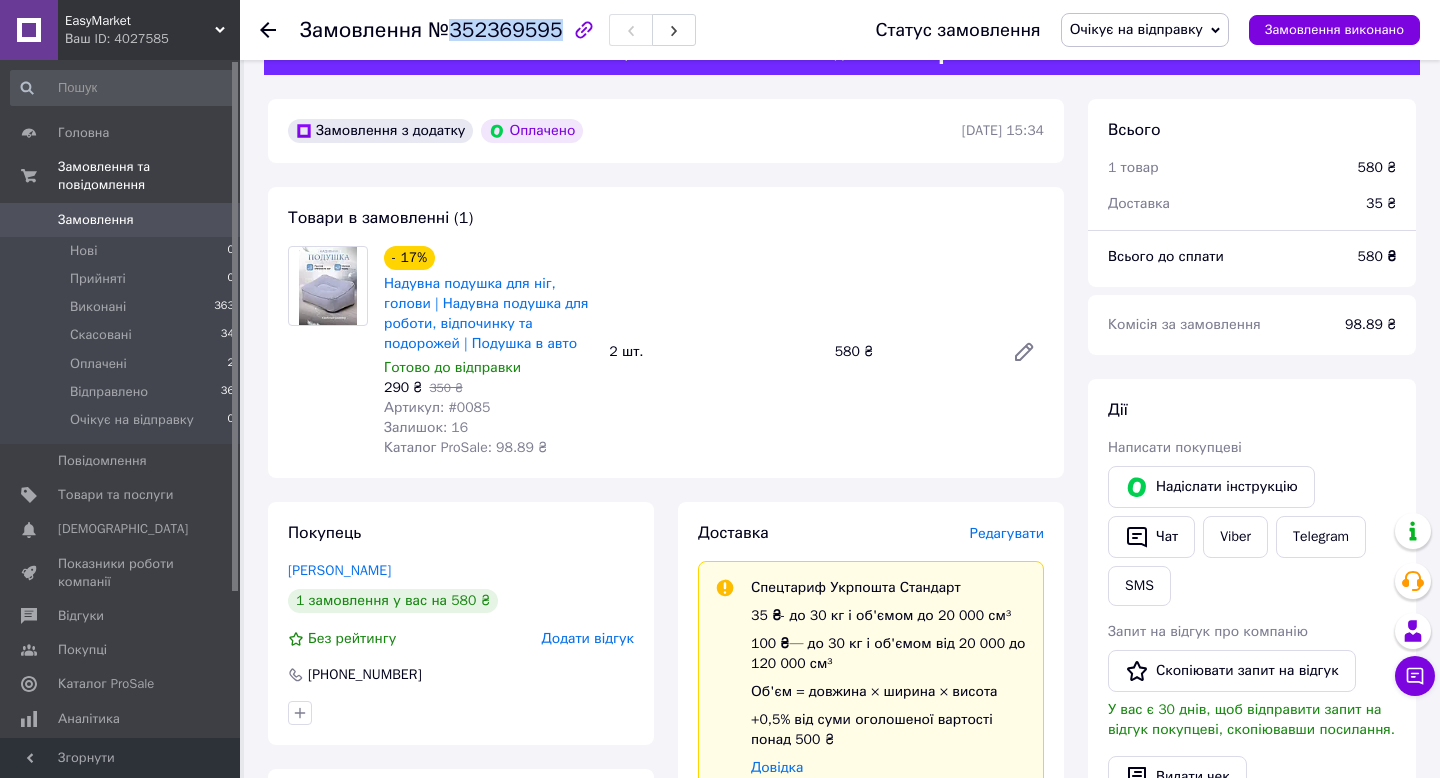 click on "№352369595" at bounding box center (495, 30) 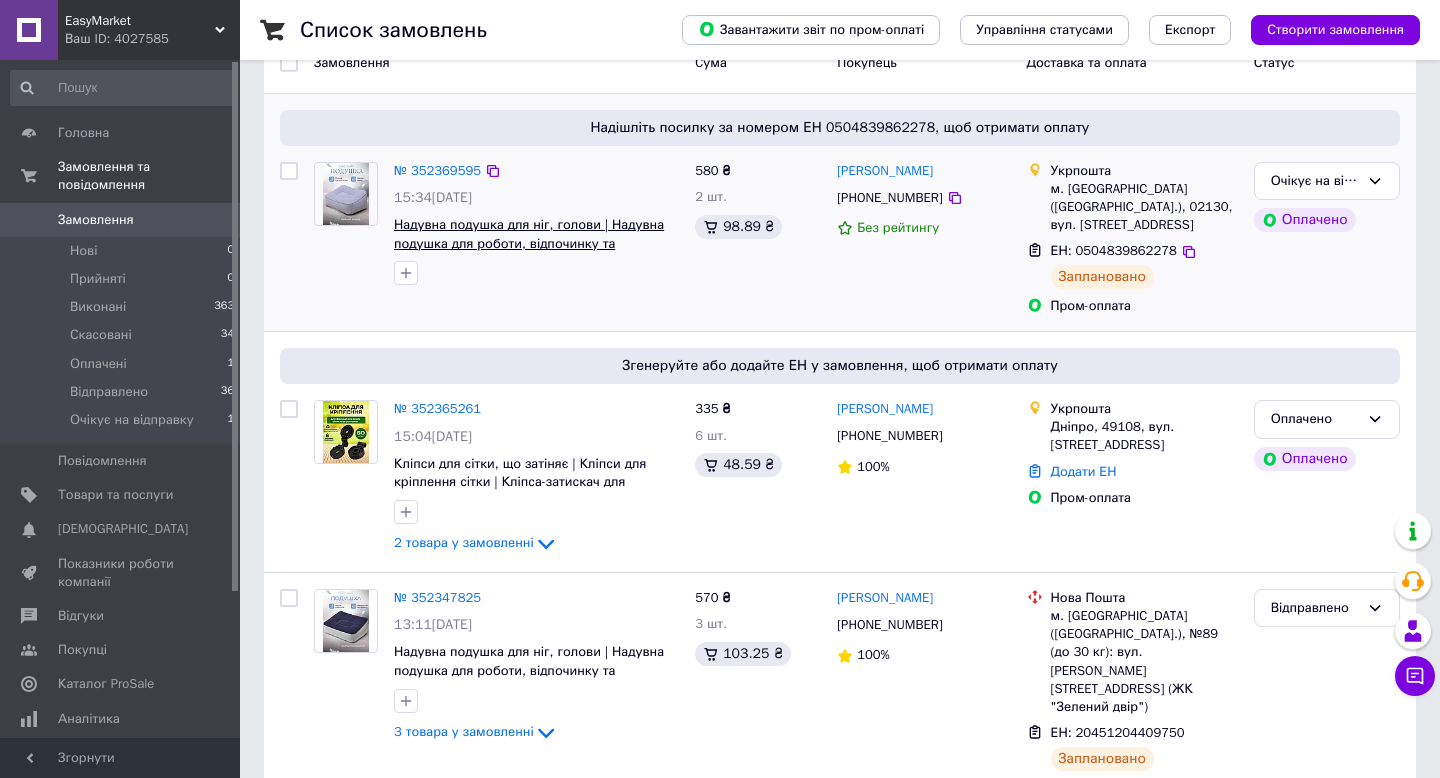 scroll, scrollTop: 124, scrollLeft: 0, axis: vertical 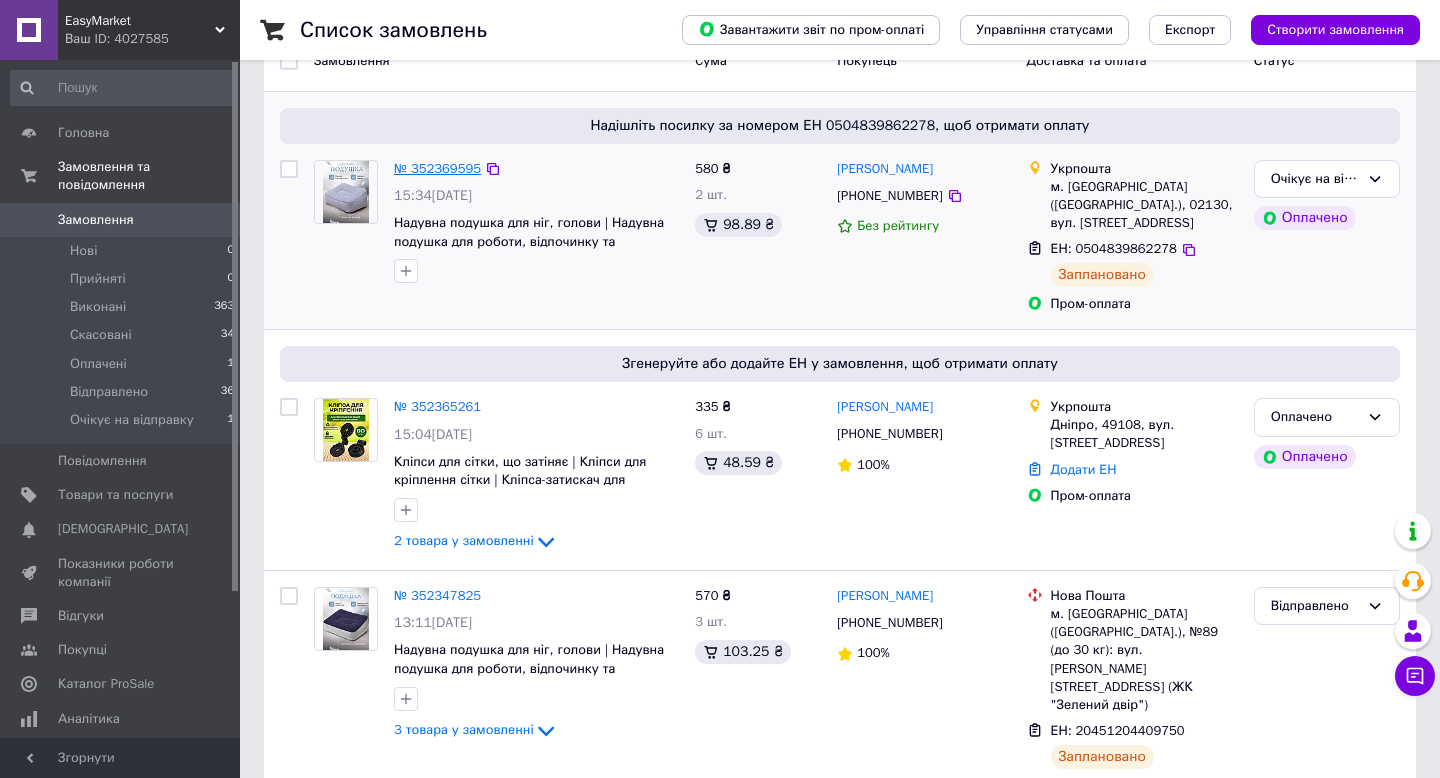 click on "№ 352369595" at bounding box center (437, 168) 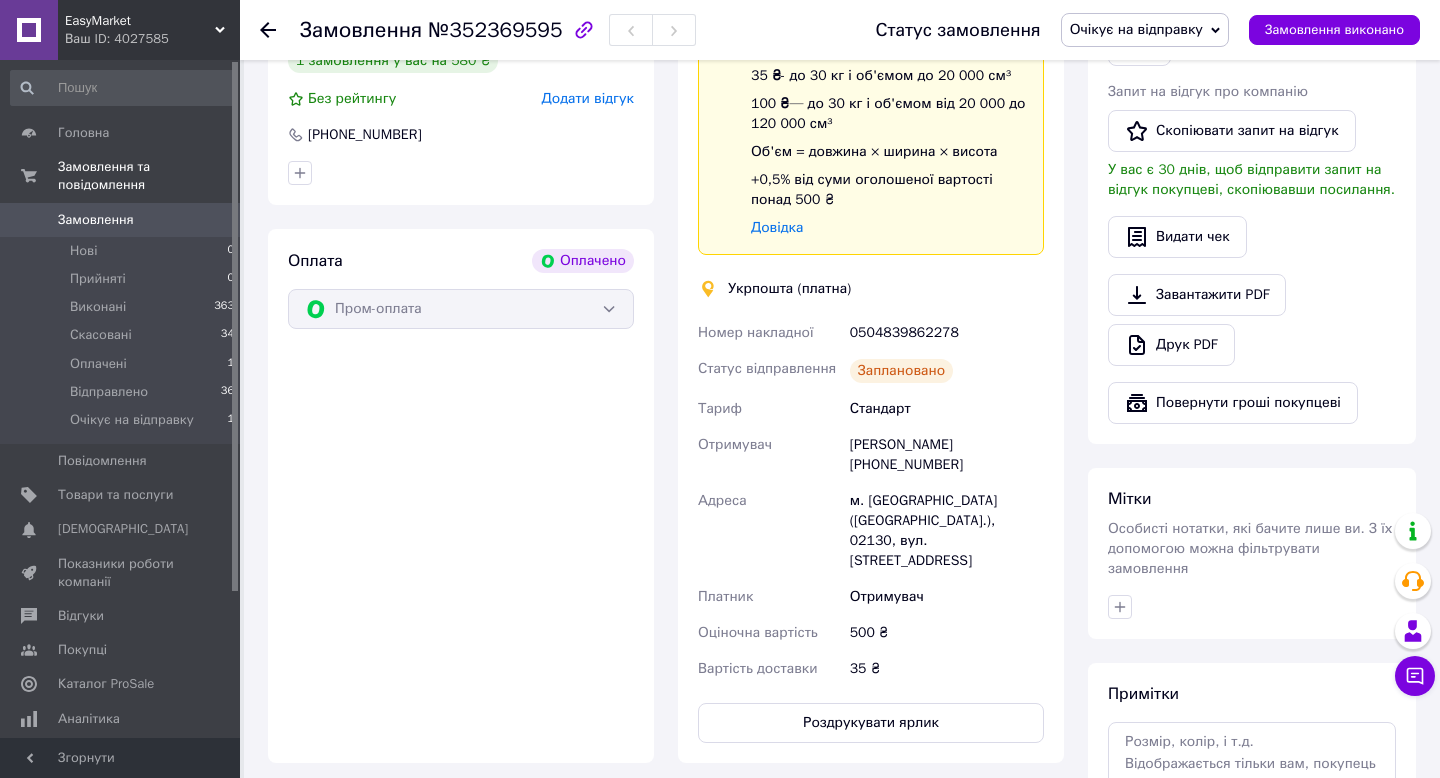 scroll, scrollTop: 701, scrollLeft: 0, axis: vertical 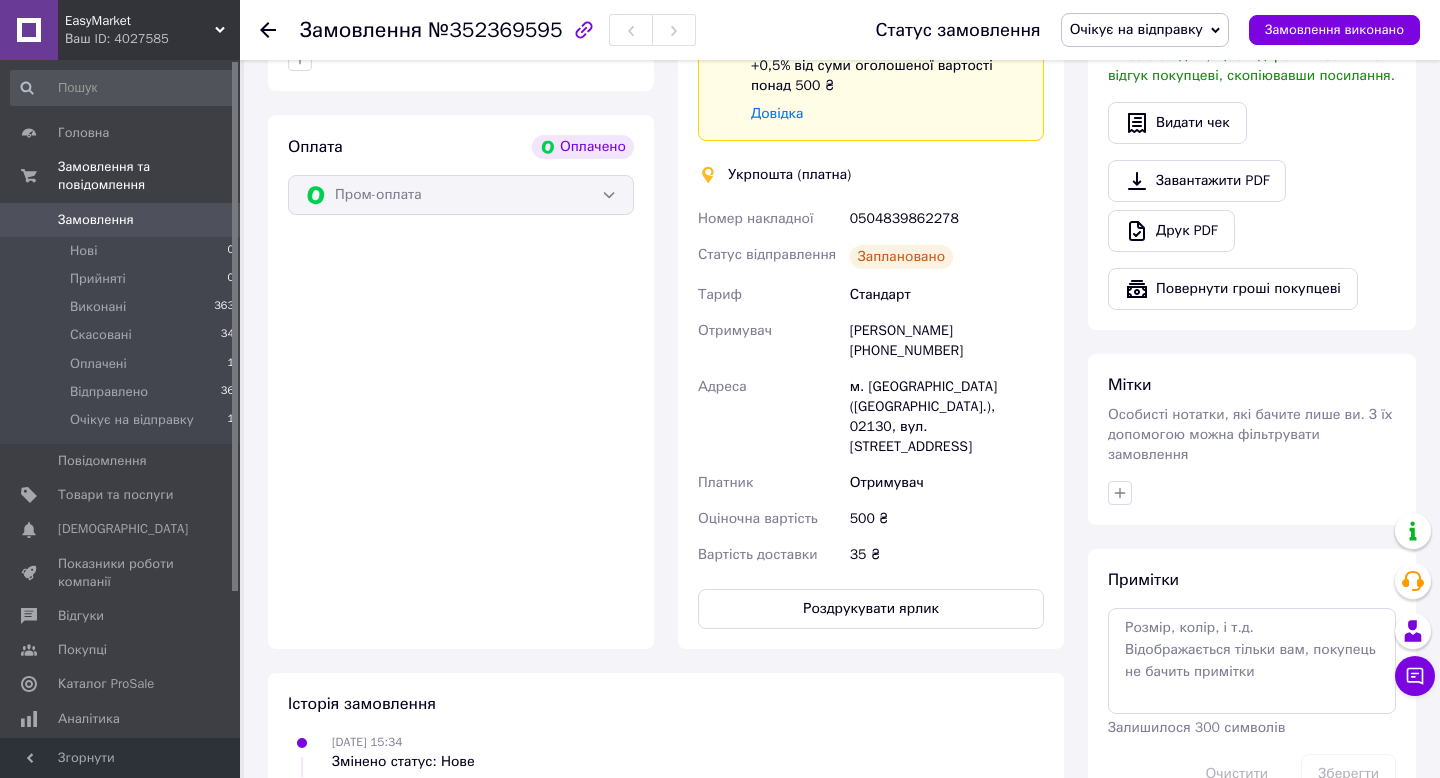 click on "0504839862278" at bounding box center (947, 219) 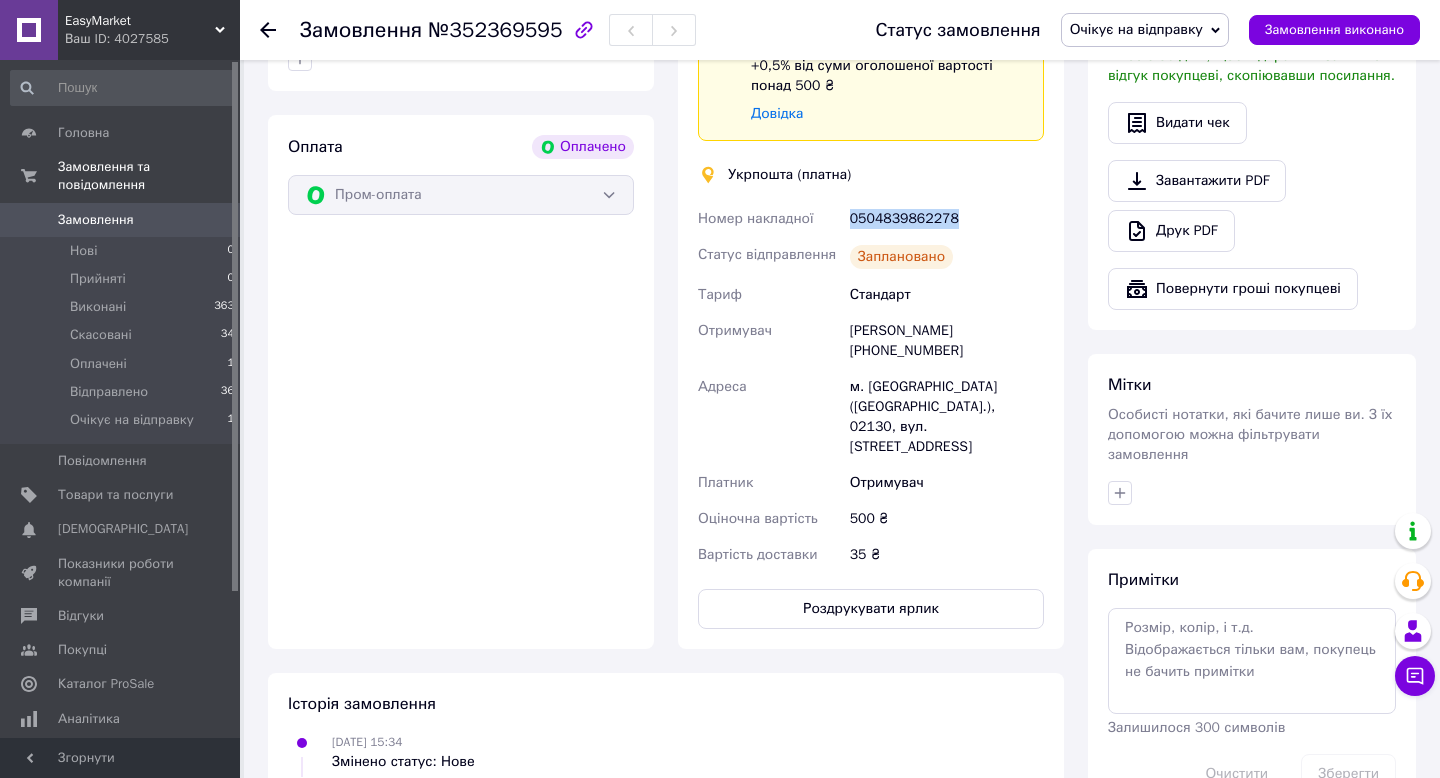 click on "0504839862278" at bounding box center (947, 219) 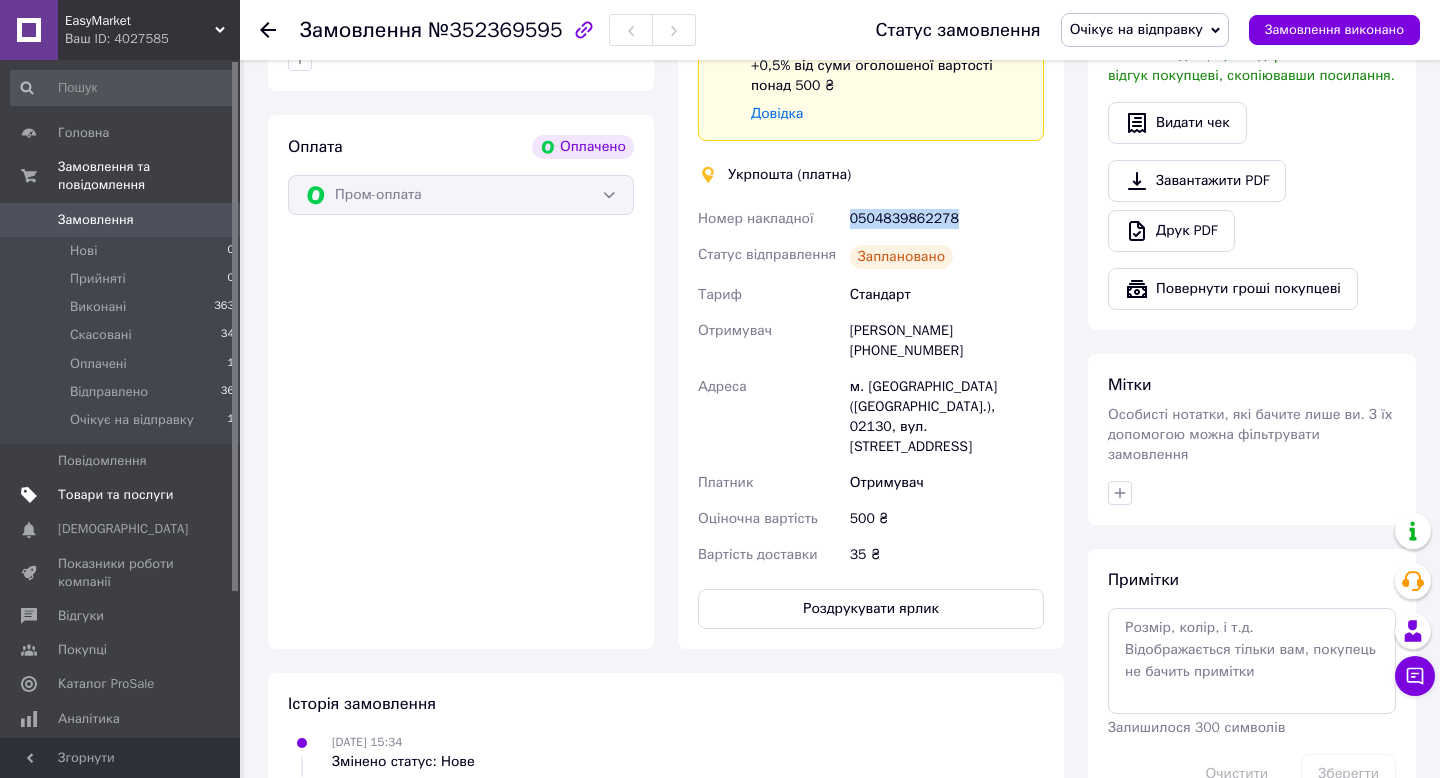 click on "Товари та послуги" at bounding box center (115, 495) 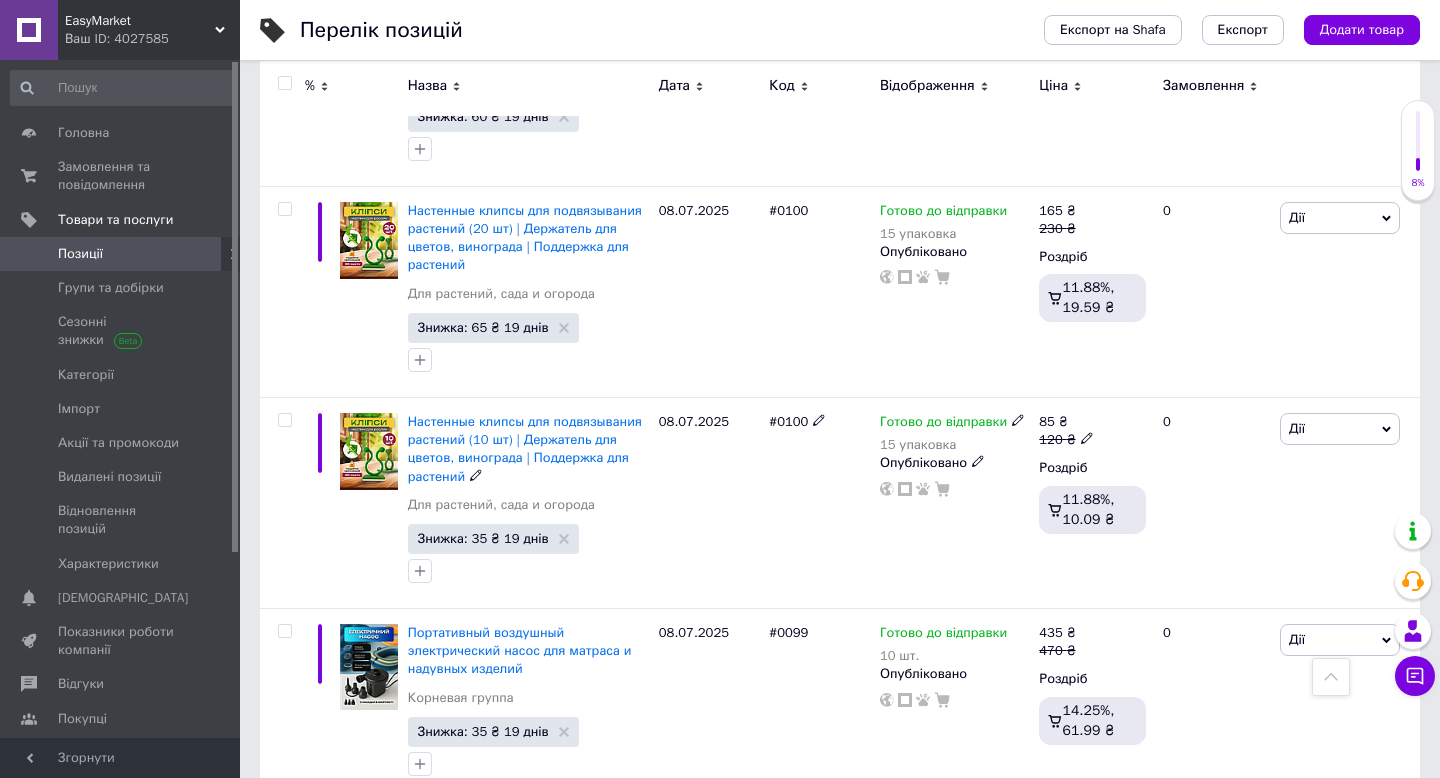 scroll, scrollTop: 2051, scrollLeft: 0, axis: vertical 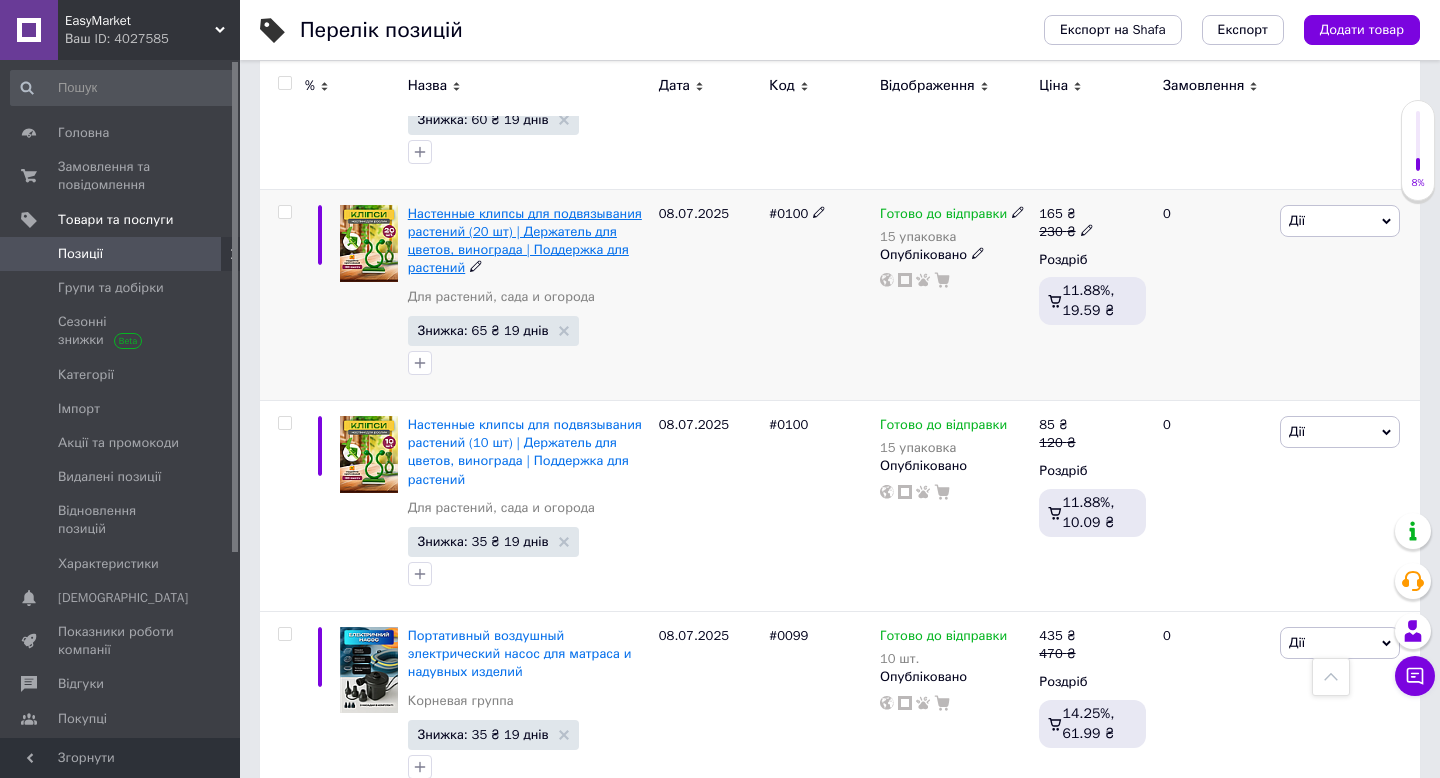 click on "Настенные клипсы для подвязывания растений (20 шт) | Держатель для цветов, винограда | Поддержка для растений" at bounding box center (525, 241) 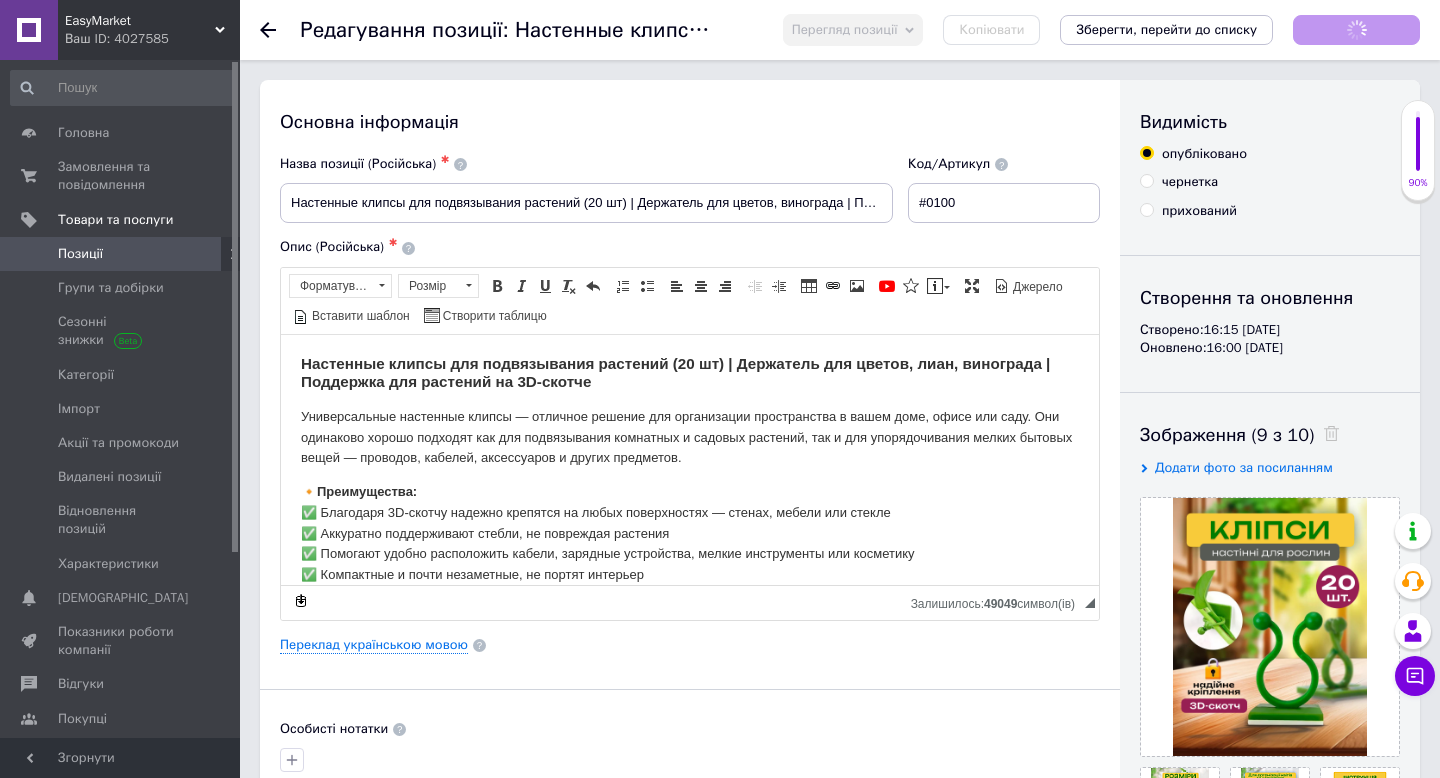 scroll, scrollTop: 0, scrollLeft: 0, axis: both 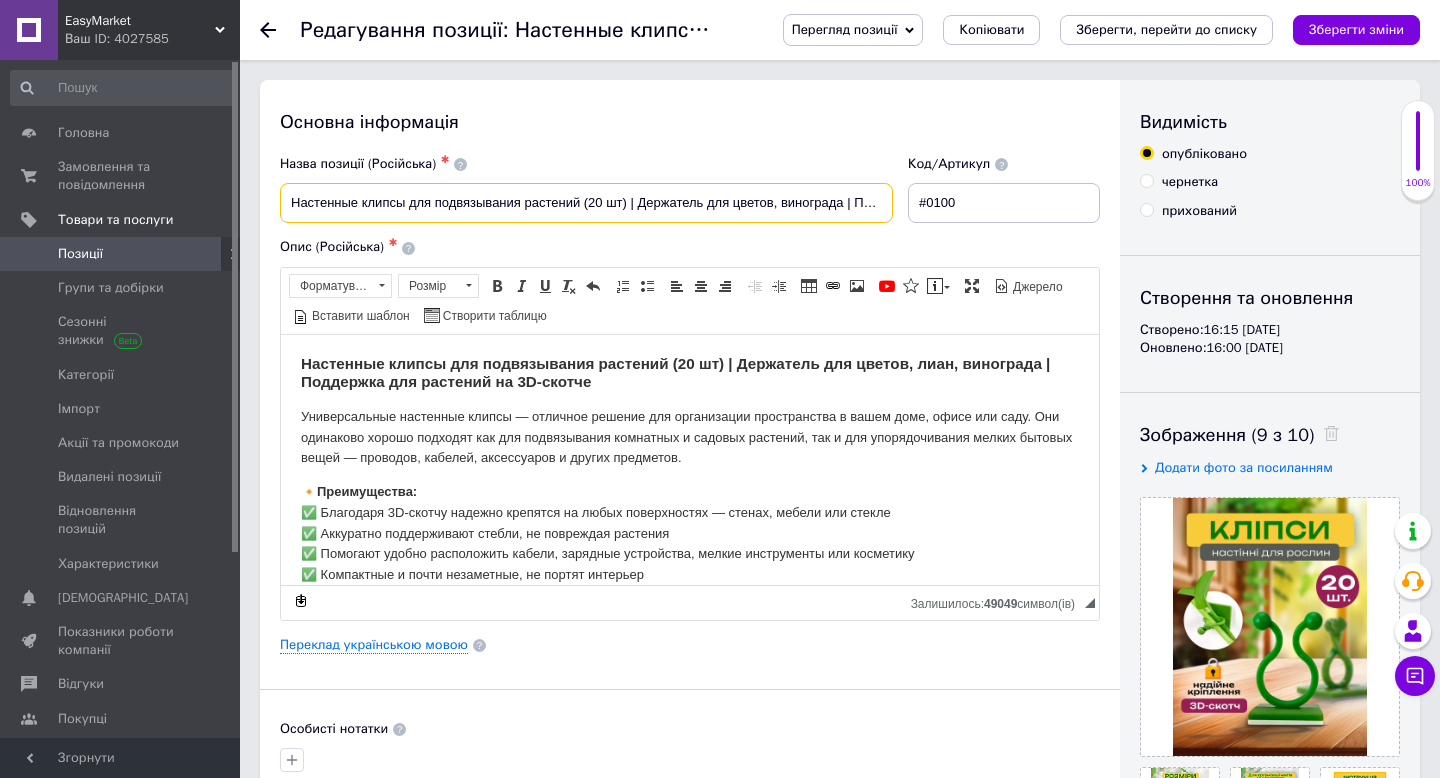 click on "Настенные клипсы для подвязывания растений (20 шт) | Держатель для цветов, винограда | Поддержка для растений" at bounding box center (586, 203) 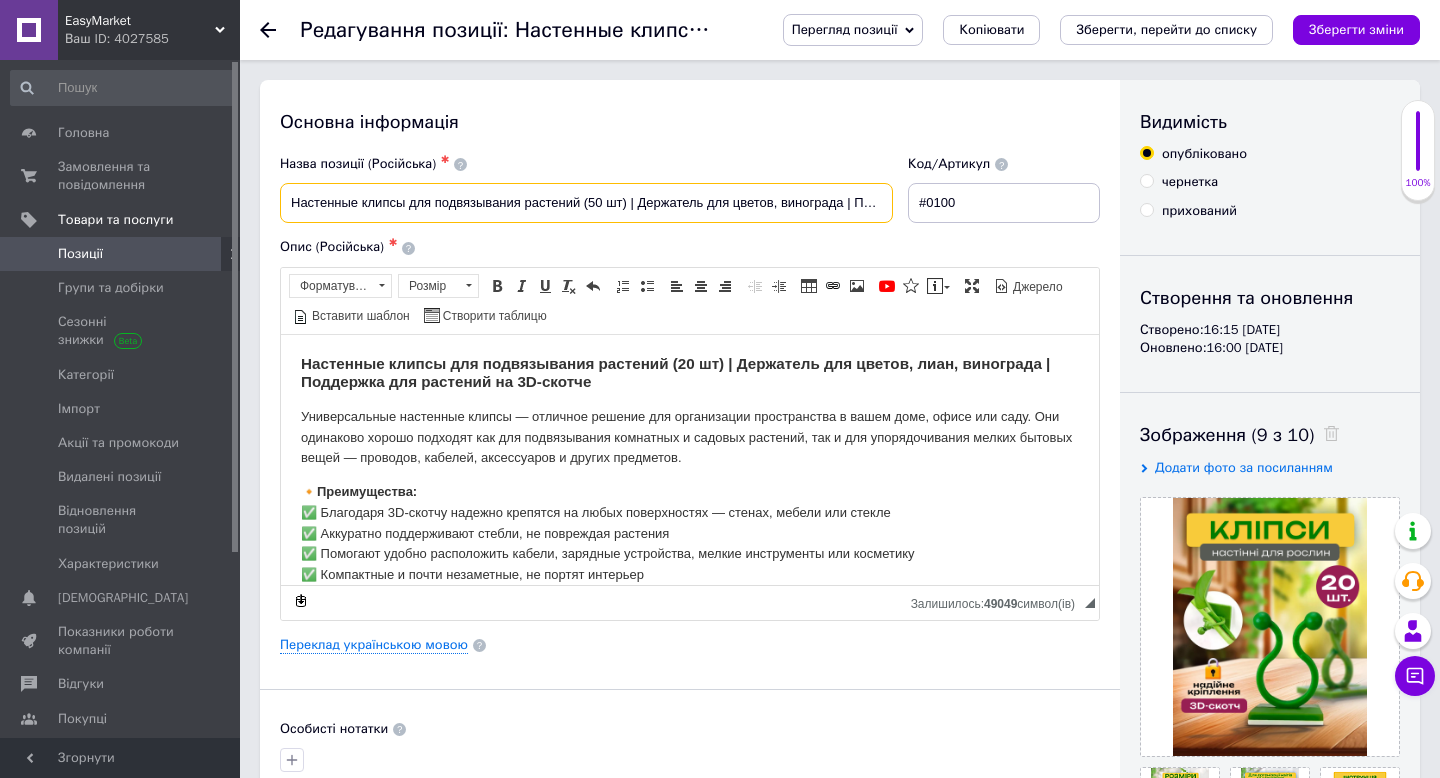 type on "Настенные клипсы для подвязывания растений (50 шт) | Держатель для цветов, винограда | Поддержка для растений" 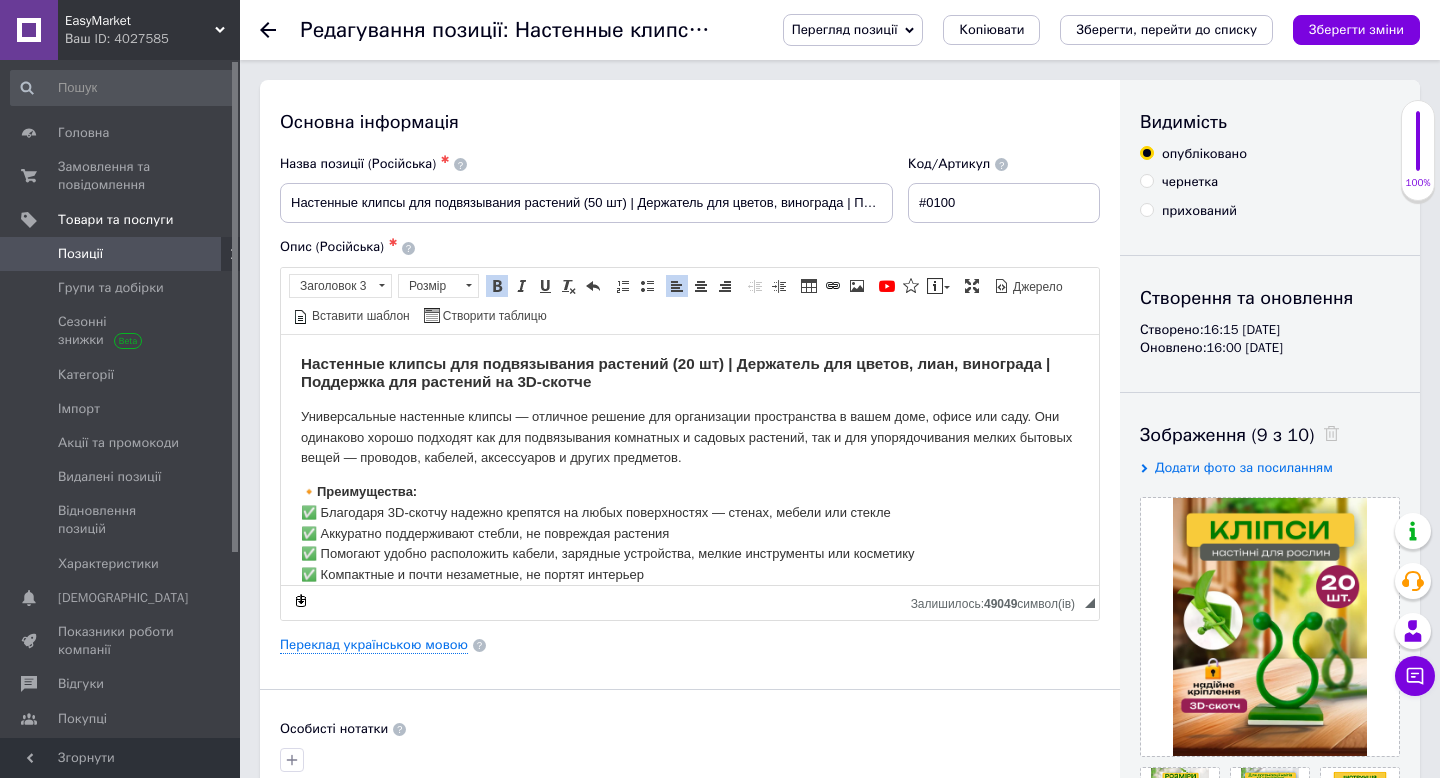 click on "Настенные клипсы для подвязывания растений (20 шт) | Держатель для цветов, лиан, винограда | Поддержка для растений на 3D-скотче" at bounding box center (675, 371) 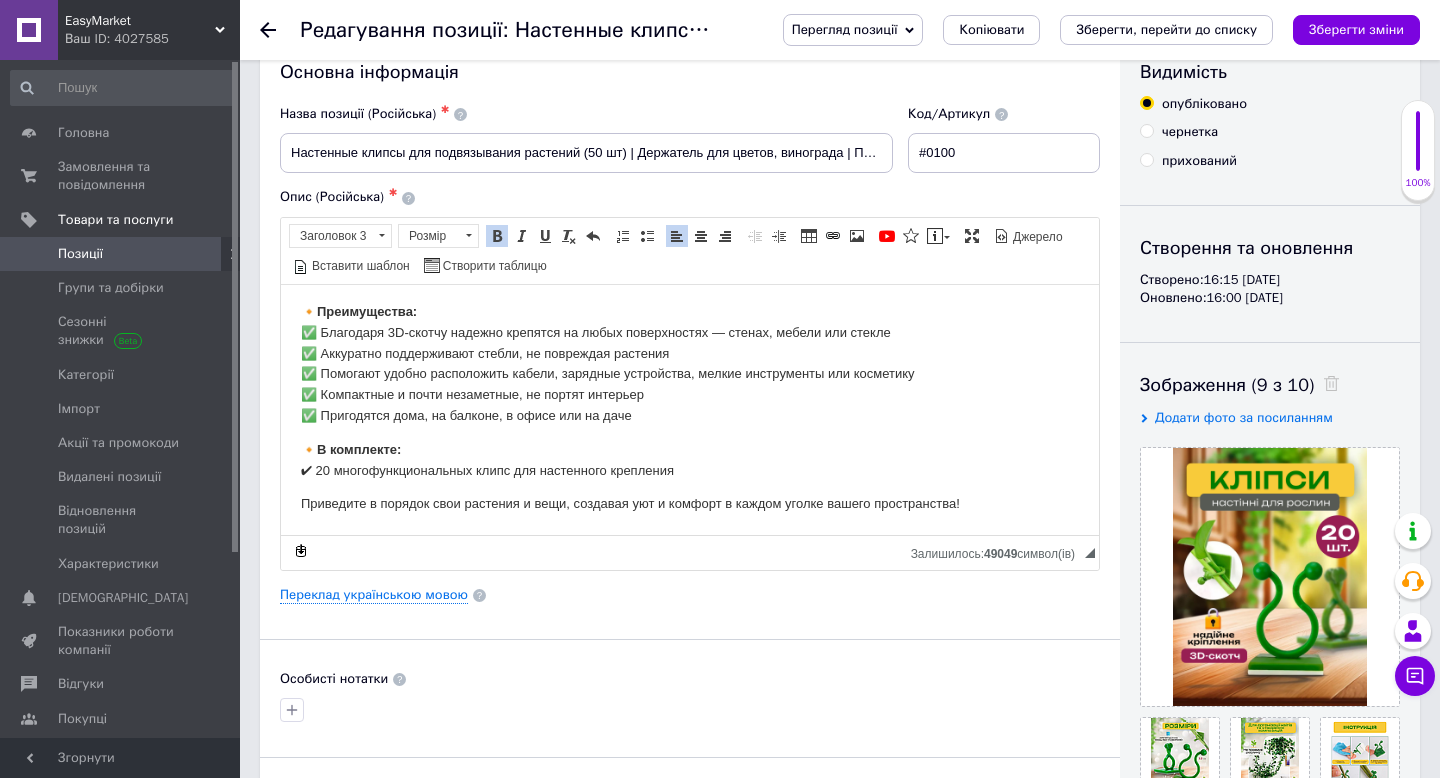 scroll, scrollTop: 75, scrollLeft: 0, axis: vertical 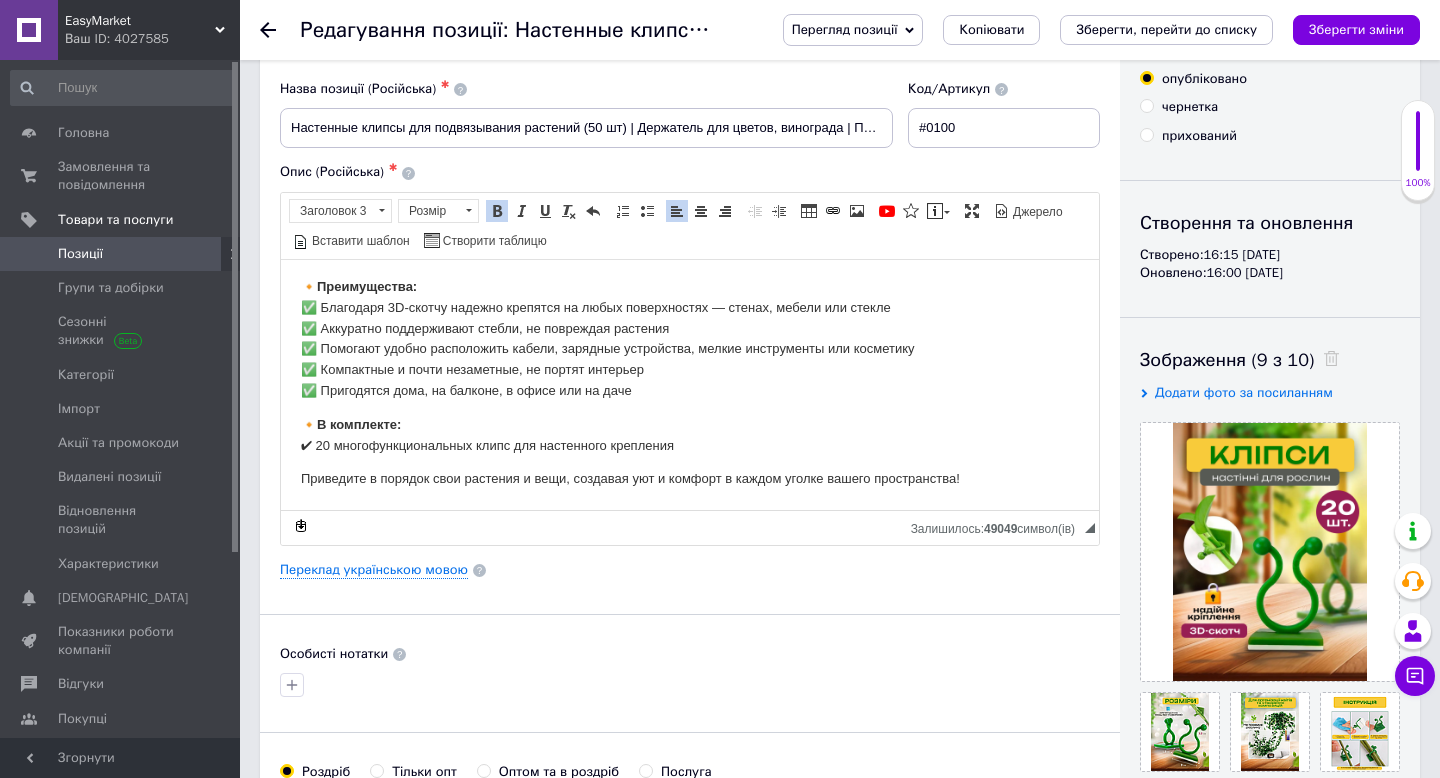 click on "🔸  В комплекте: ✔ 20 многофункциональных клипс для настенного крепления" at bounding box center (690, 435) 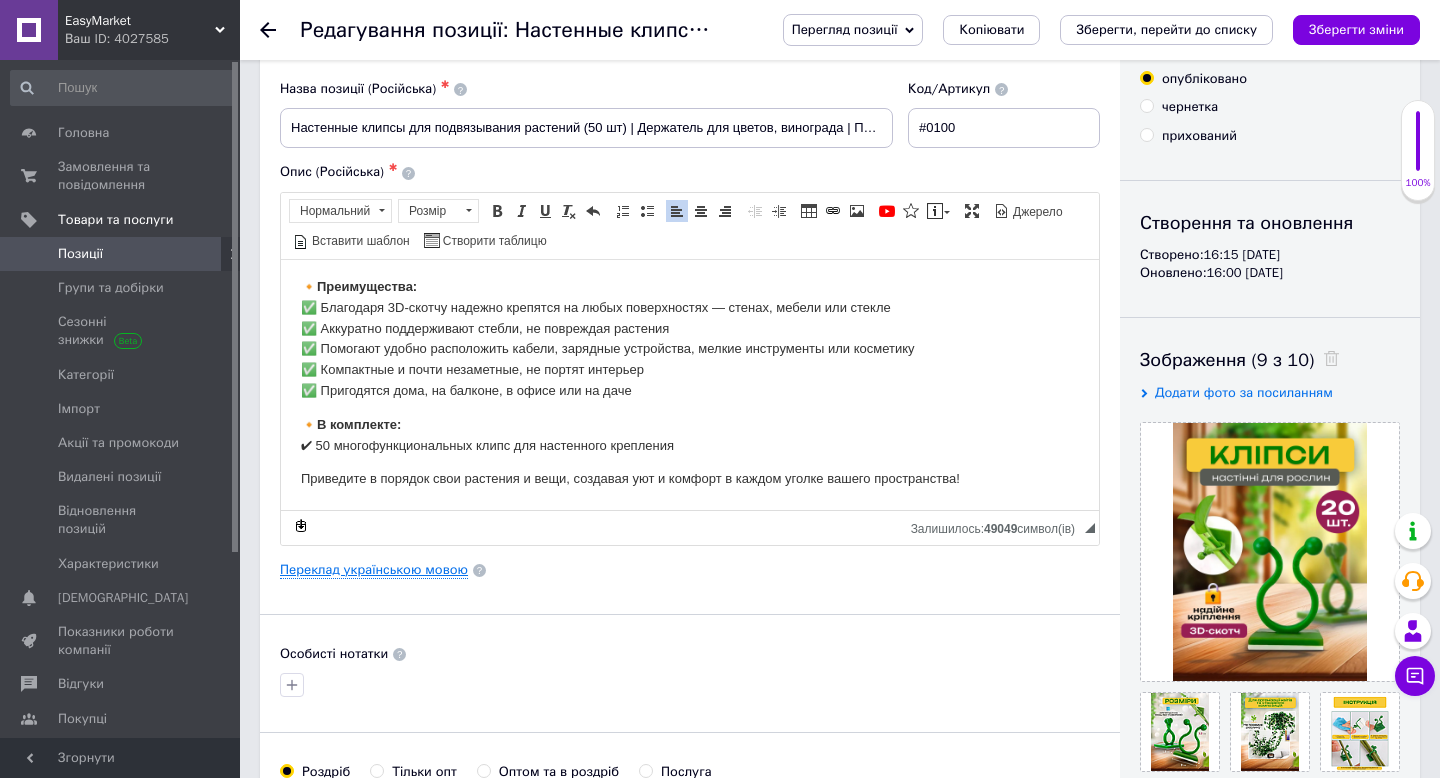 click on "Переклад українською мовою" at bounding box center [374, 570] 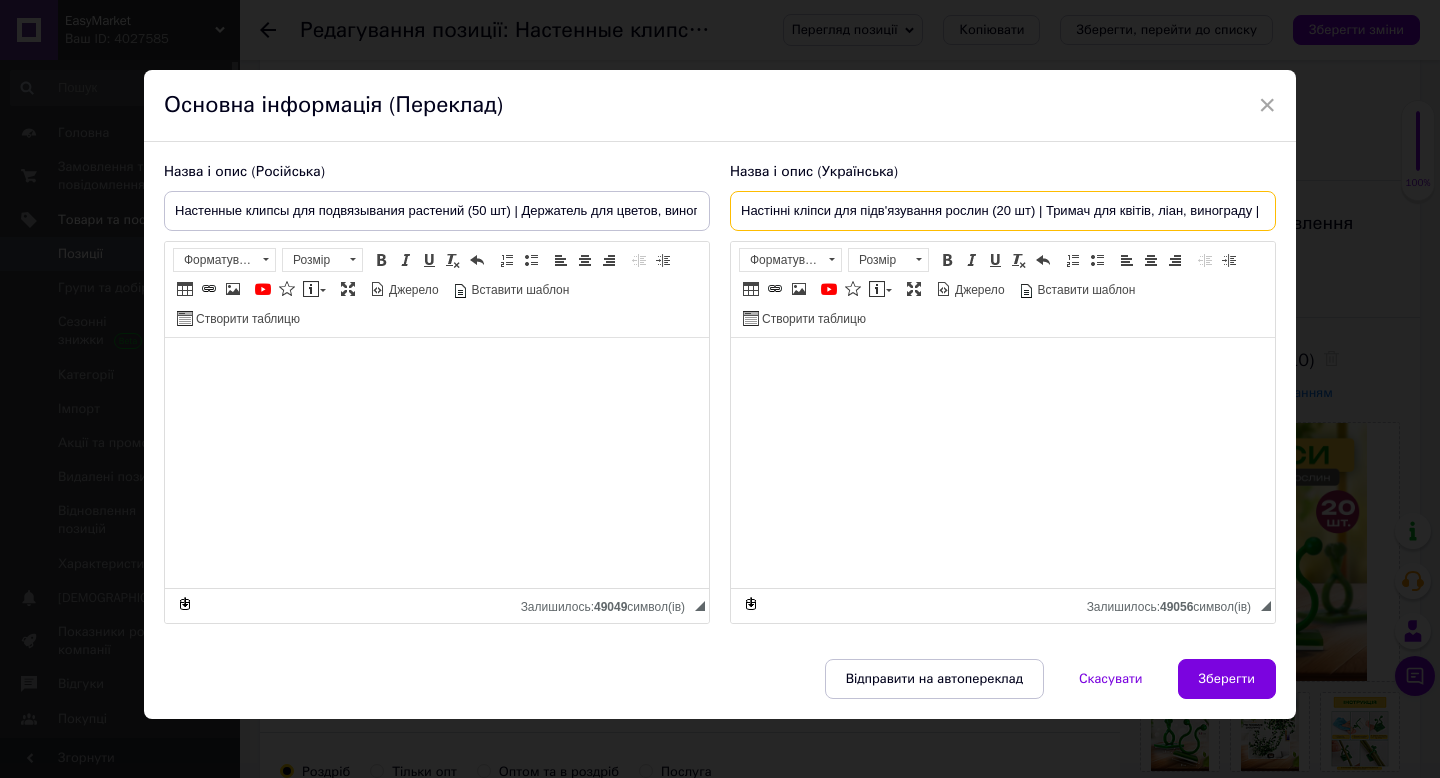 click on "Настінні кліпси для підв'язування рослин (20 шт) | Тримач для квітів, ліан, винограду | Підтримка для рослин на 3D-скотчі" at bounding box center (1003, 211) 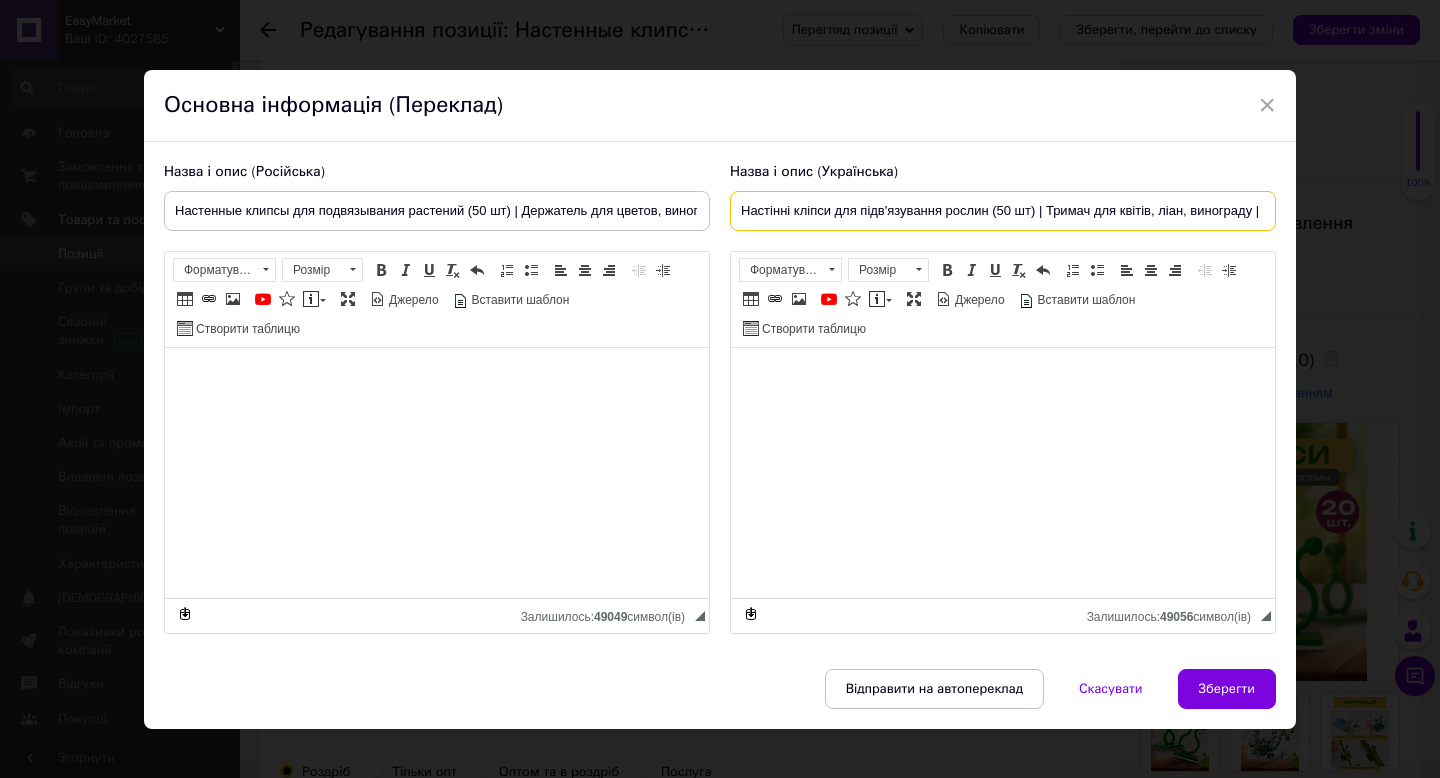 type on "Настінні кліпси для підв'язування рослин (50 шт) | Тримач для квітів, ліан, винограду | Підтримка для рослин на 3D-скотчі" 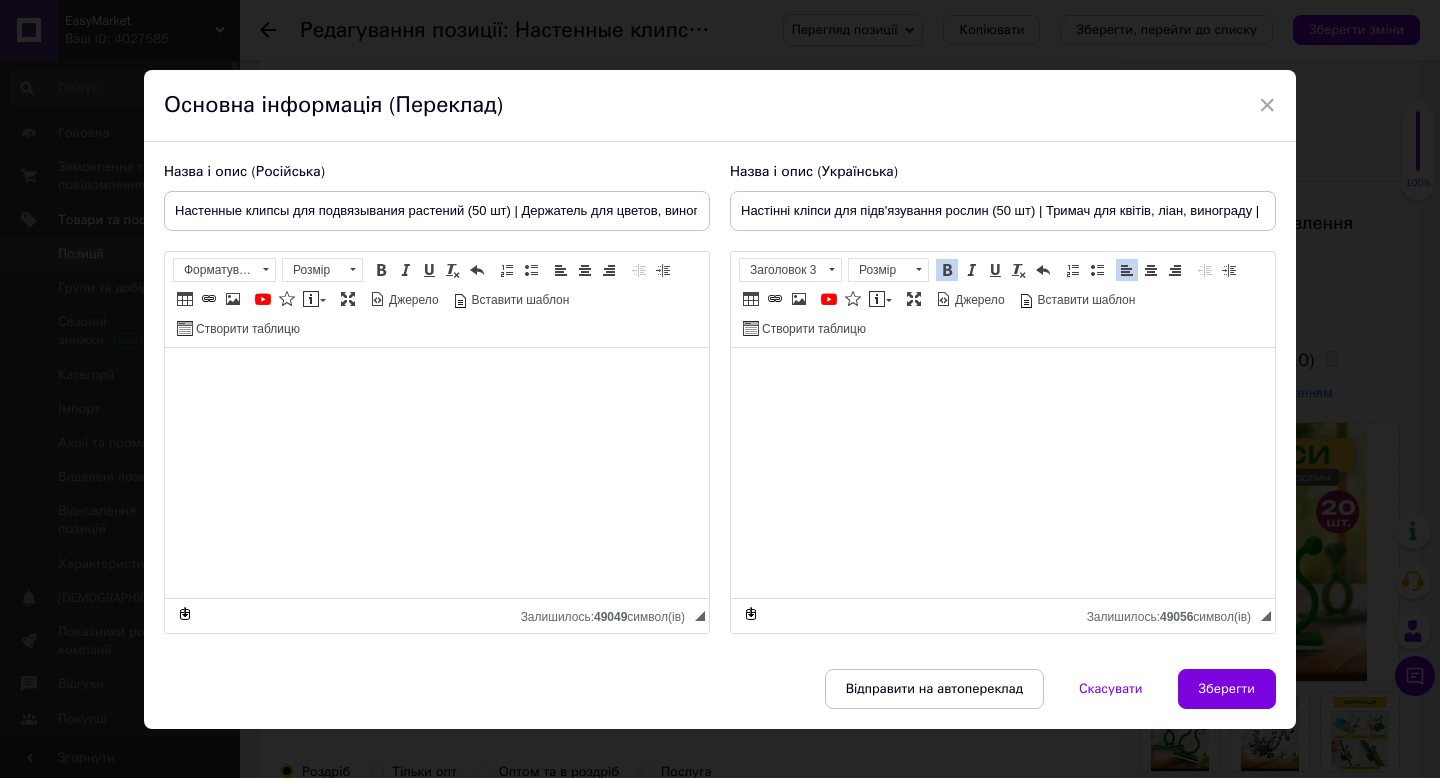 scroll, scrollTop: 21, scrollLeft: 0, axis: vertical 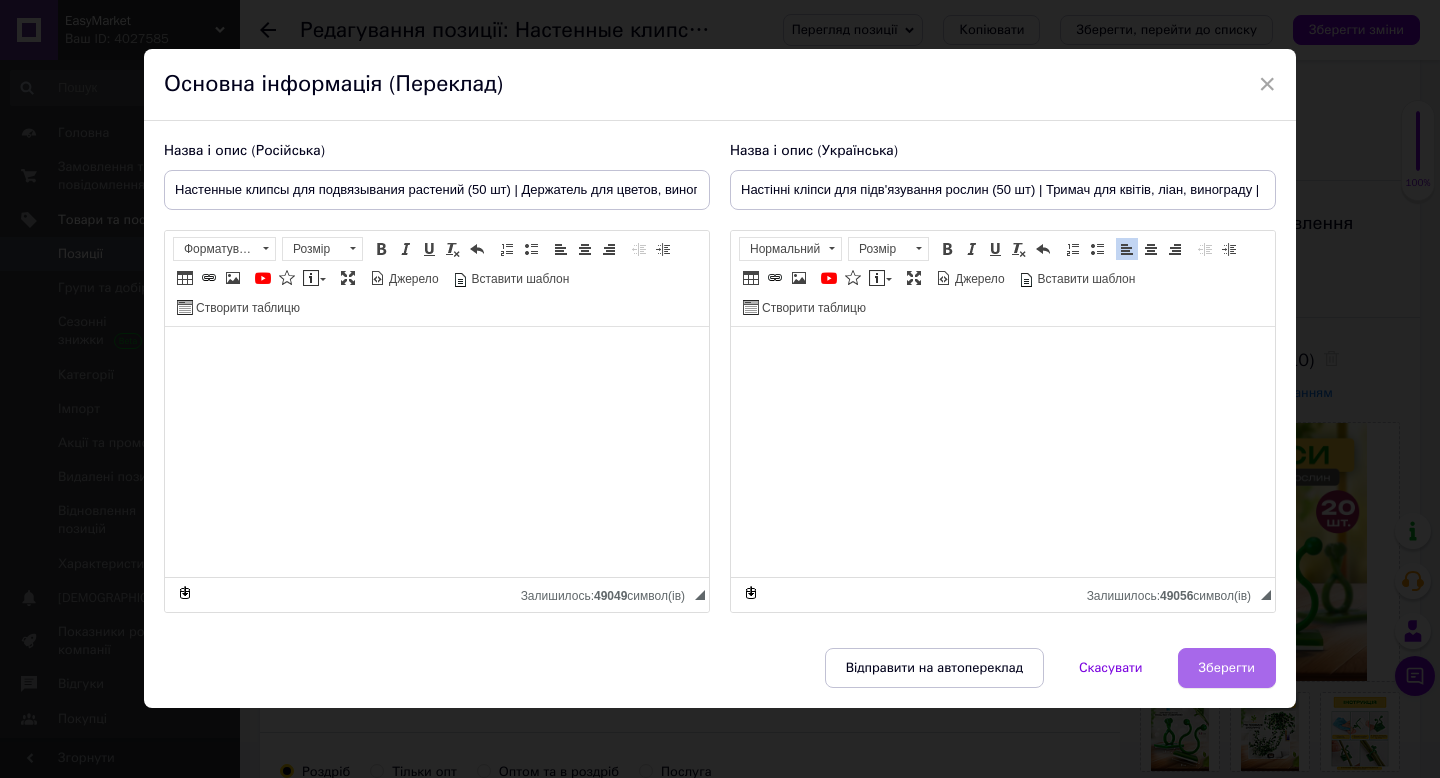 click on "Зберегти" at bounding box center (1227, 668) 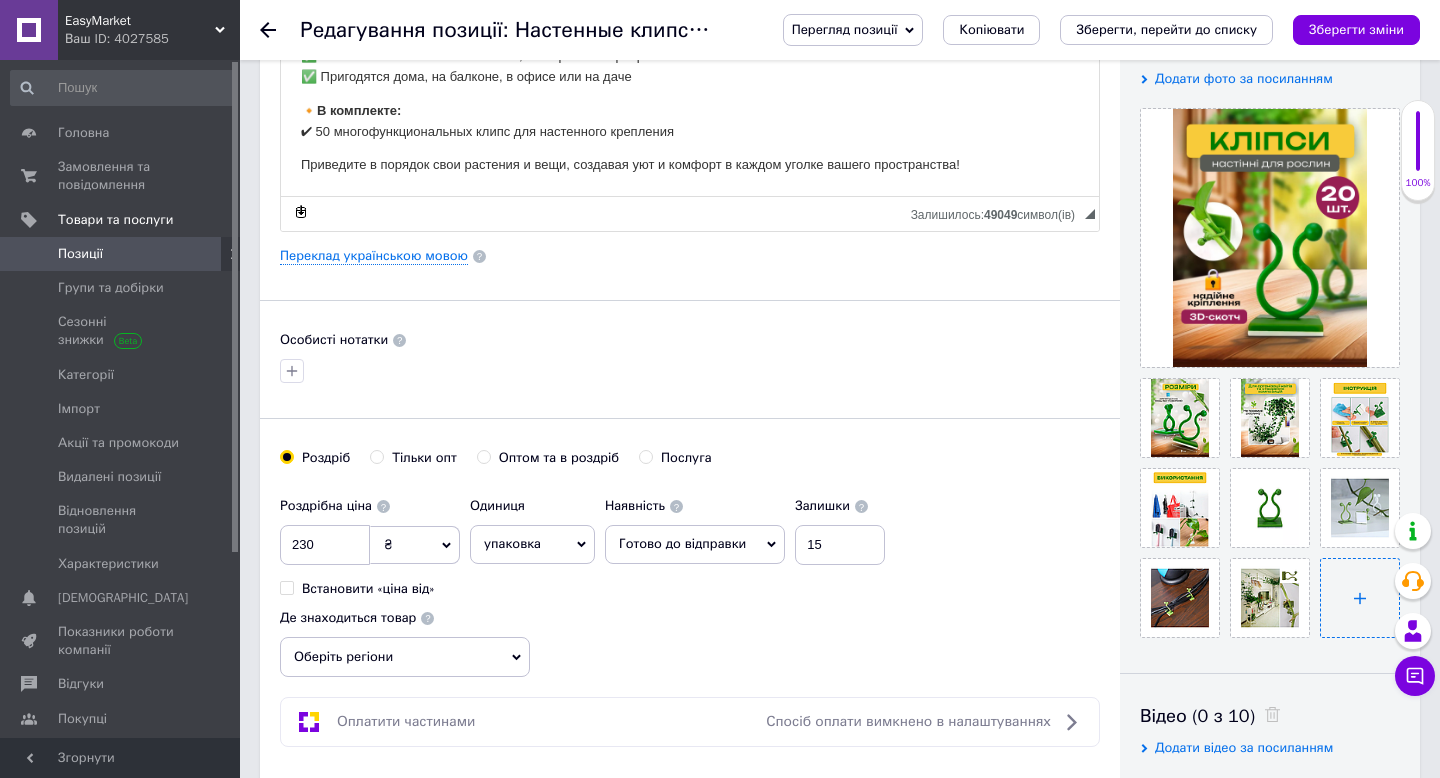 scroll, scrollTop: 388, scrollLeft: 0, axis: vertical 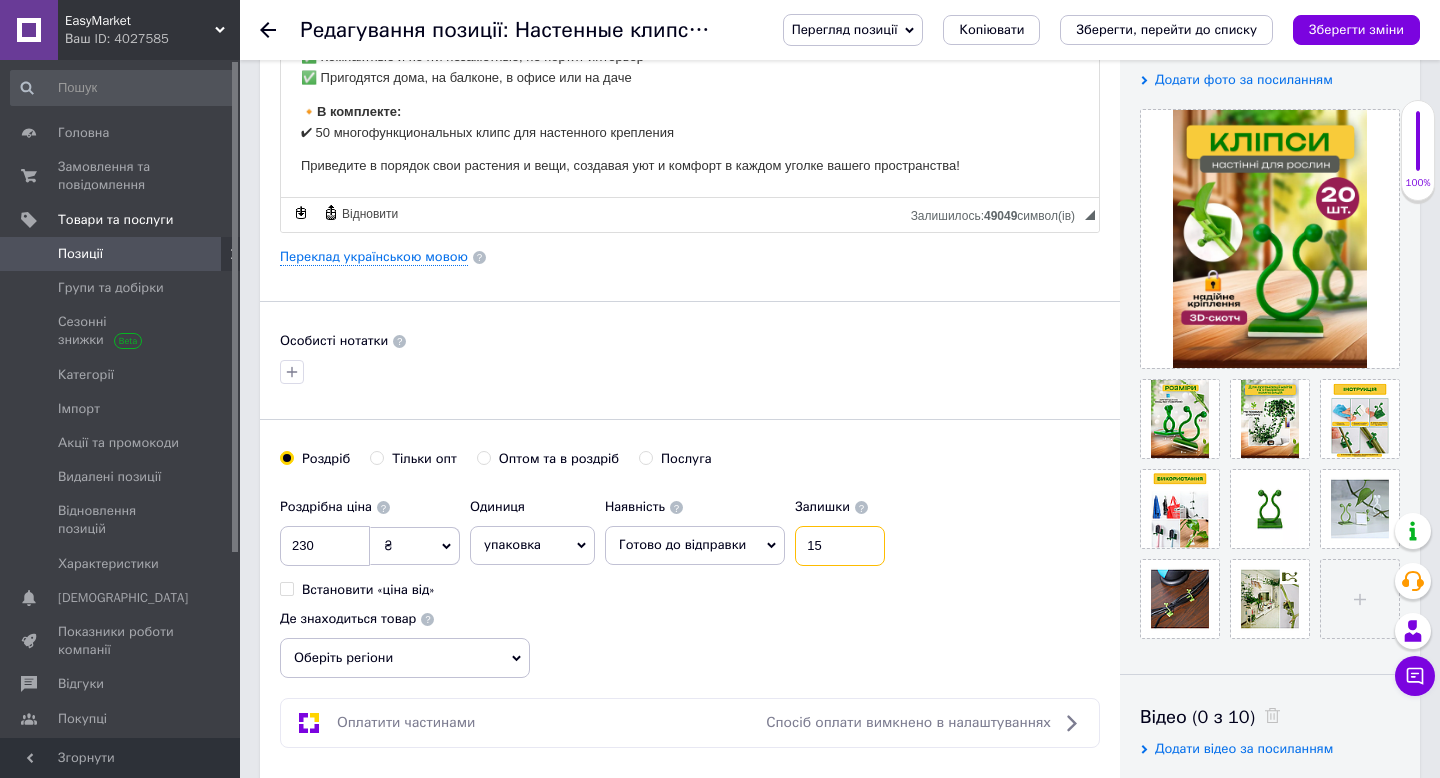 click on "15" at bounding box center [840, 546] 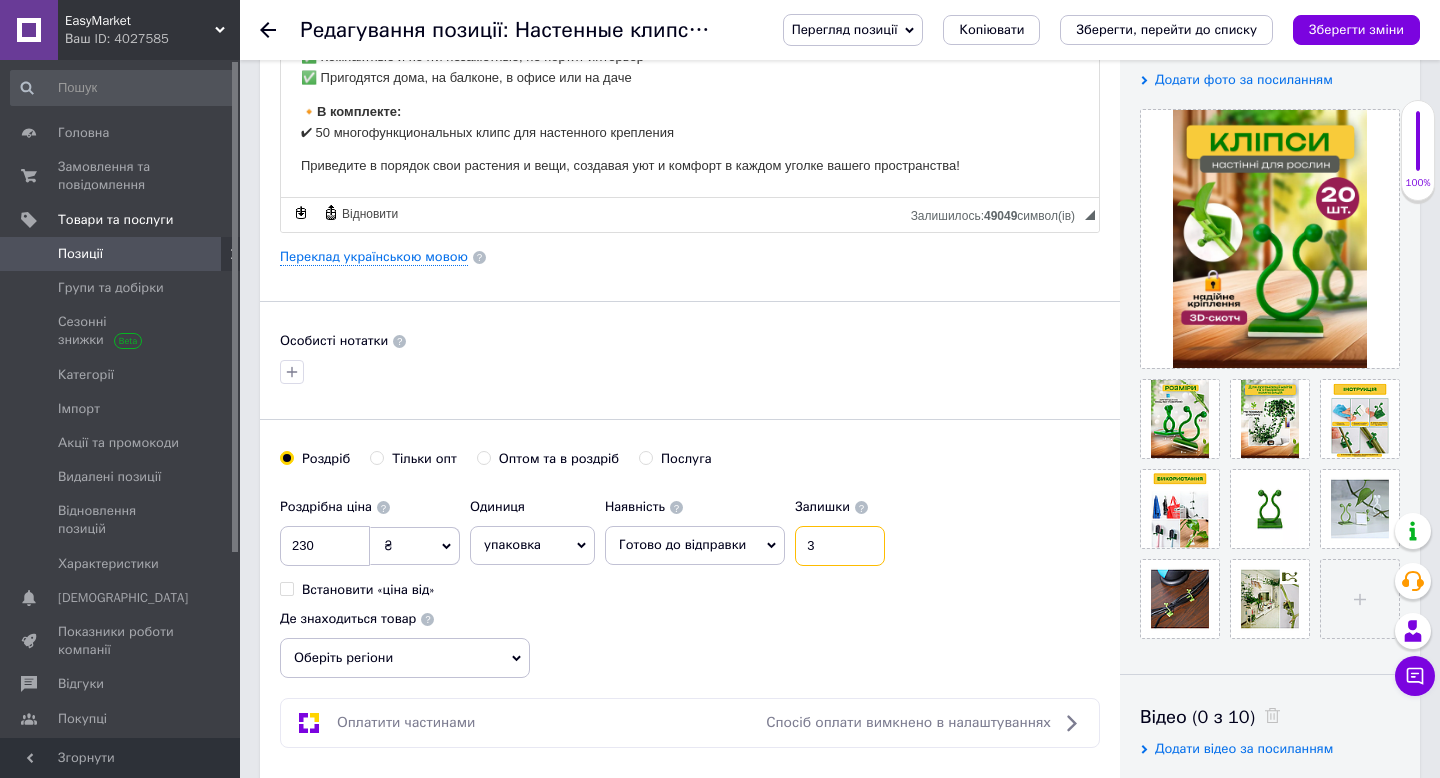 type on "3" 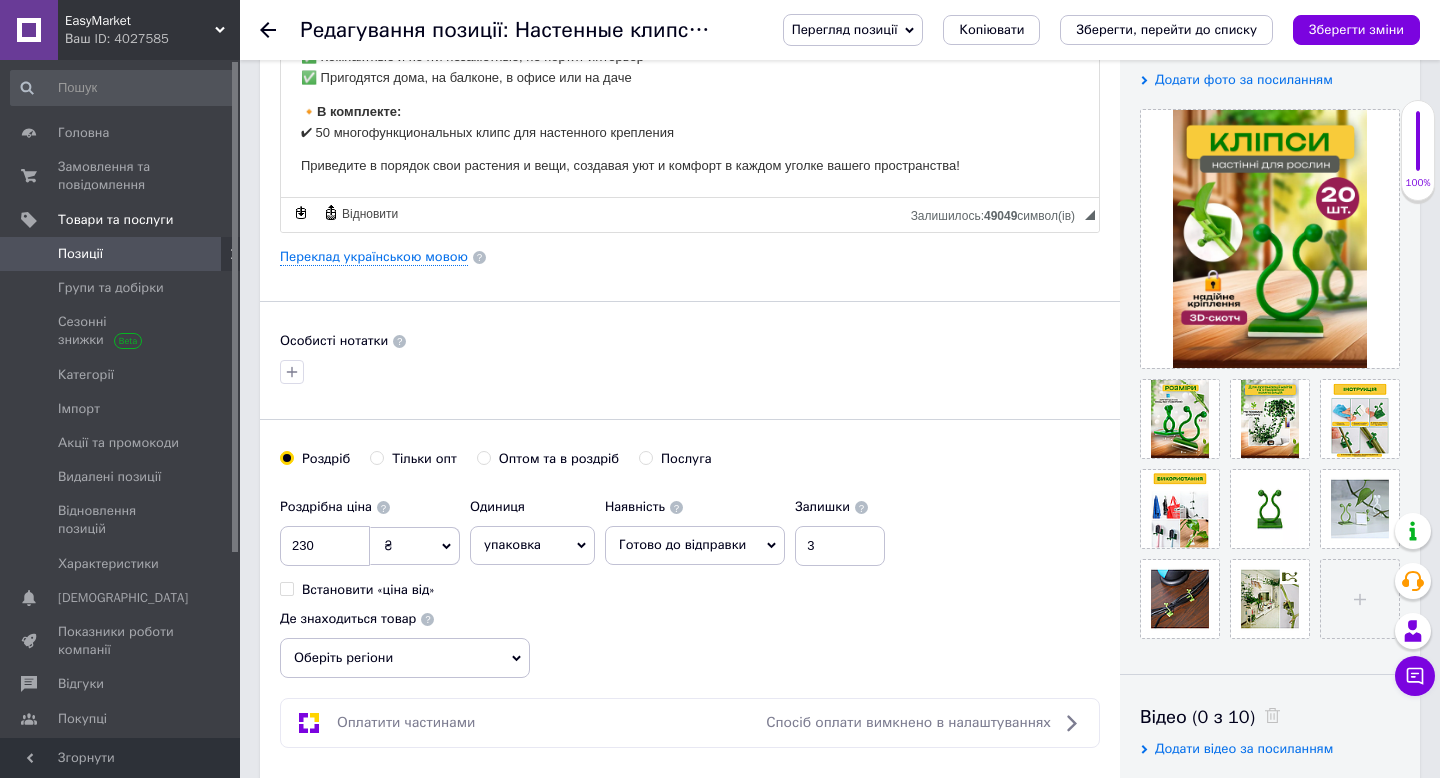 click on "Роздрібна ціна 230 ₴ $ EUR CHF GBP ¥ PLN ₸ MDL HUF KGS CNY TRY KRW lei Встановити «ціна від» Одиниця упаковка Популярне шт. комплект кв.м пара м кг пог.м послуга т а автоцистерна ампула б балон банка блістер бобіна бочка бут бухта в ват виїзд відро г г га година гр/кв.м гігакалорія д дав два місяці день доба доза є єврокуб з зміна к кВт каністра карат кв.дм кв.м кв.см кв.фут квартал кг кг/кв.м км колесо комплект коробка куб.дм куб.м л л лист м м мВт мл мм моток місяць мішок н набір номер о об'єкт од. п палетомісце пара партія пач пог.м послуга посівна одиниця птахомісце півроку пігулка" at bounding box center [690, 583] 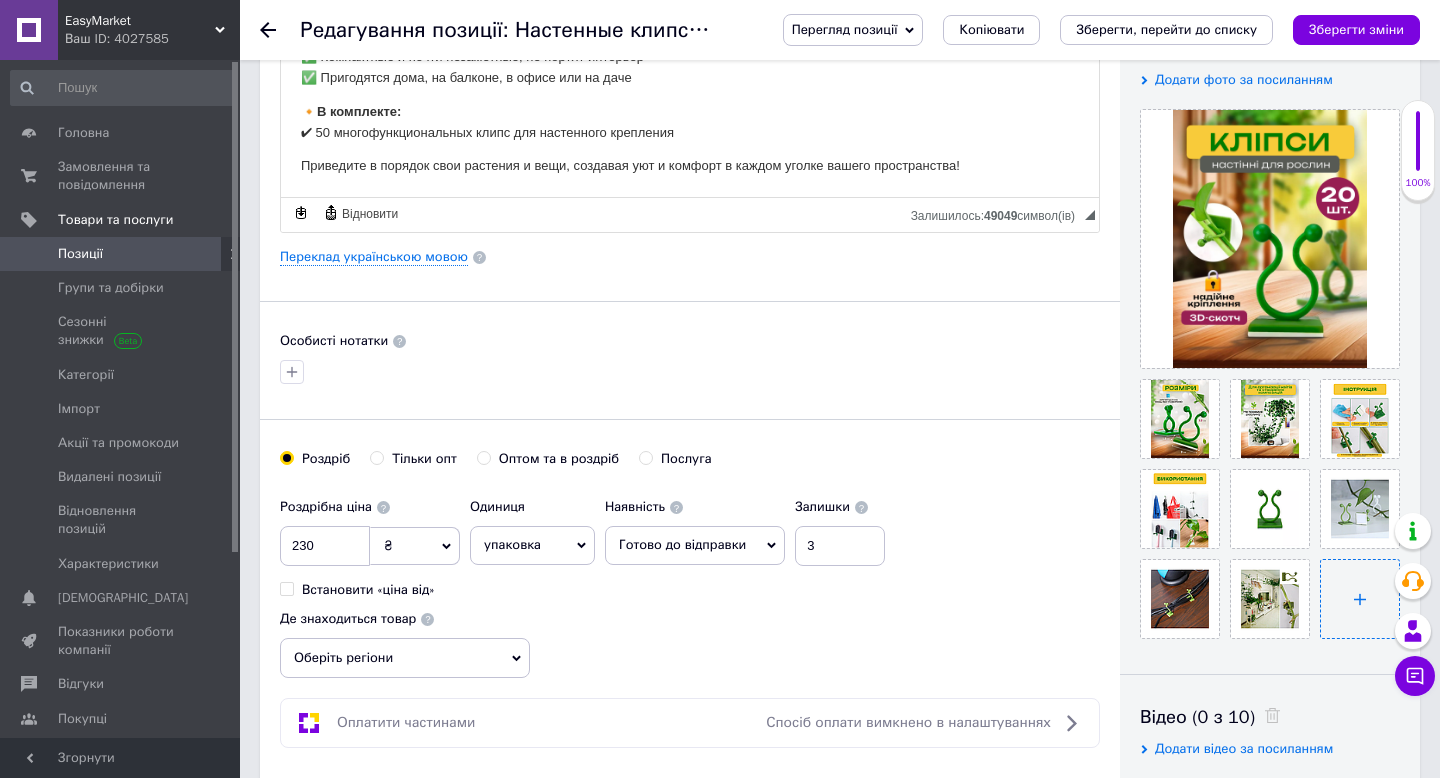 click at bounding box center [1360, 599] 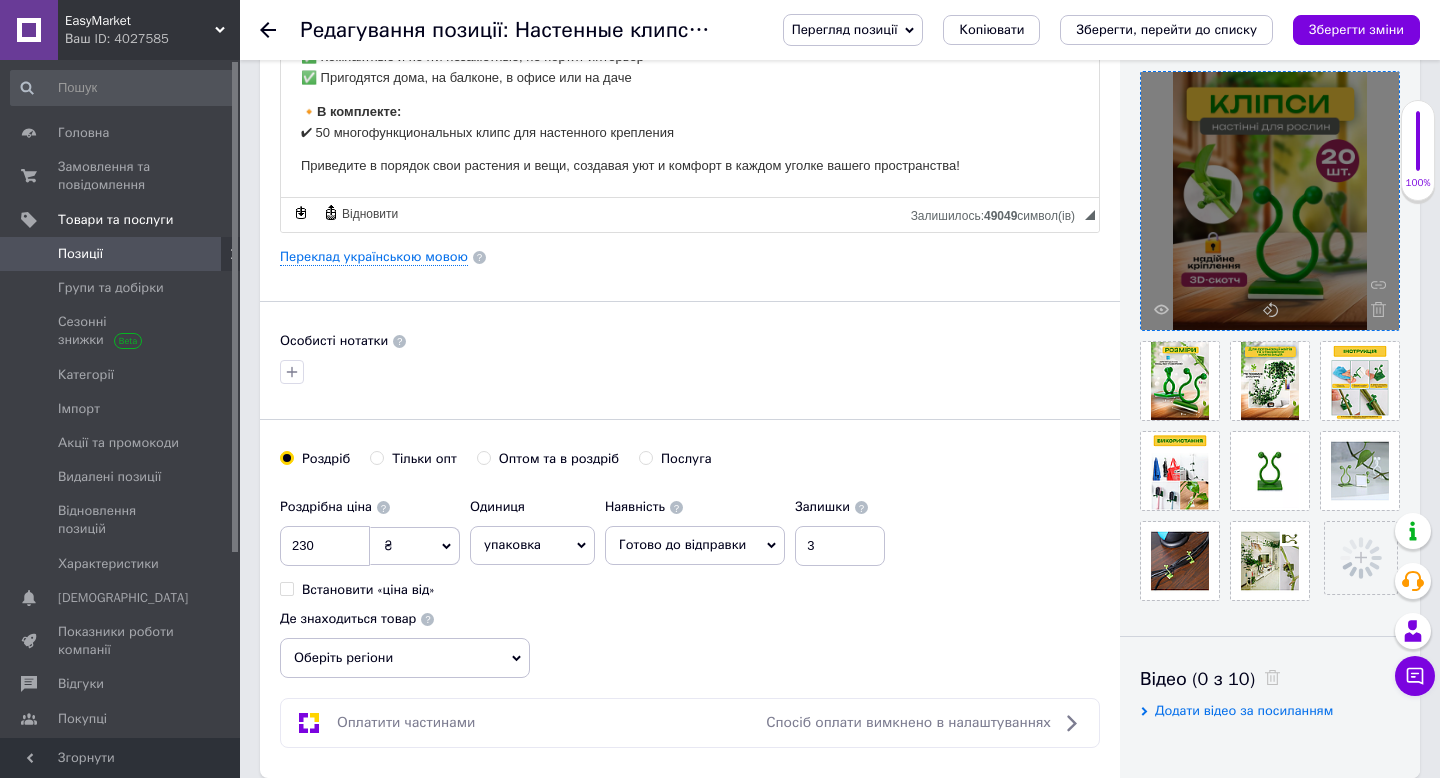 click at bounding box center (1373, 309) 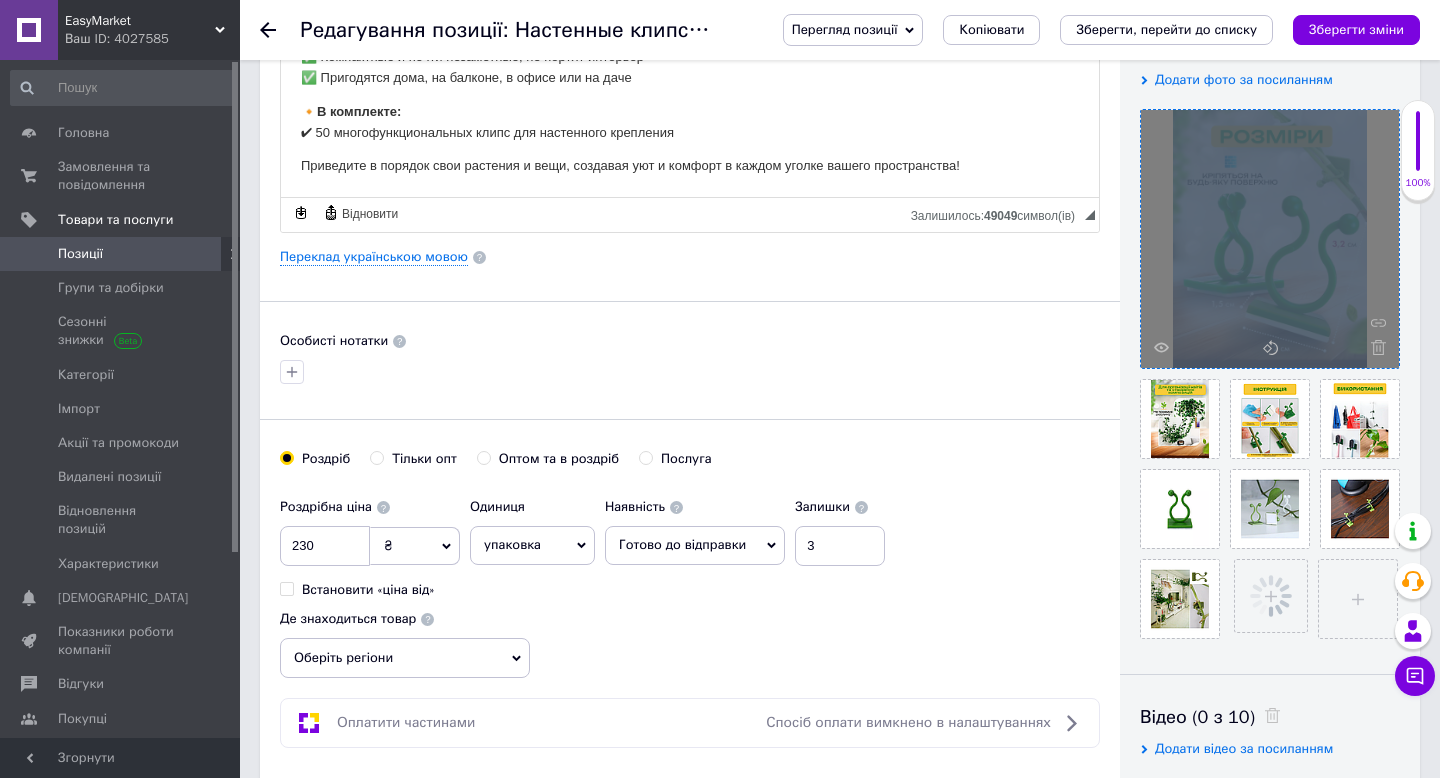 drag, startPoint x: 1274, startPoint y: 571, endPoint x: 1270, endPoint y: 237, distance: 334.02396 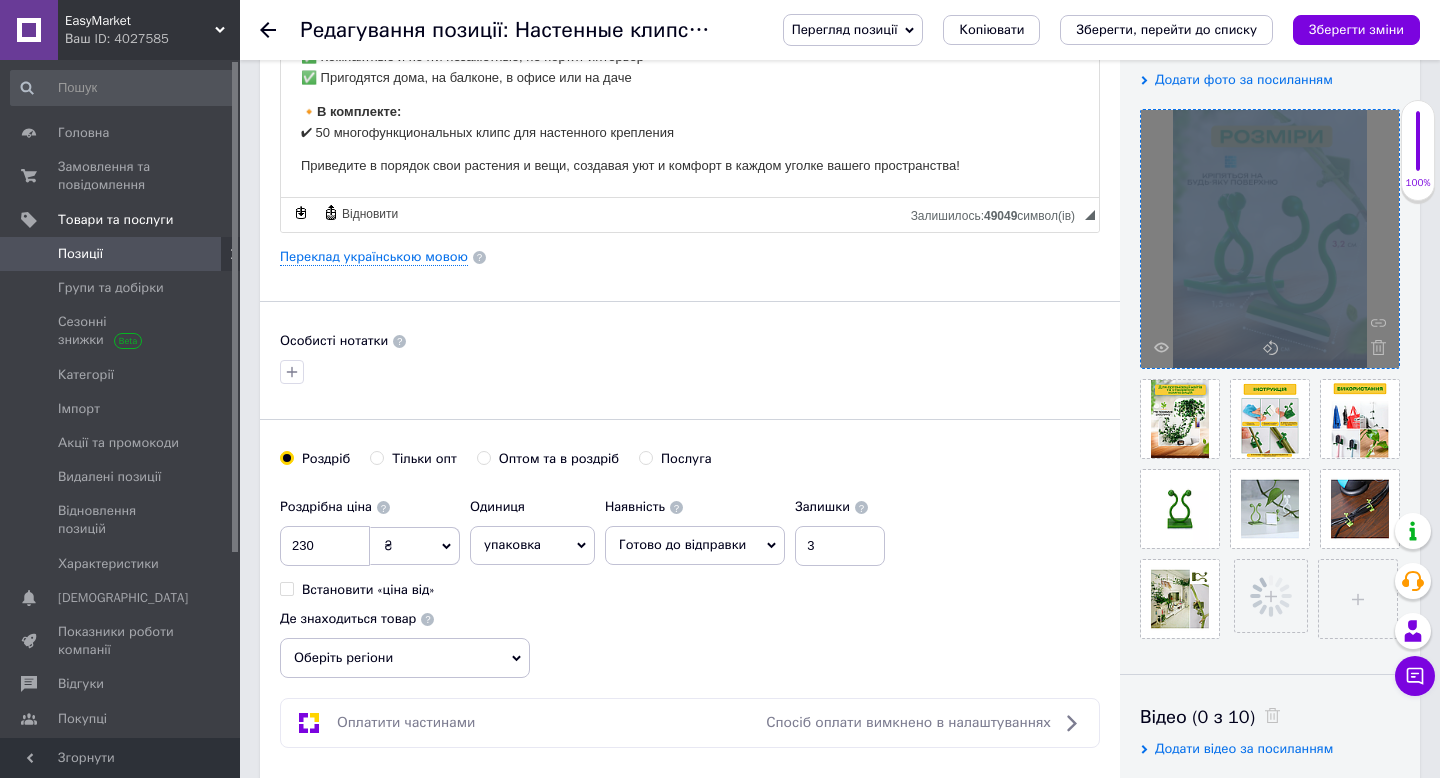 click at bounding box center (1270, 374) 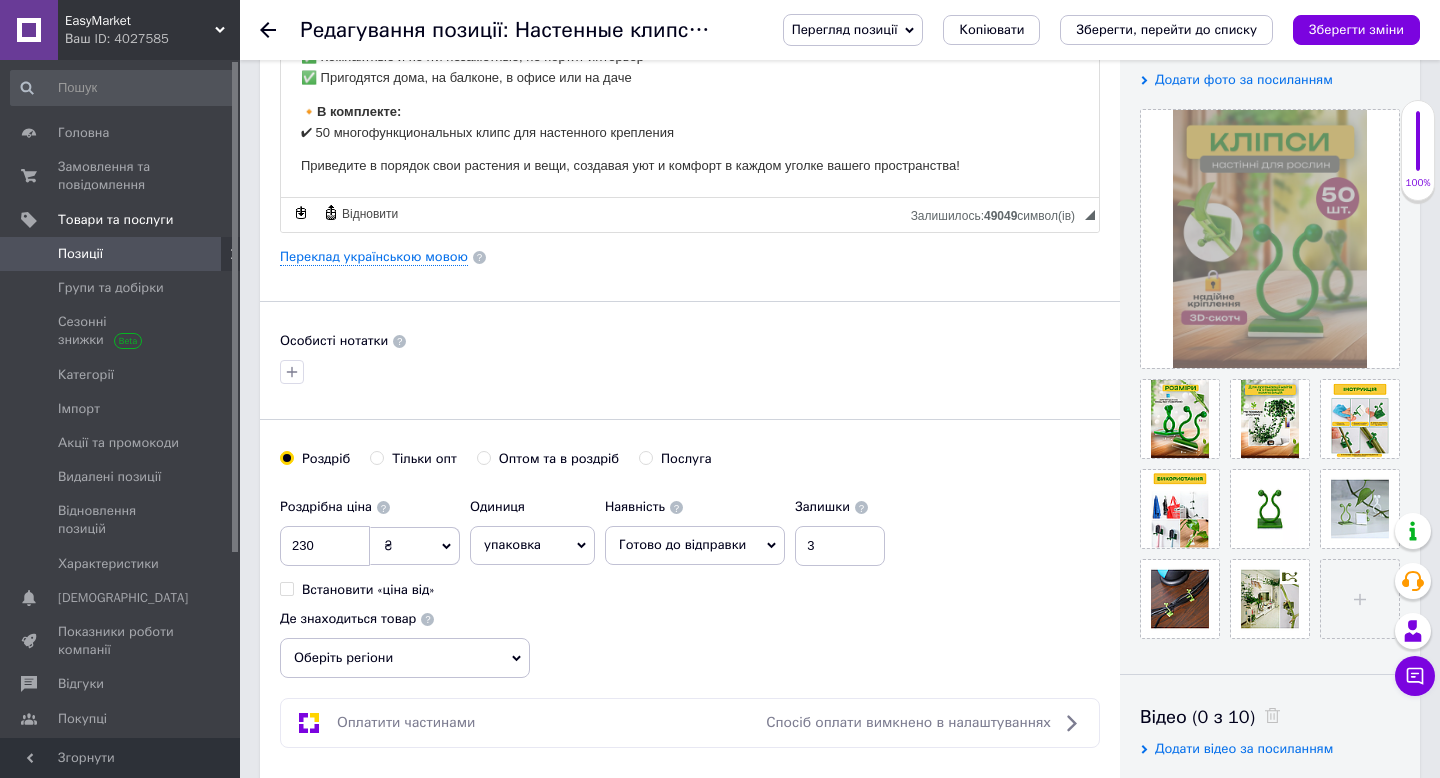drag, startPoint x: 1276, startPoint y: 577, endPoint x: 453, endPoint y: 222, distance: 896.3002 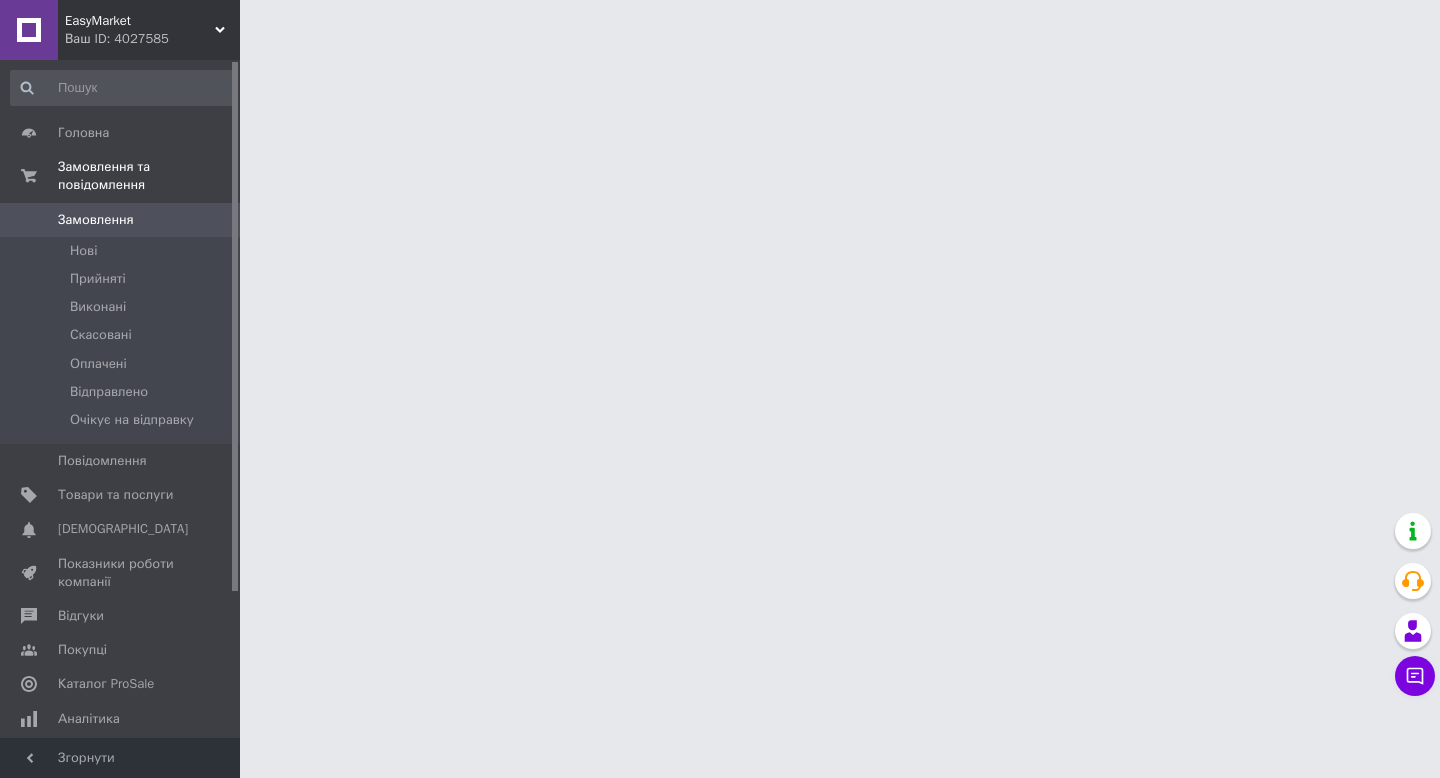 scroll, scrollTop: 0, scrollLeft: 0, axis: both 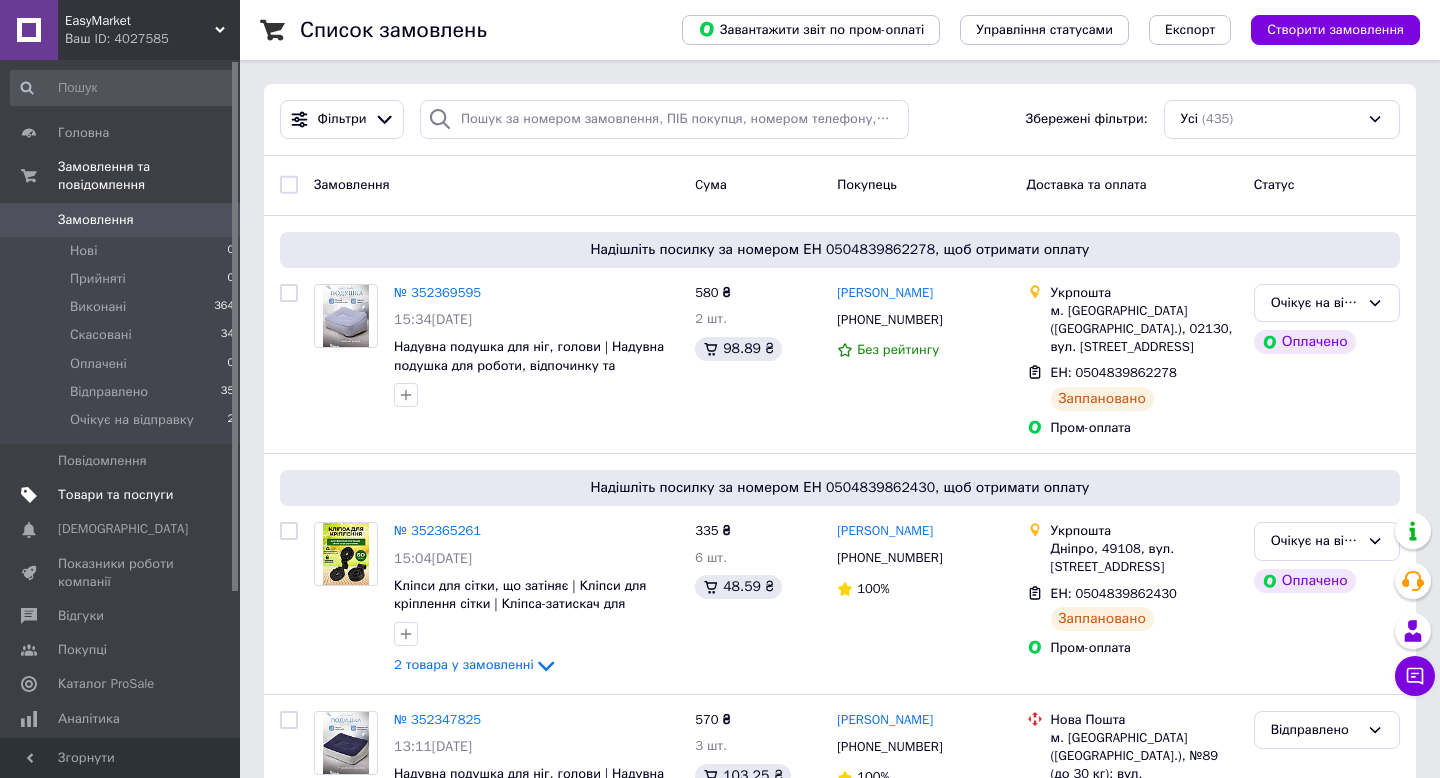 click on "Товари та послуги" at bounding box center [115, 495] 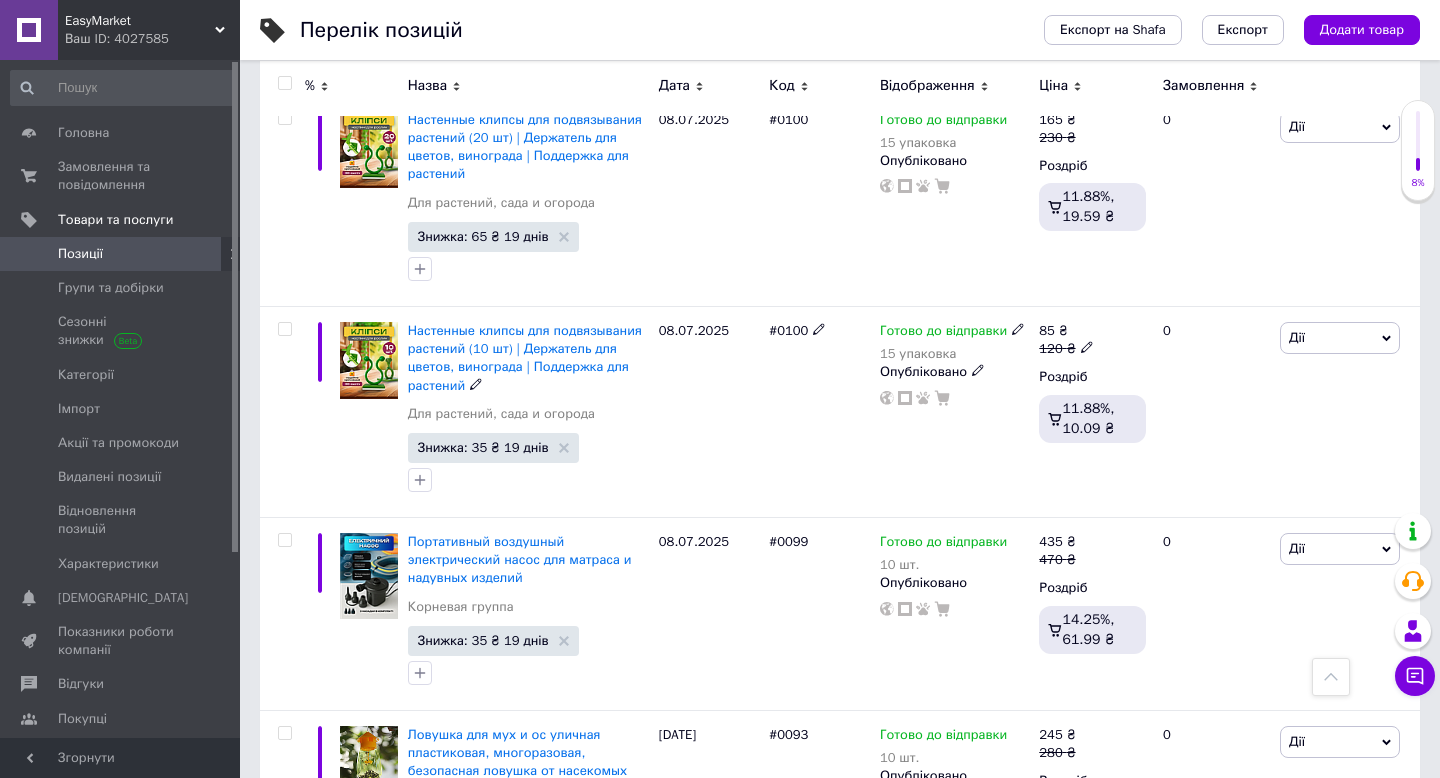scroll, scrollTop: 2138, scrollLeft: 0, axis: vertical 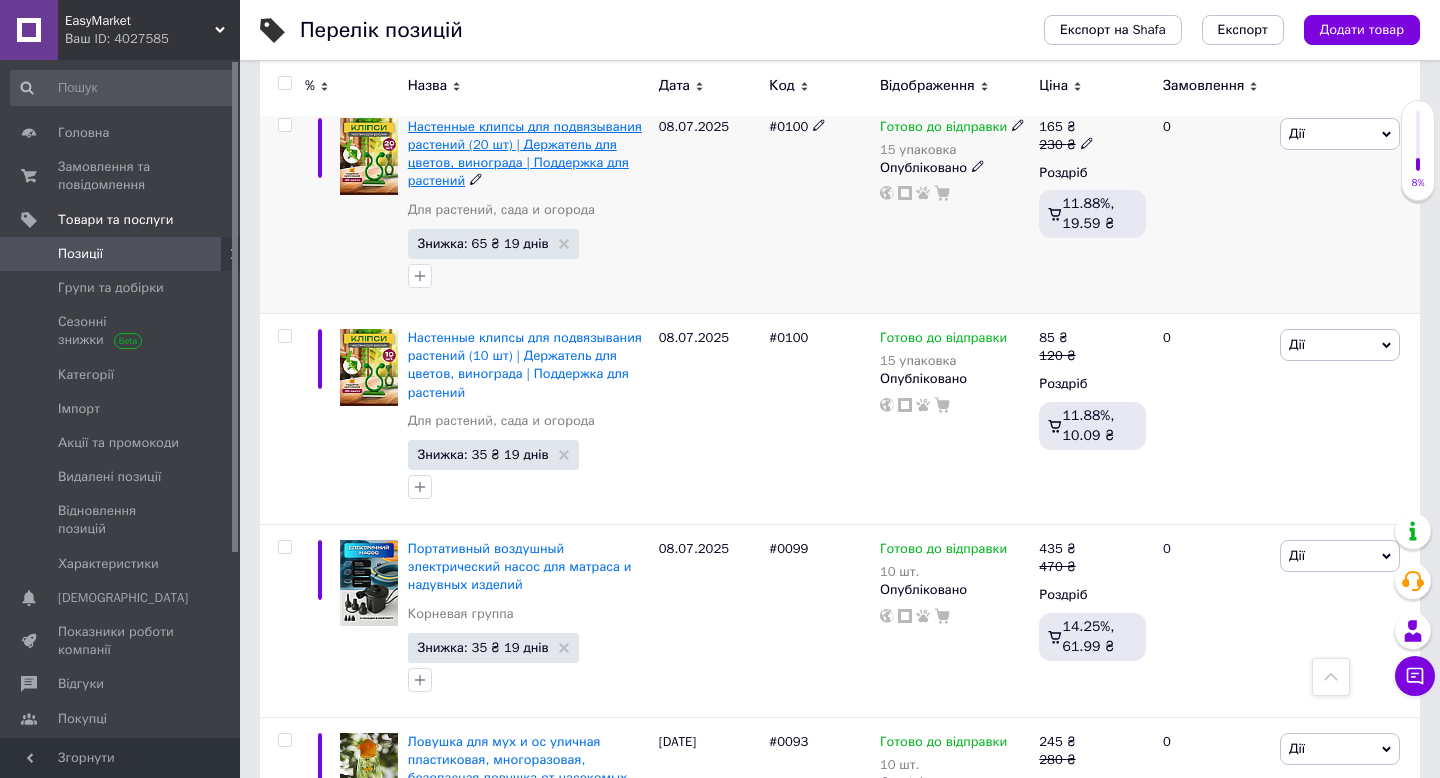 click on "Настенные клипсы для подвязывания растений (20 шт) | Держатель для цветов, винограда | Поддержка для растений" at bounding box center (525, 154) 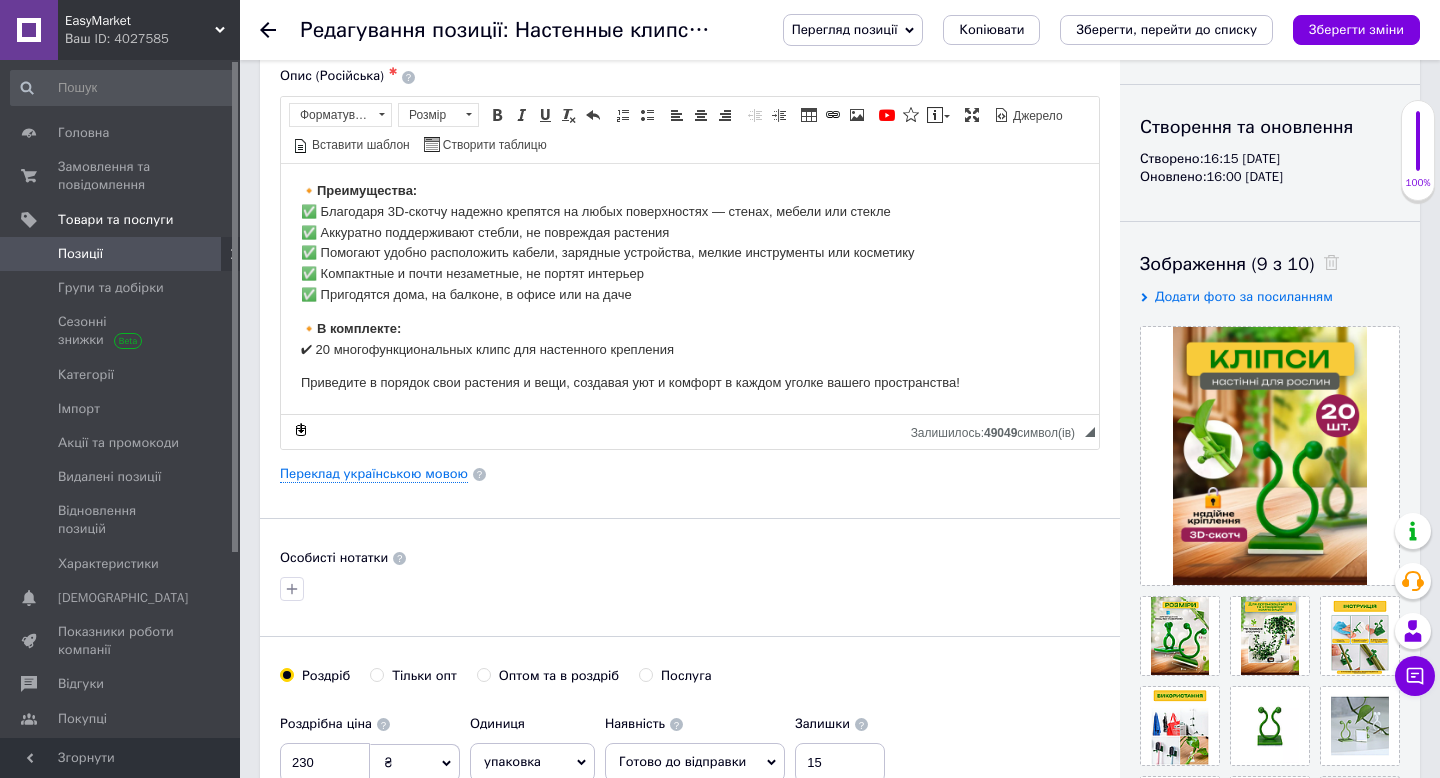 scroll, scrollTop: 169, scrollLeft: 0, axis: vertical 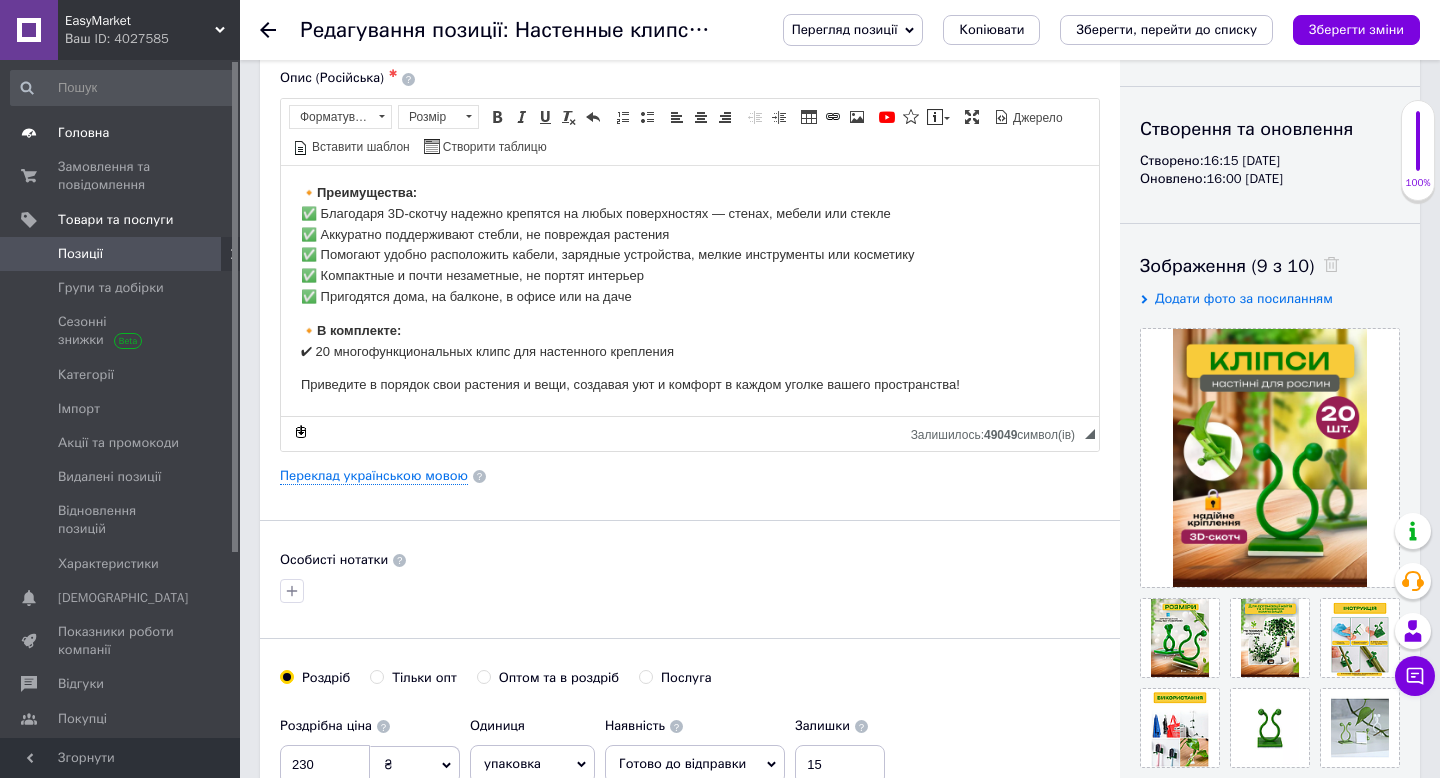 click on "Головна" at bounding box center (121, 133) 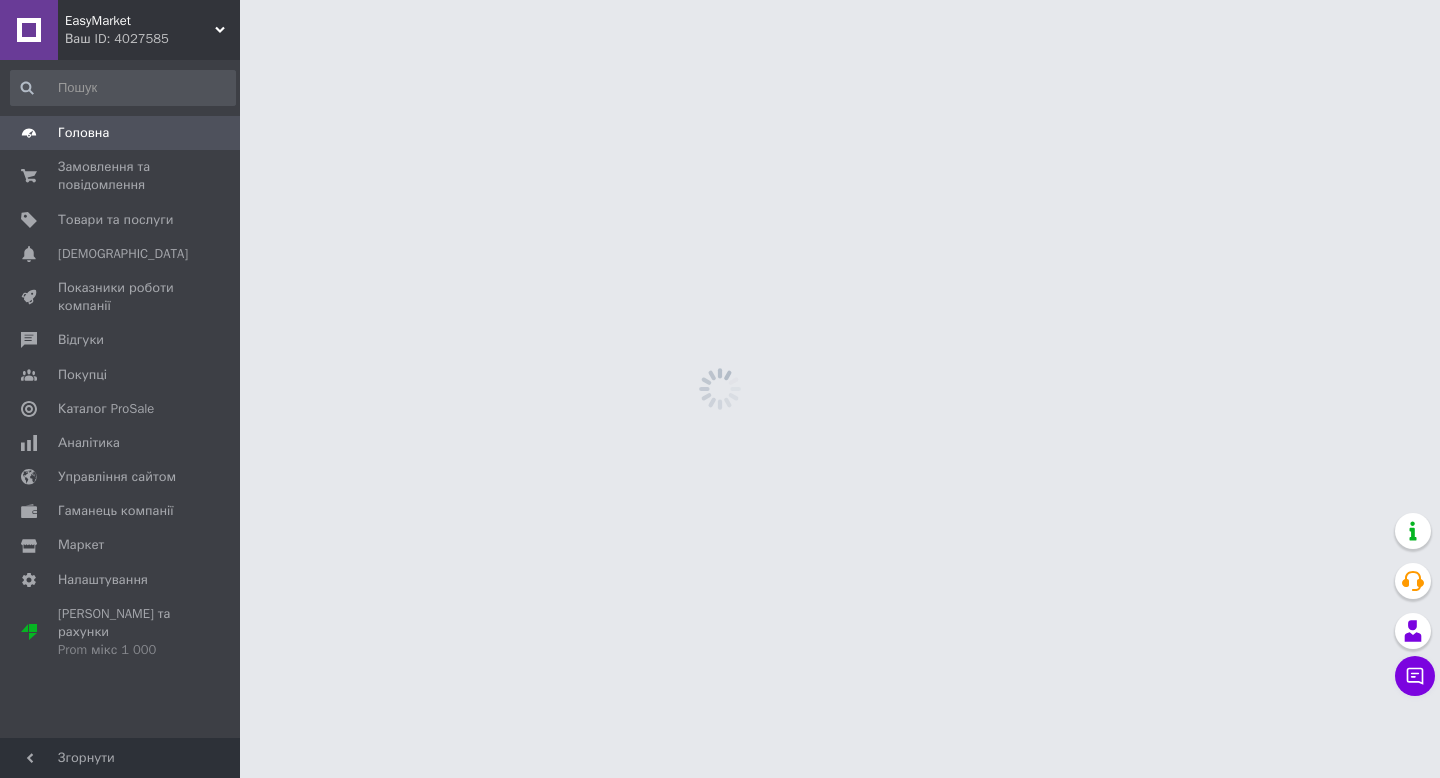 scroll, scrollTop: 0, scrollLeft: 0, axis: both 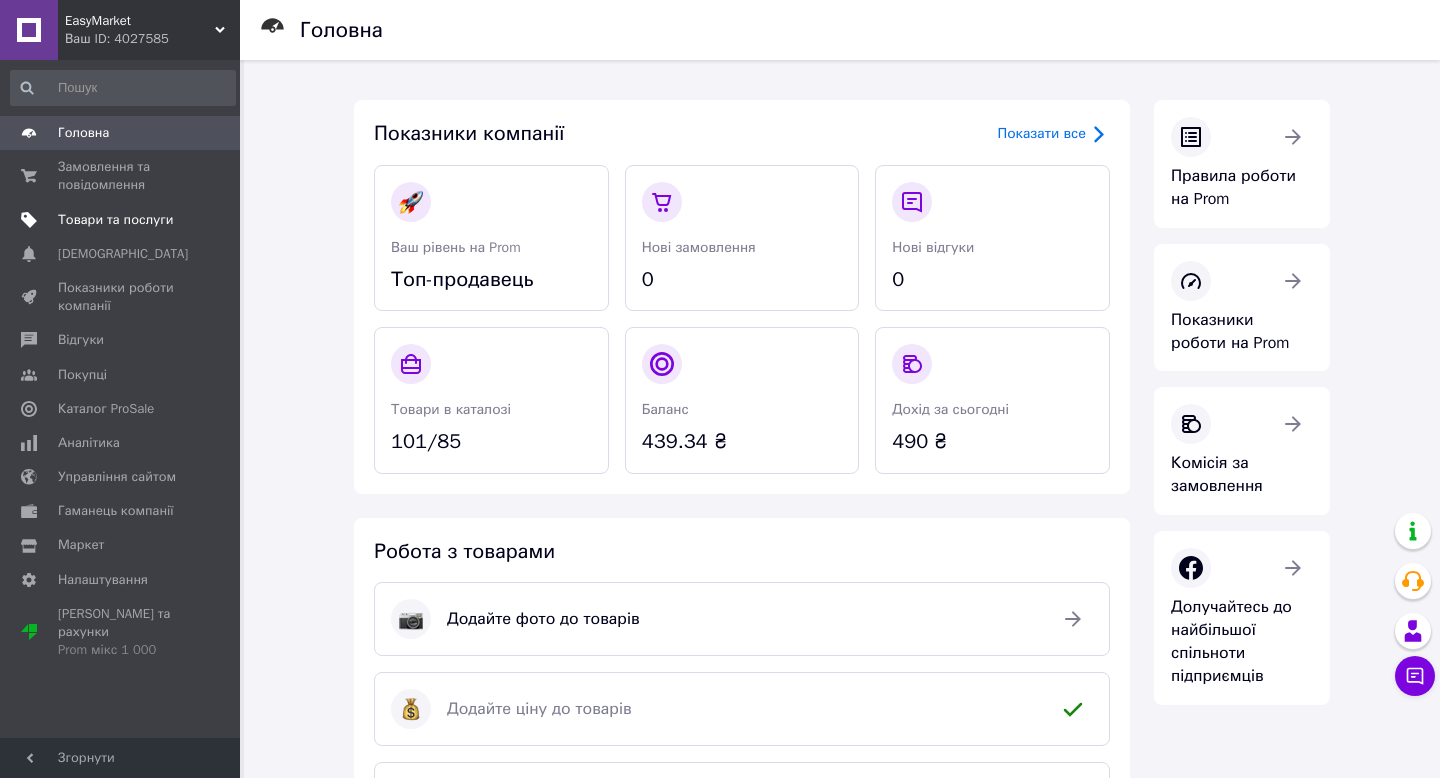 click on "Товари та послуги" at bounding box center (115, 220) 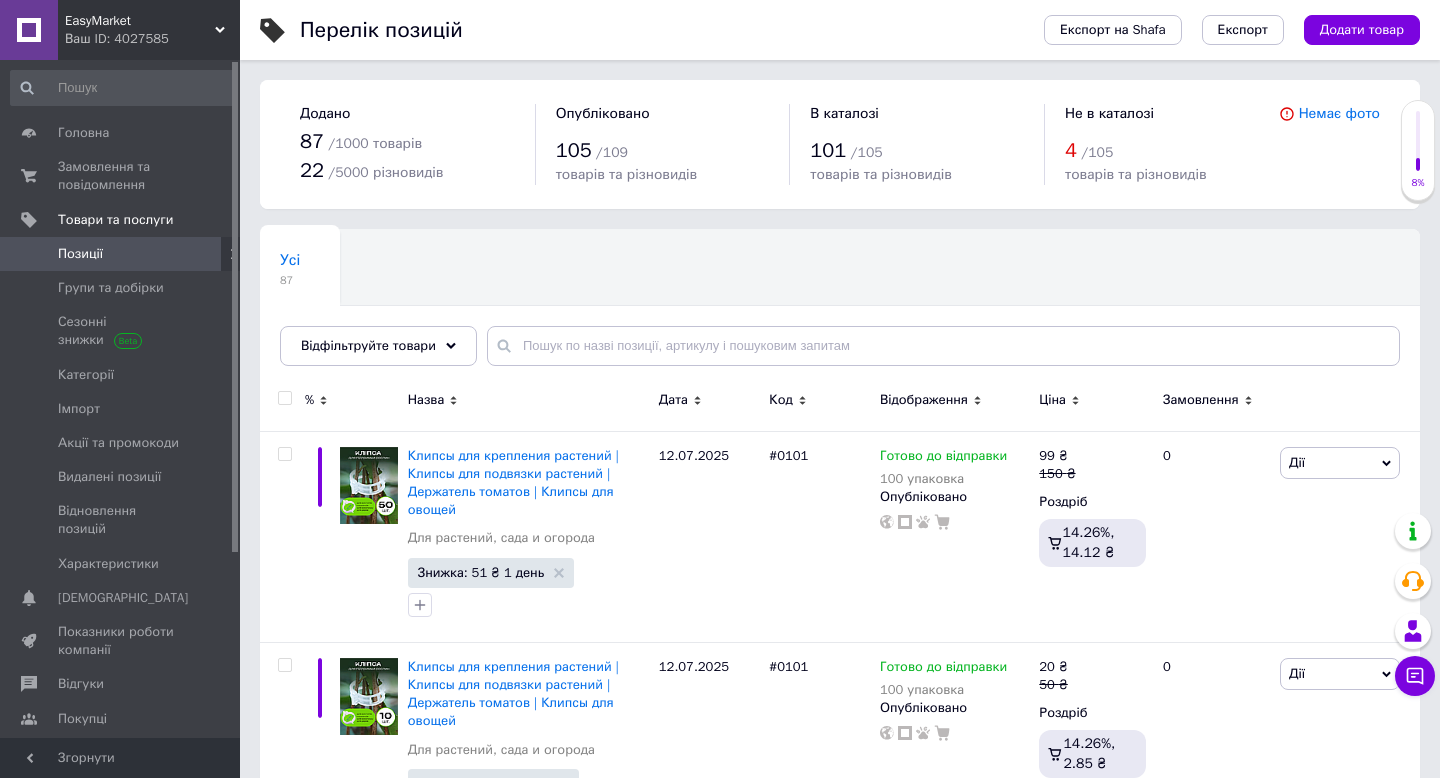 scroll, scrollTop: 0, scrollLeft: 0, axis: both 